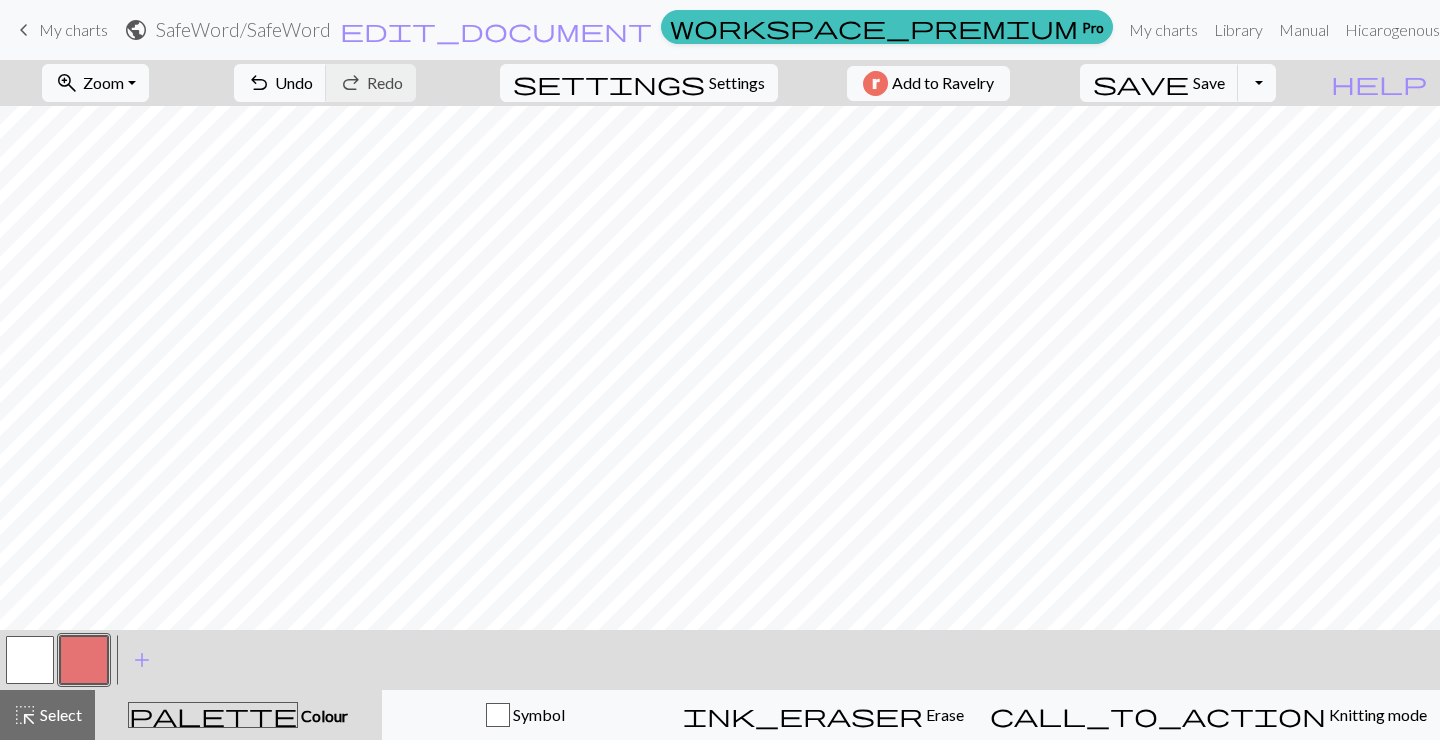 scroll, scrollTop: 0, scrollLeft: 0, axis: both 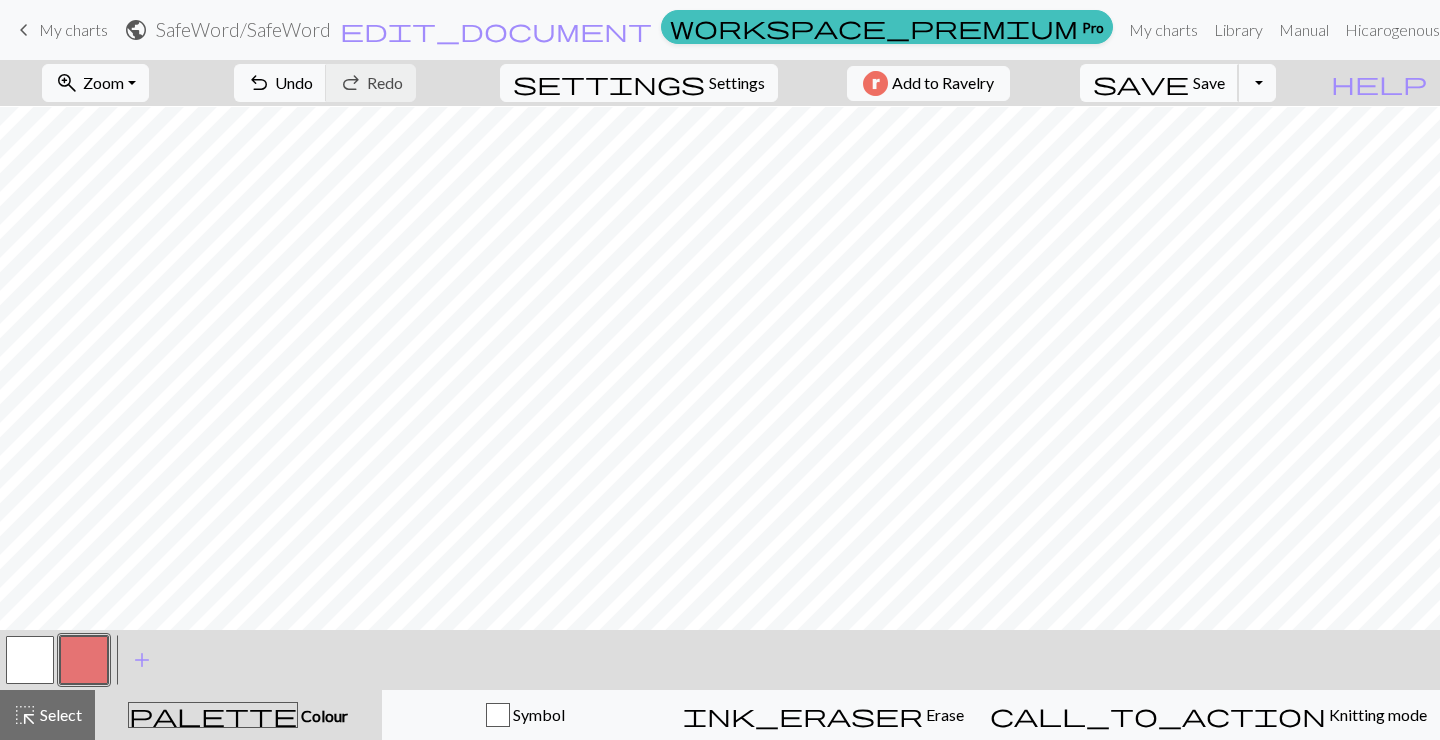 click on "save" at bounding box center (1141, 83) 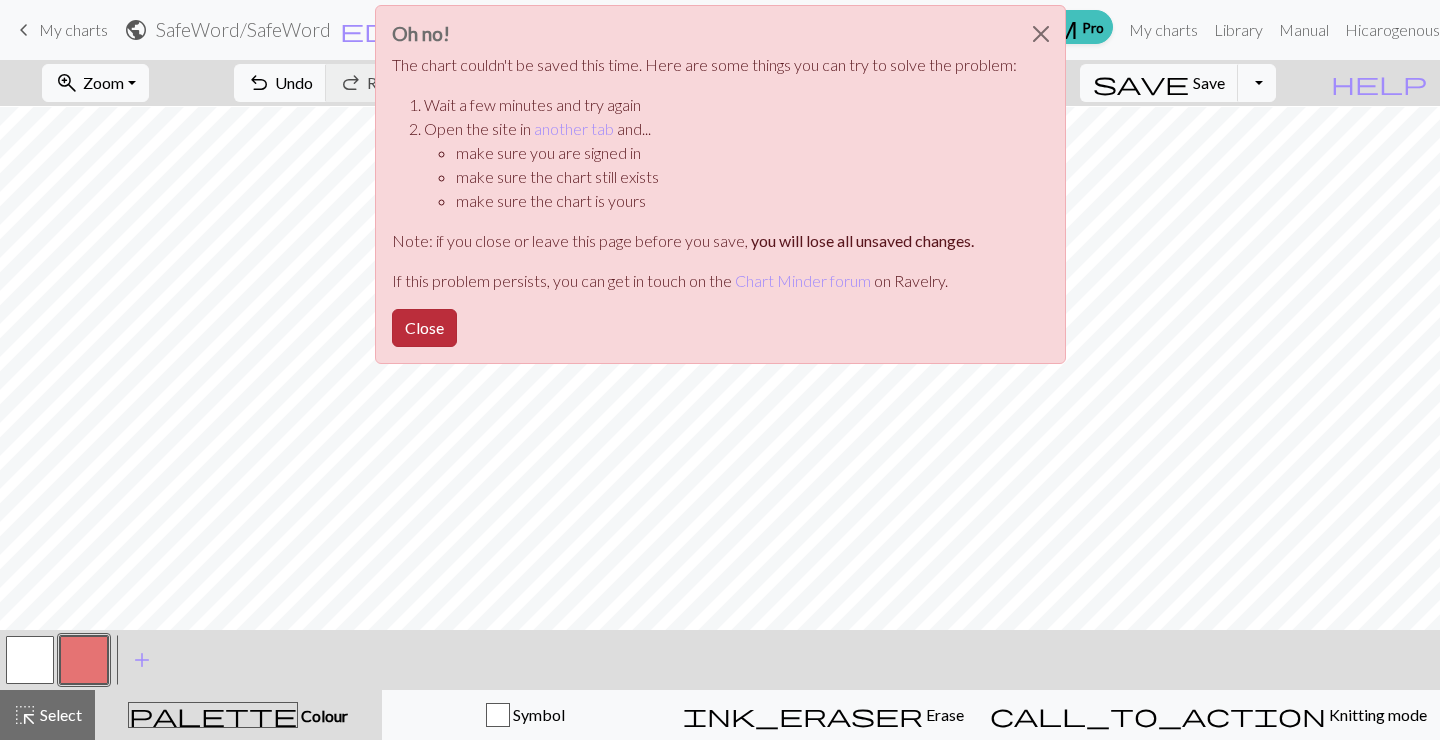click on "Close" at bounding box center [424, 328] 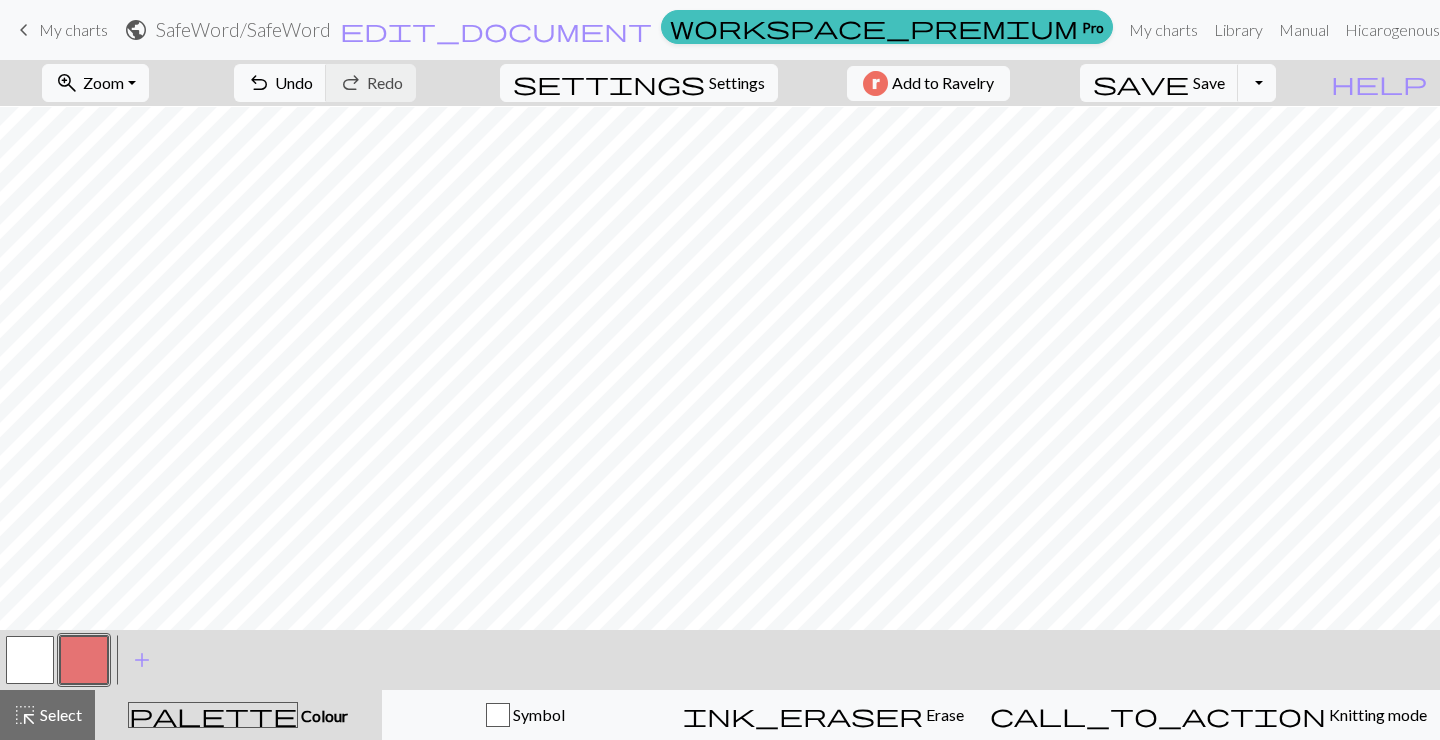 click on "keyboard_arrow_left   My charts public SafeWord  /  SafeWord edit_document Edit settings workspace_premium  Pro My charts Library Manual Hi  carogenous   Account settings Logout" at bounding box center (720, 30) 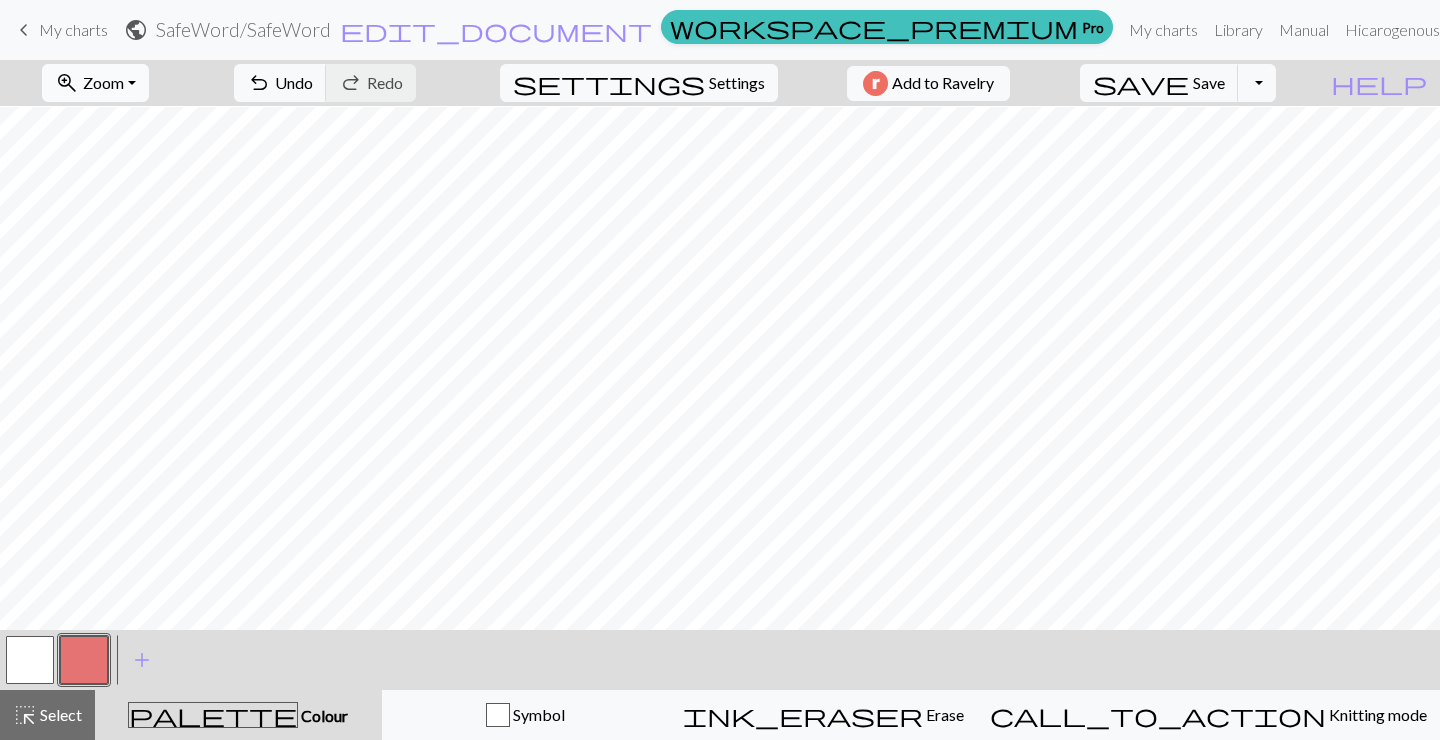 click on "zoom_in Zoom Zoom" at bounding box center (95, 83) 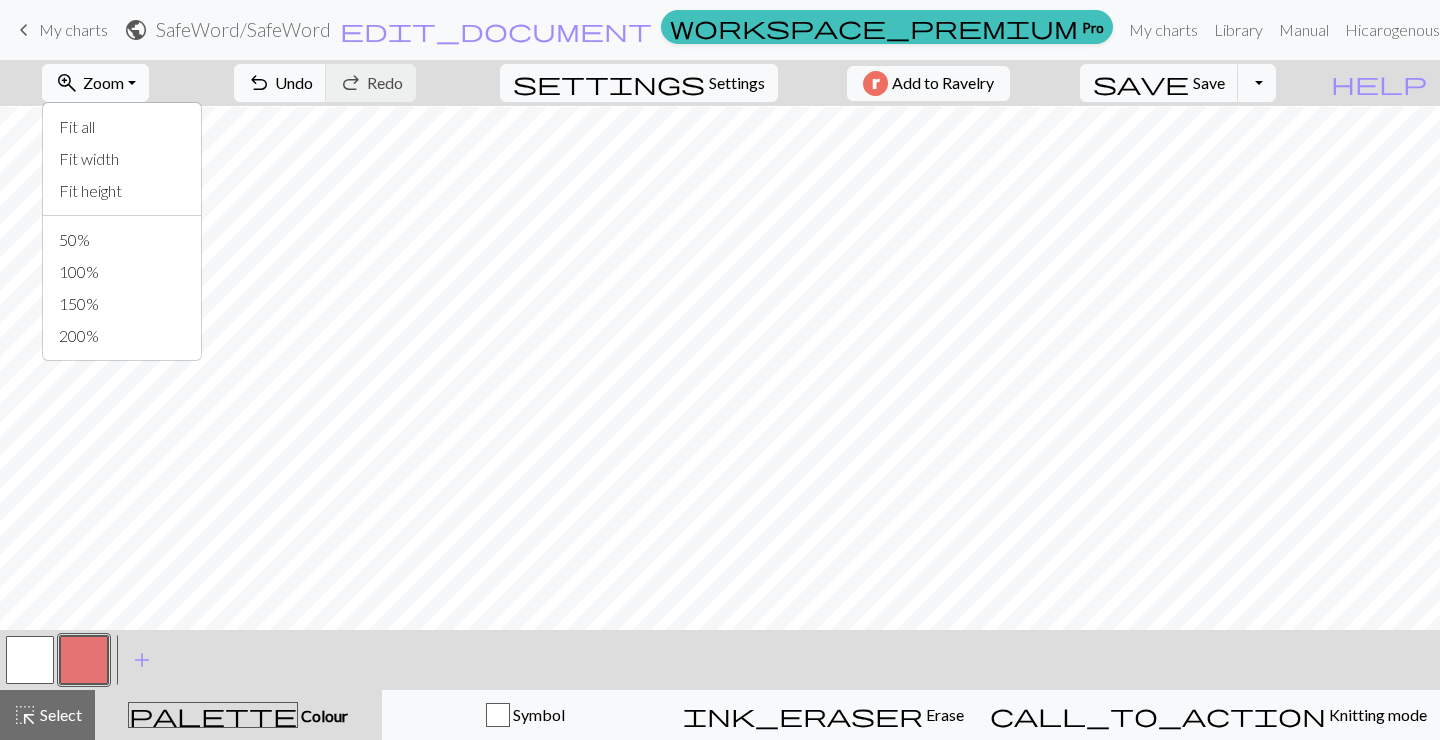 click on "zoom_in Zoom Zoom" at bounding box center (95, 83) 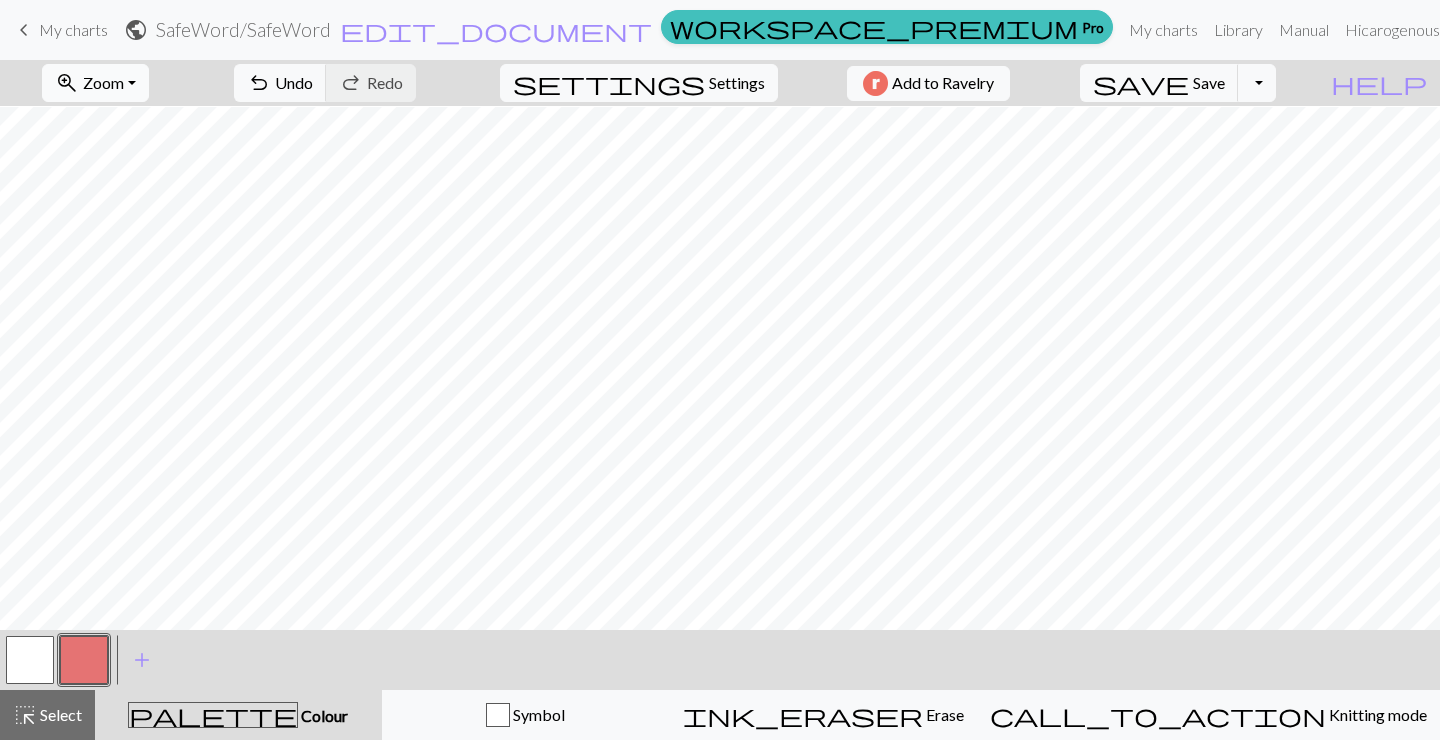 click on "Zoom" at bounding box center [103, 82] 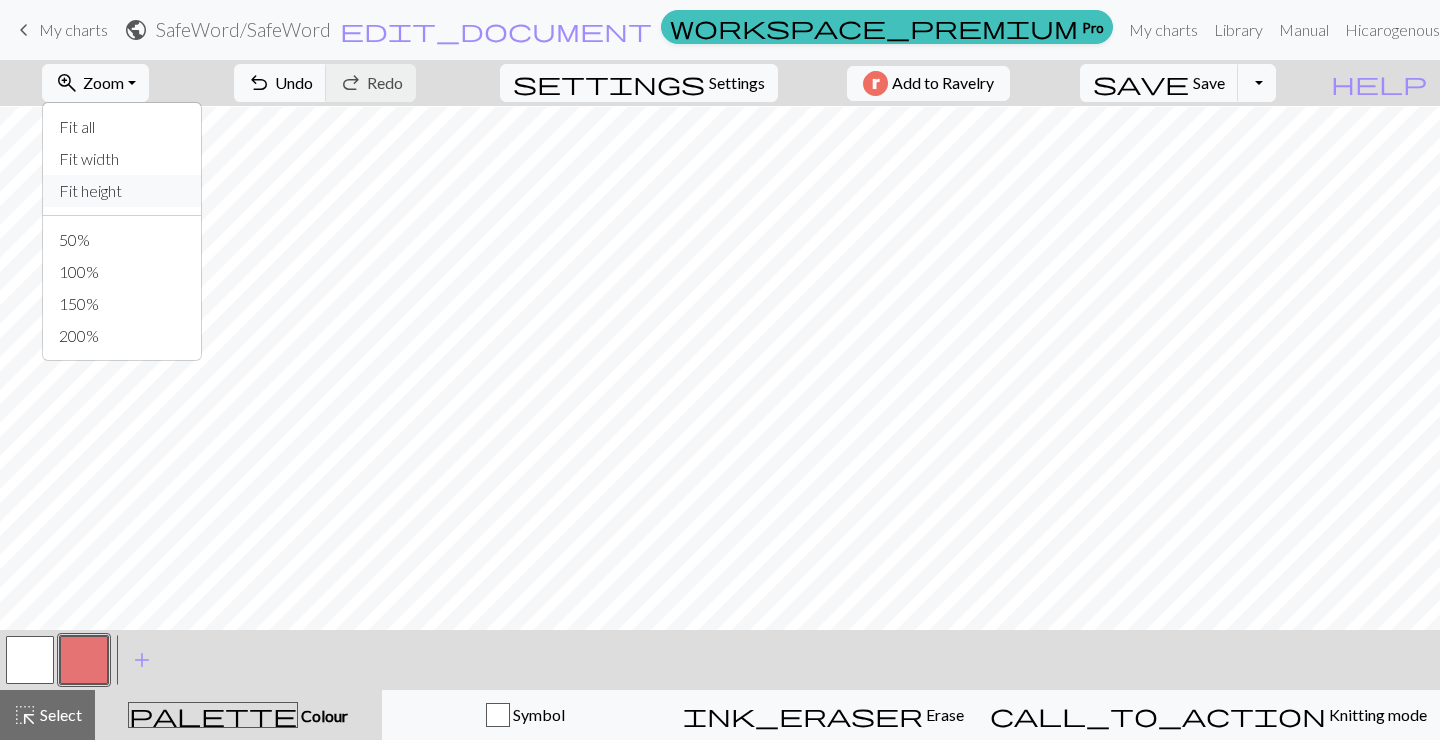 click on "Fit height" at bounding box center (122, 191) 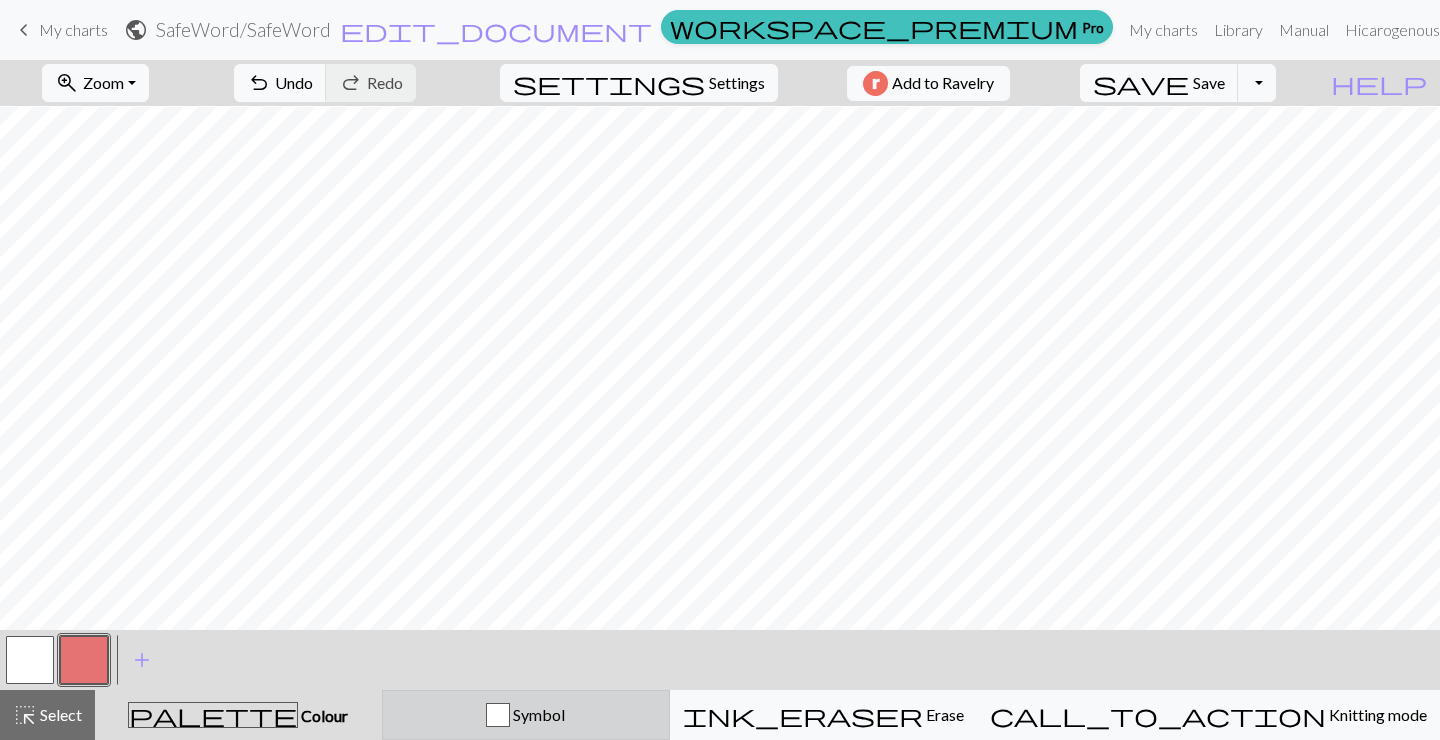 click on "Symbol" at bounding box center (537, 714) 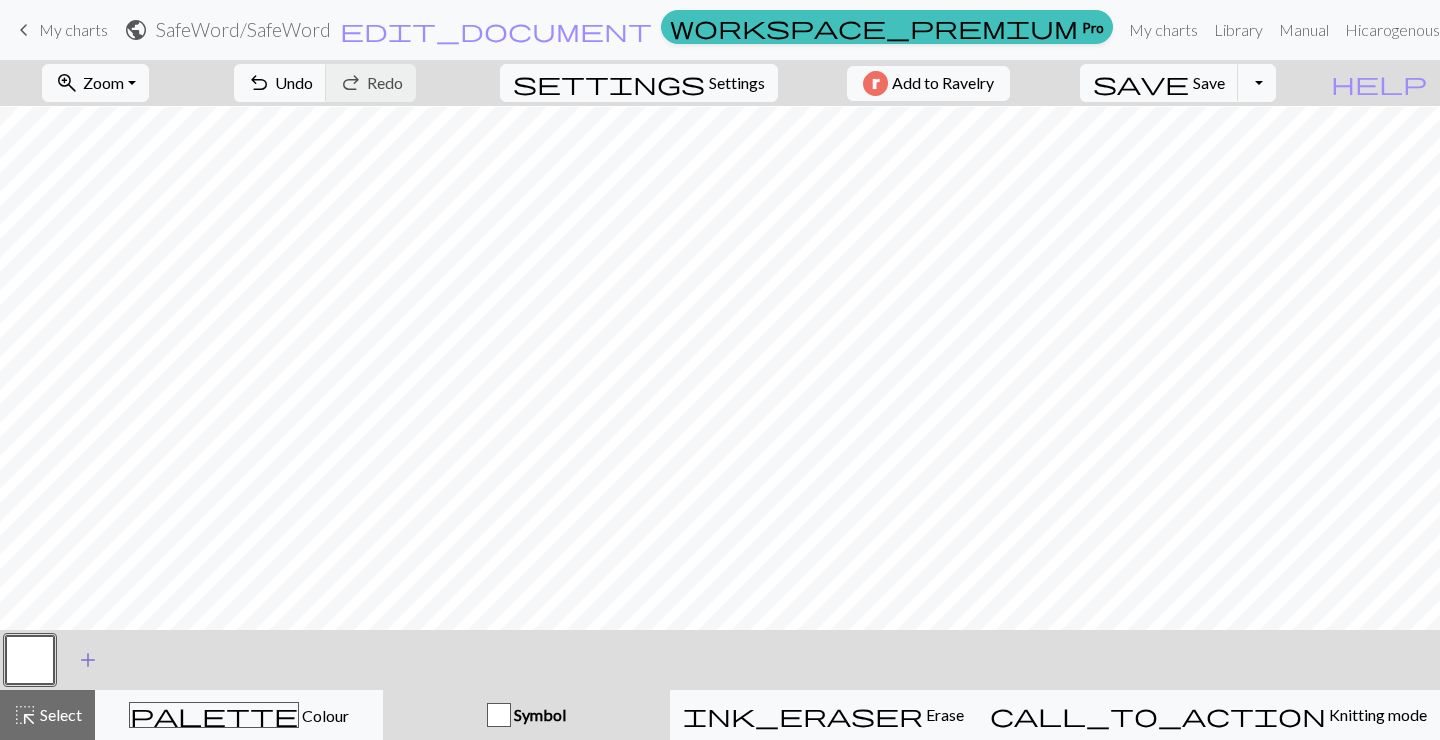 click on "add" at bounding box center [88, 660] 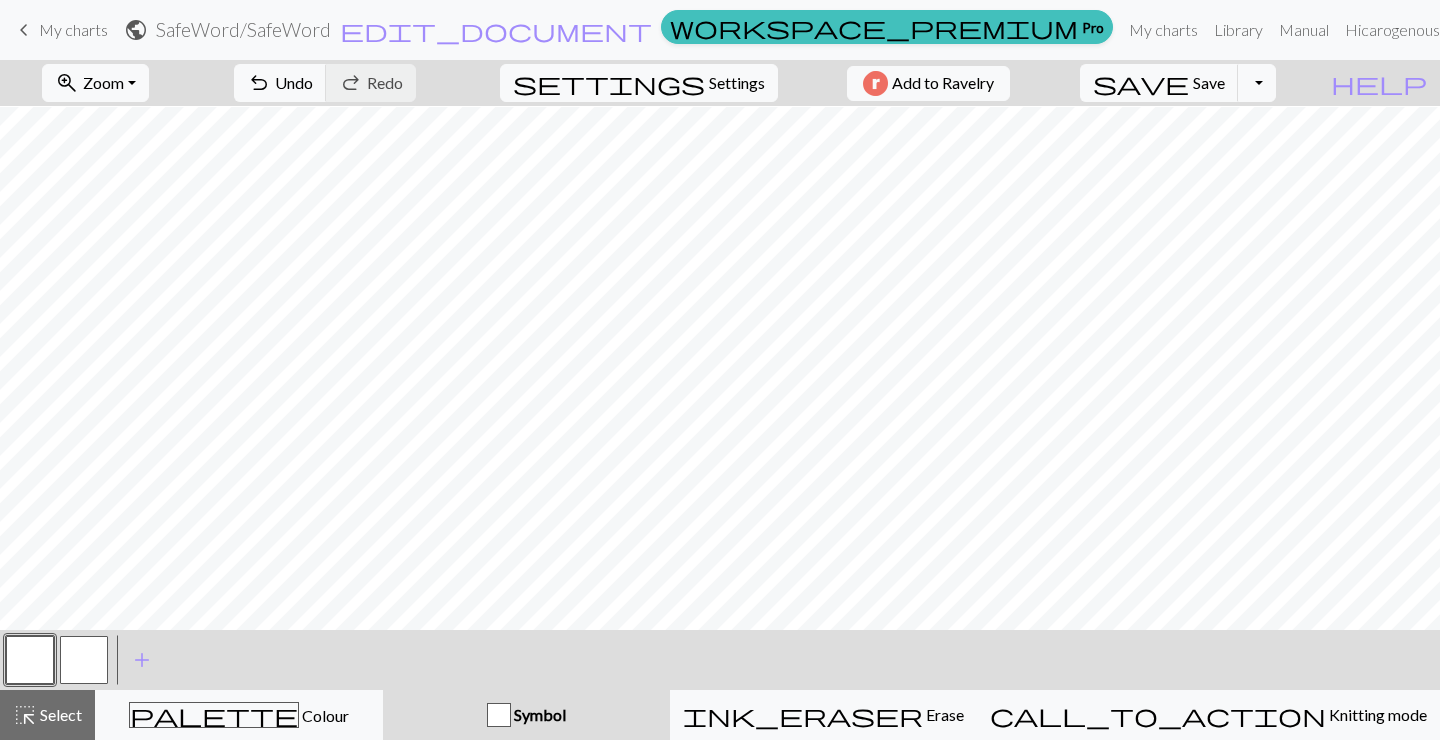 click at bounding box center (84, 660) 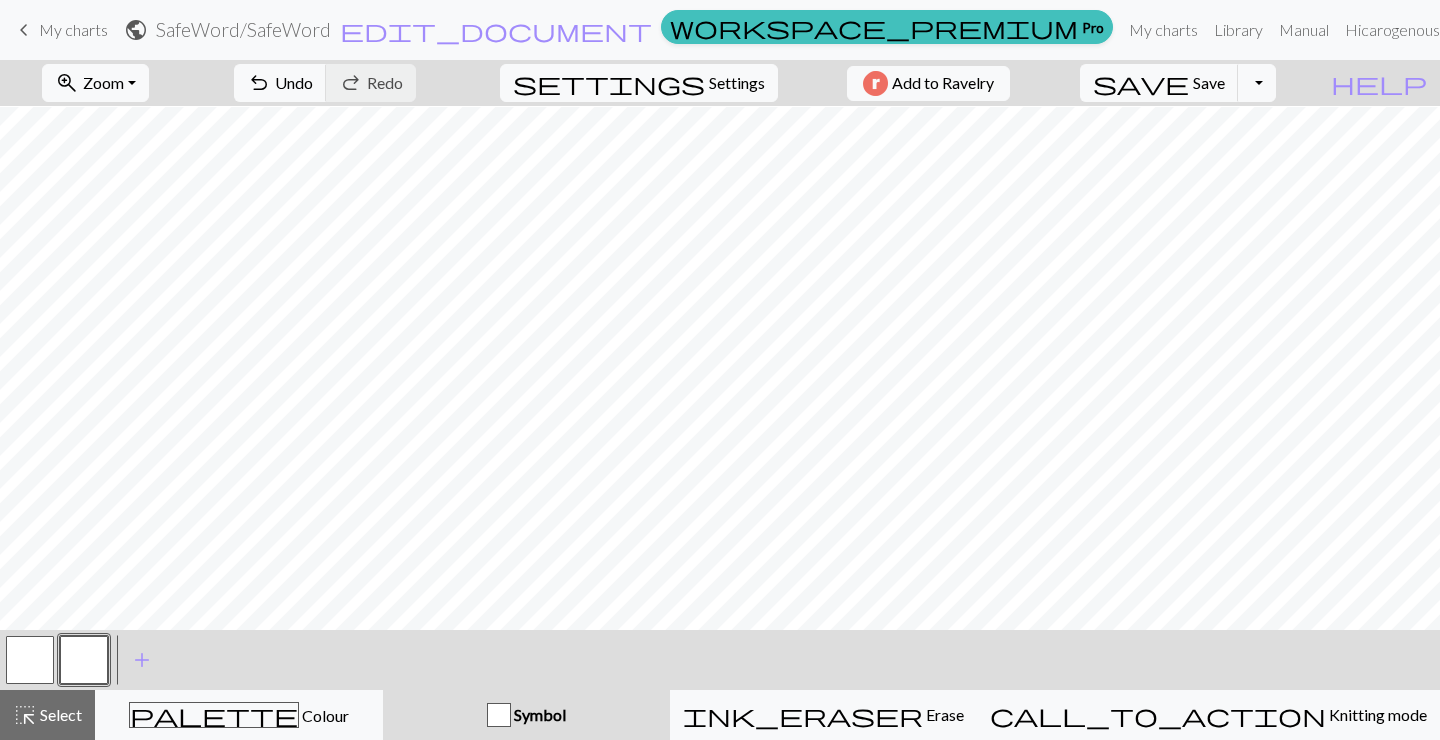 click at bounding box center (84, 660) 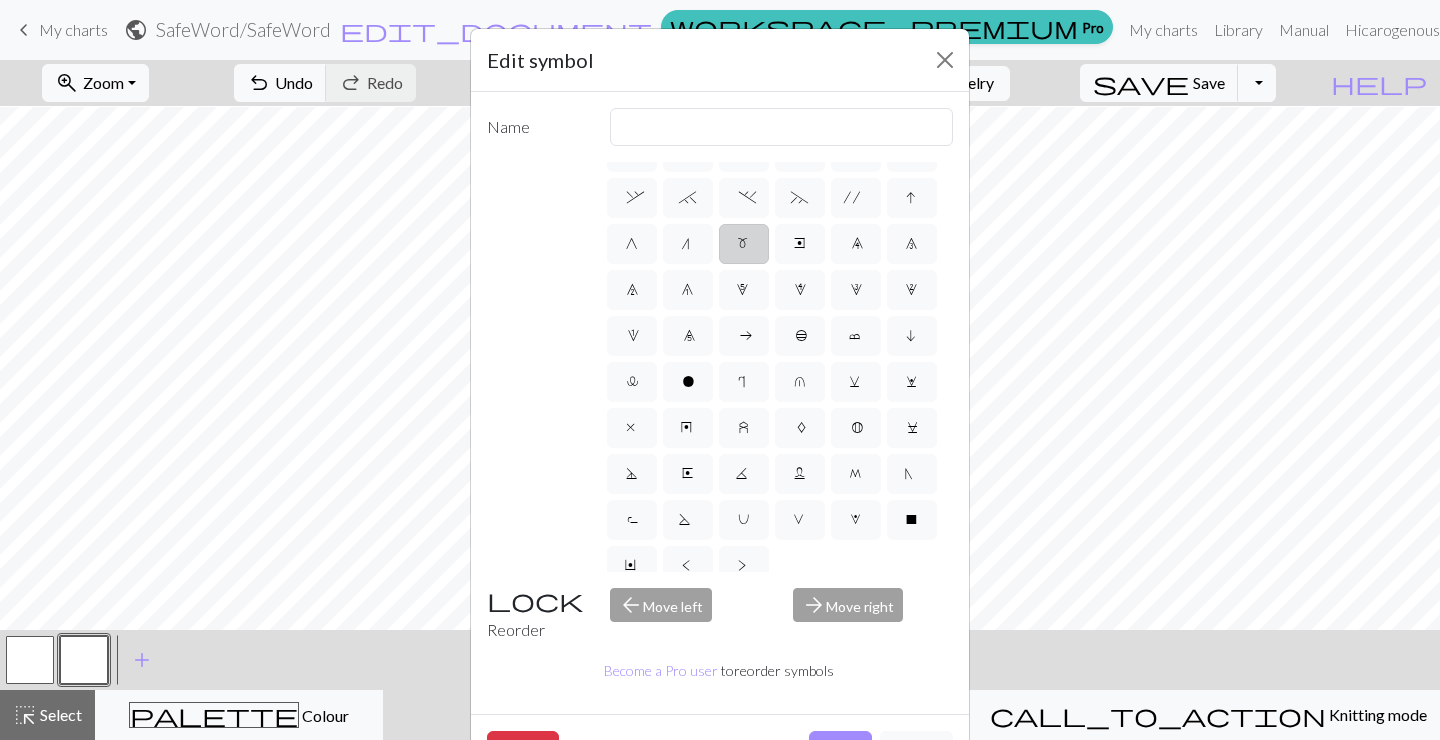scroll, scrollTop: 235, scrollLeft: 0, axis: vertical 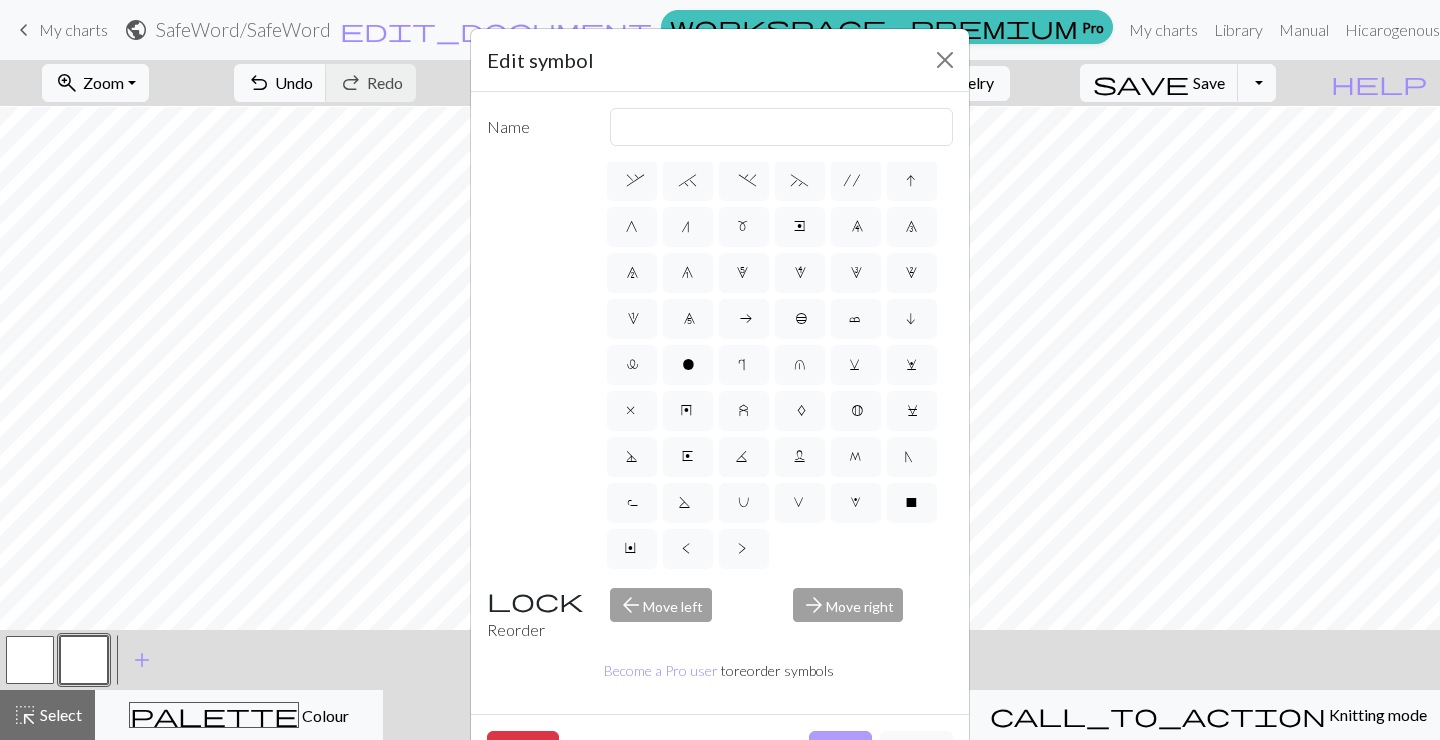 click on "Done" at bounding box center (840, 750) 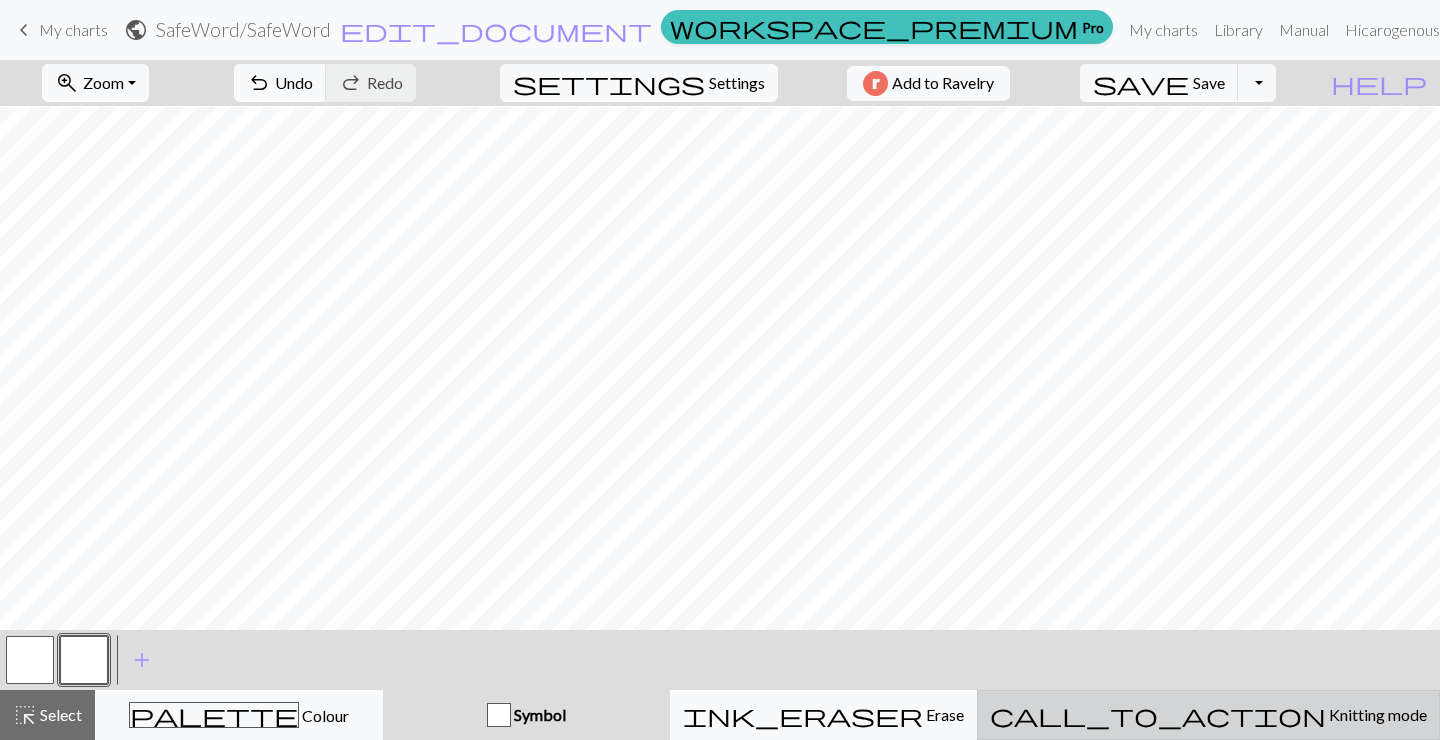click on "Knitting mode" at bounding box center [1376, 714] 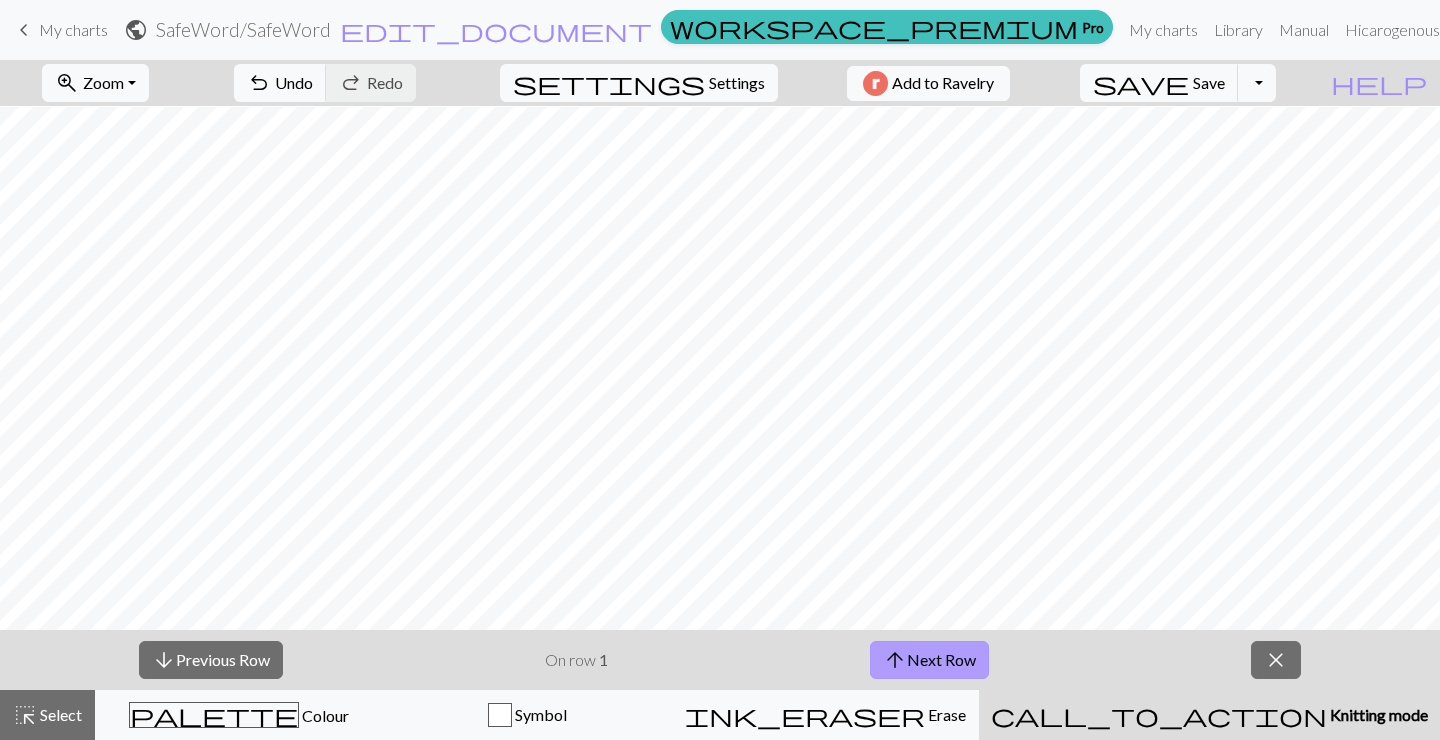 click on "arrow_upward  Next Row" at bounding box center (929, 660) 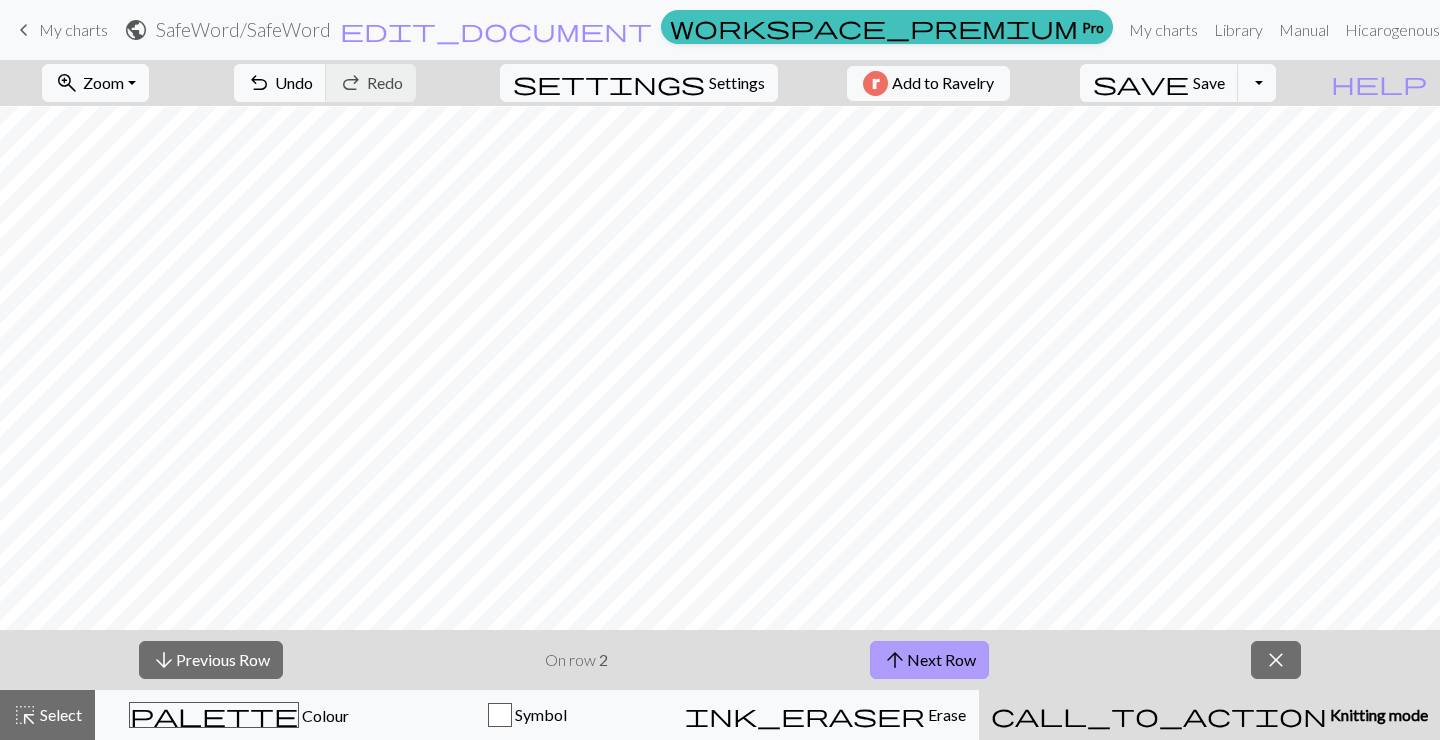 click on "arrow_upward  Next Row" at bounding box center (929, 660) 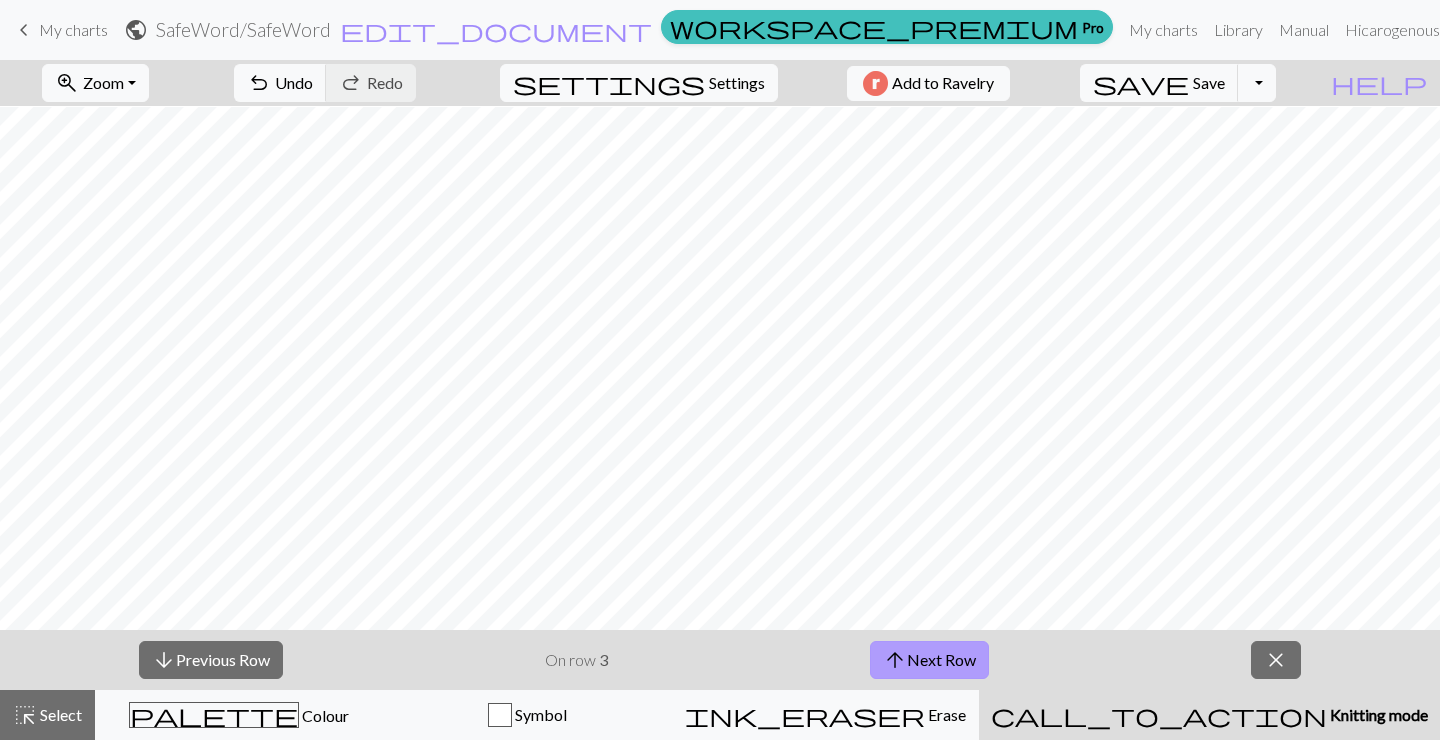 click on "arrow_upward  Next Row" at bounding box center [929, 660] 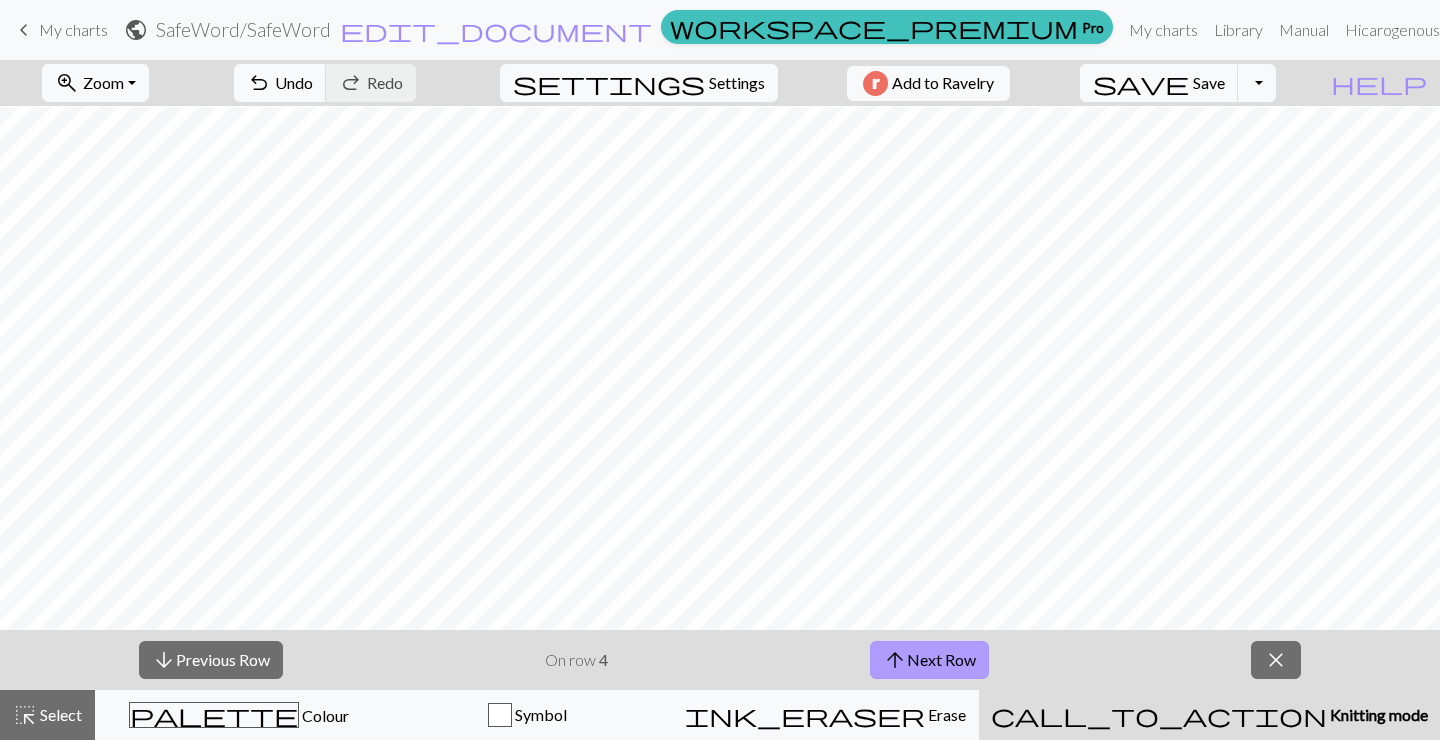 click on "arrow_upward  Next Row" at bounding box center [929, 660] 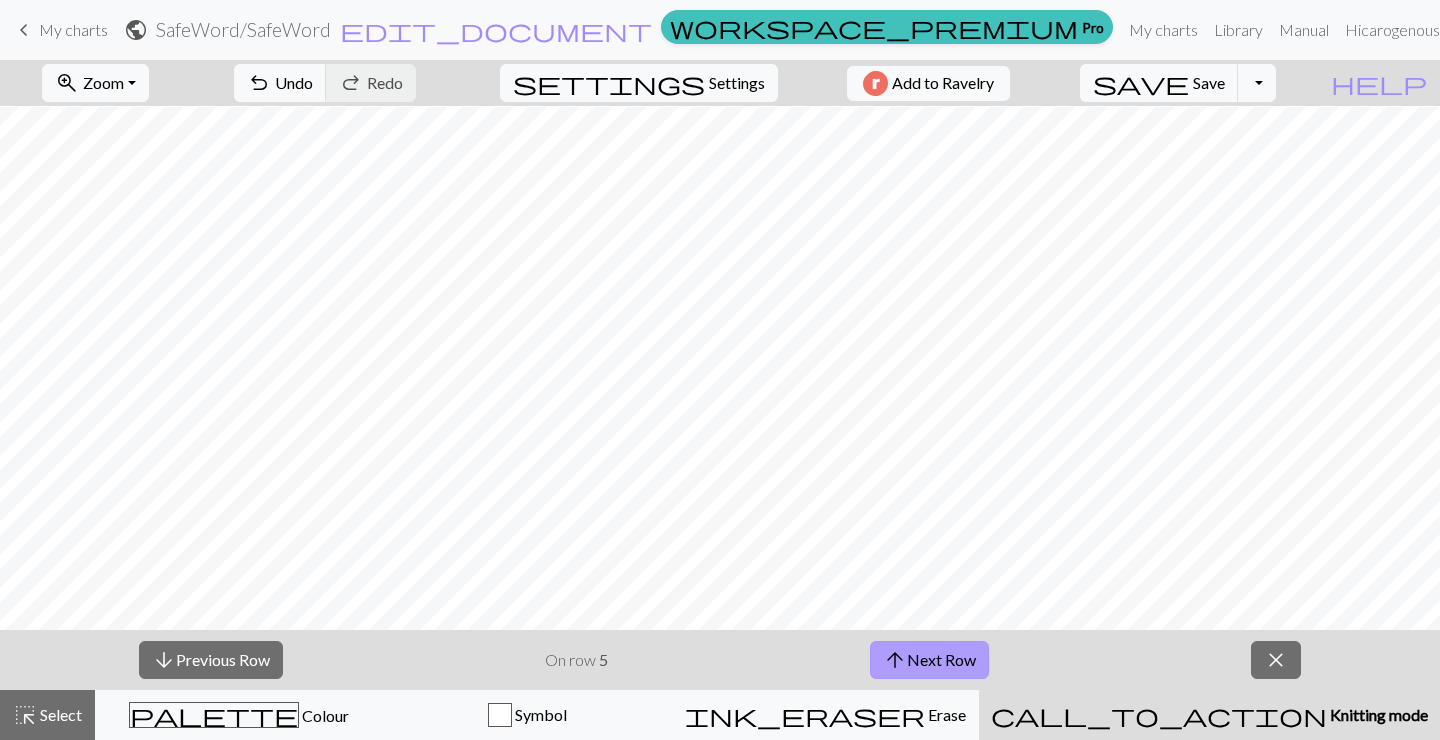 click on "arrow_upward  Next Row" at bounding box center (929, 660) 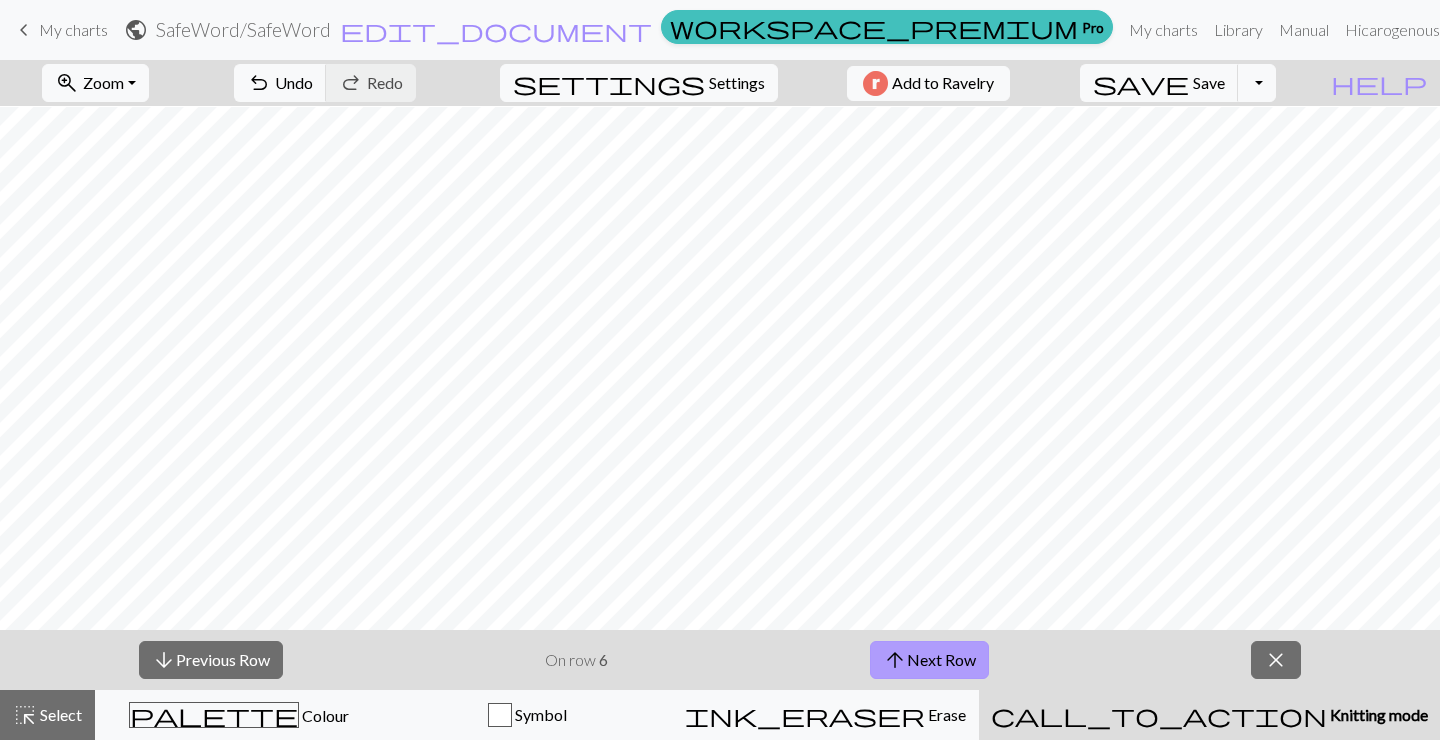 click on "arrow_upward  Next Row" at bounding box center [929, 660] 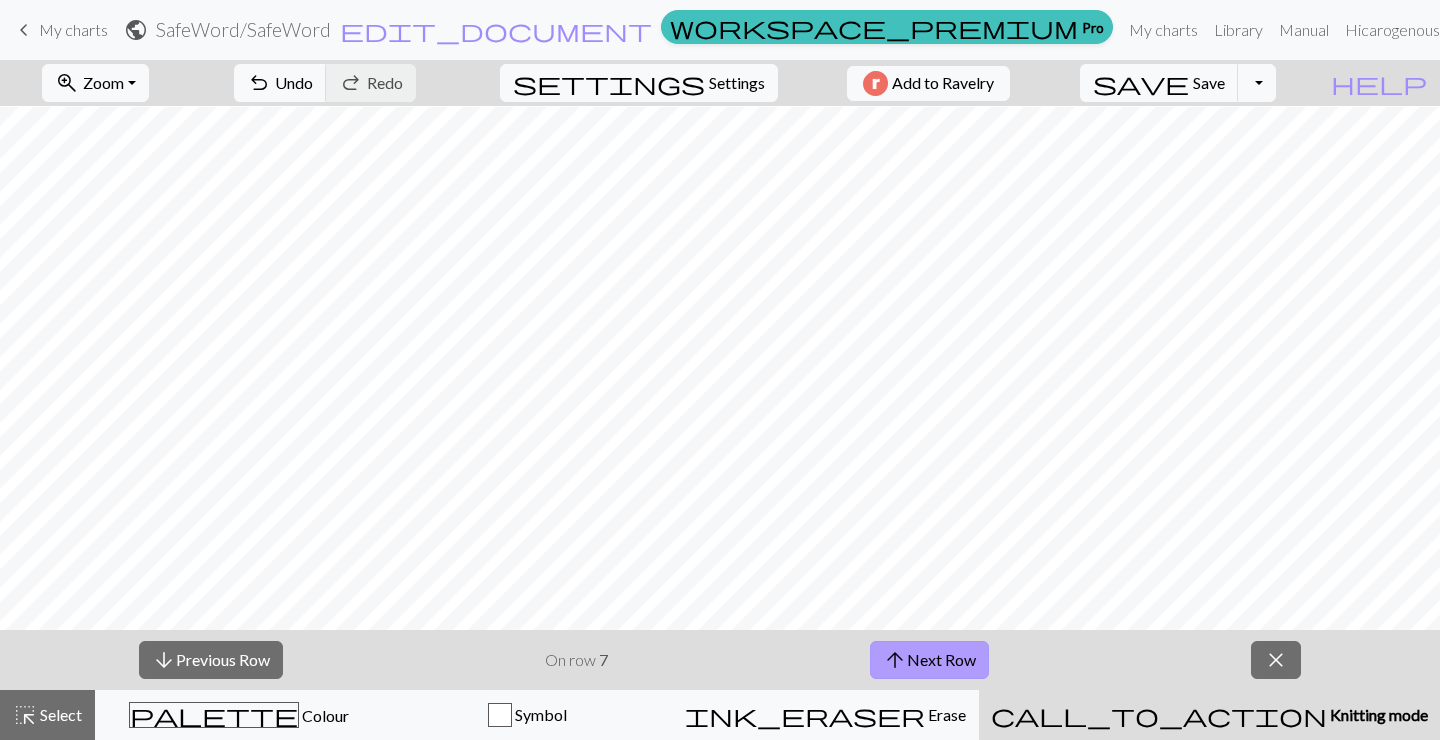 click on "arrow_upward  Next Row" at bounding box center (929, 660) 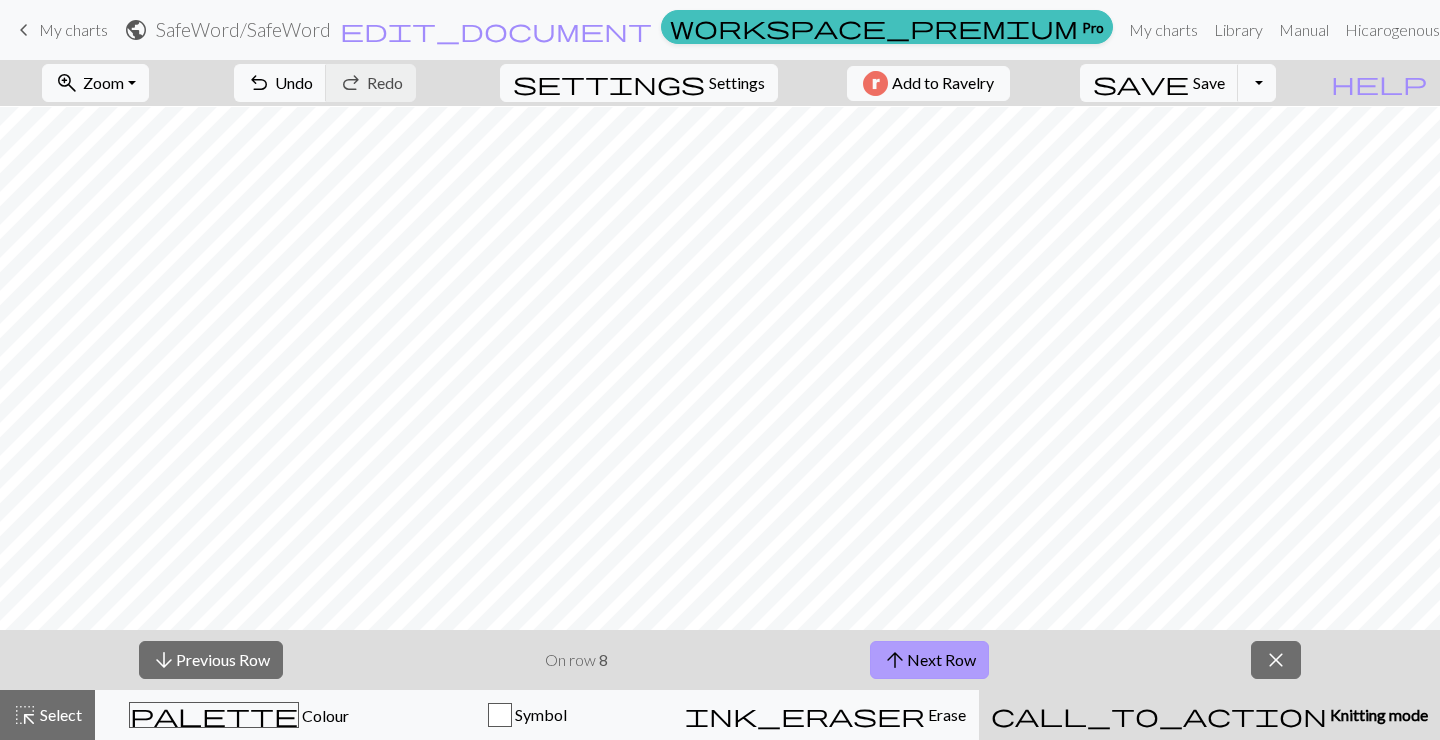 click on "arrow_upward  Next Row" at bounding box center [929, 660] 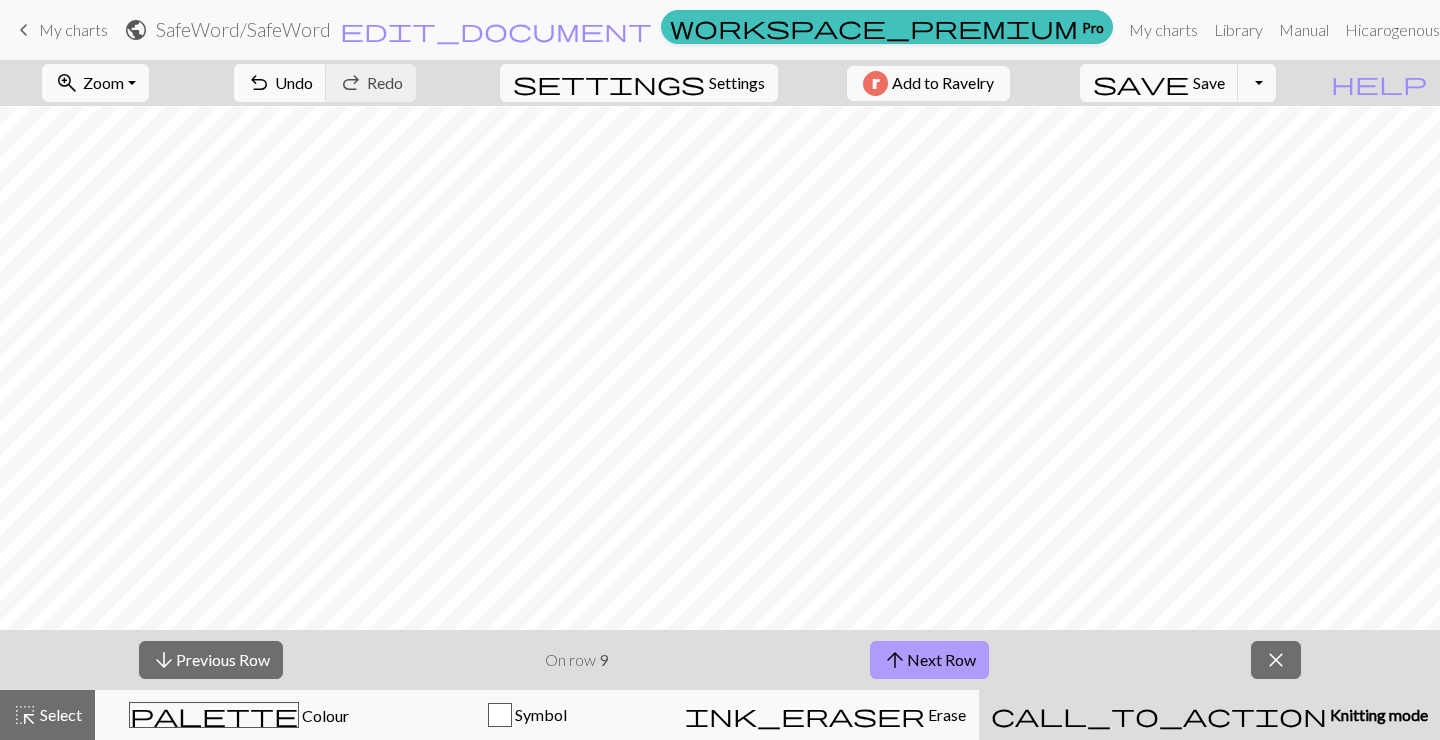 click on "arrow_upward  Next Row" at bounding box center [929, 660] 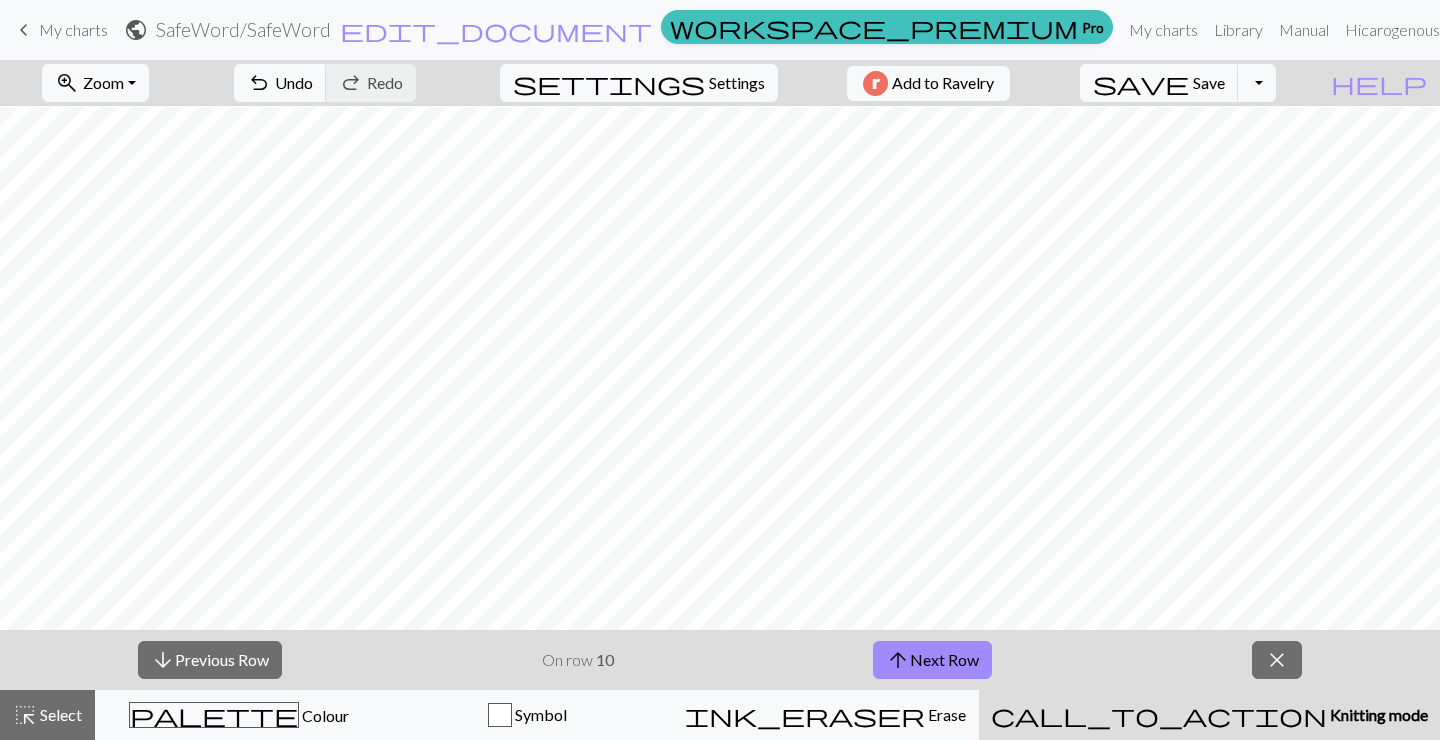 click on "Toggle Dropdown" at bounding box center (1257, 83) 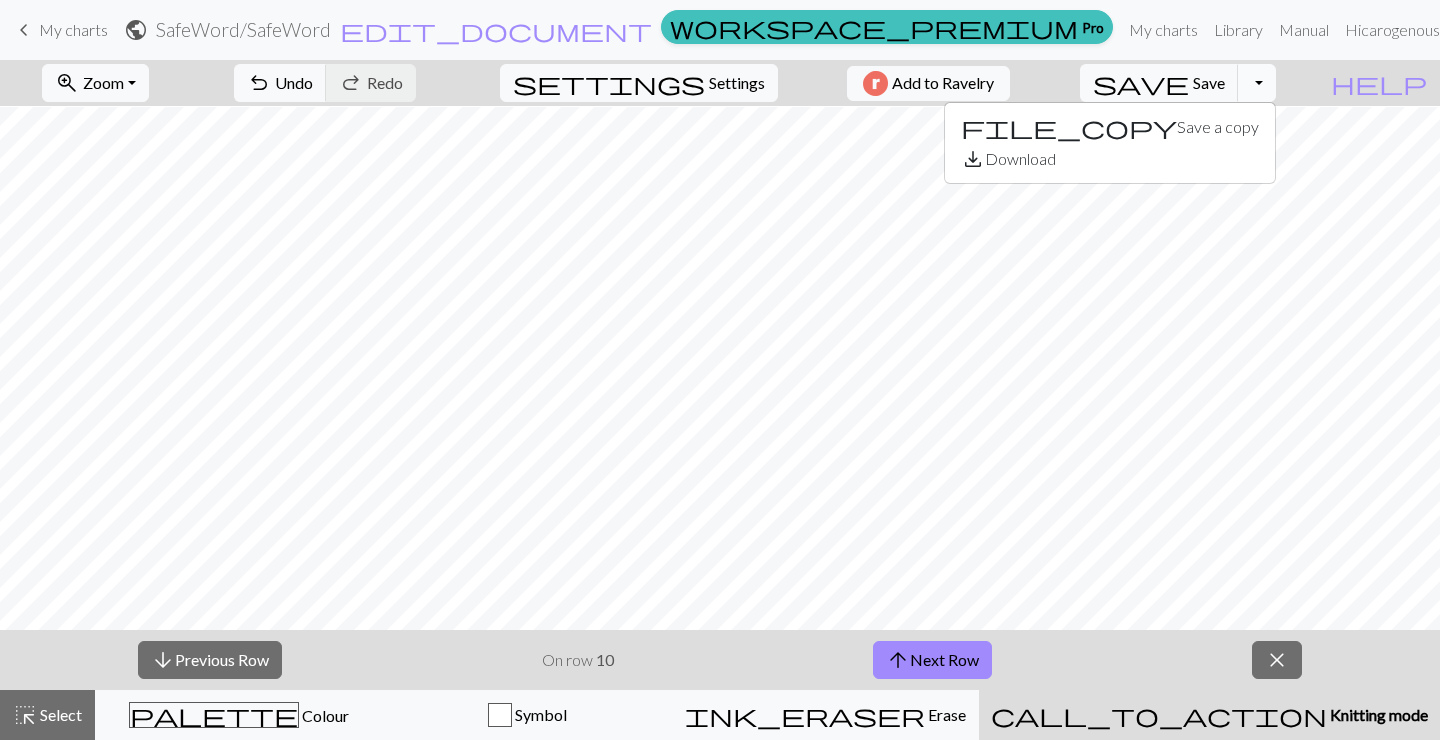 click on "Toggle Dropdown" at bounding box center (1257, 83) 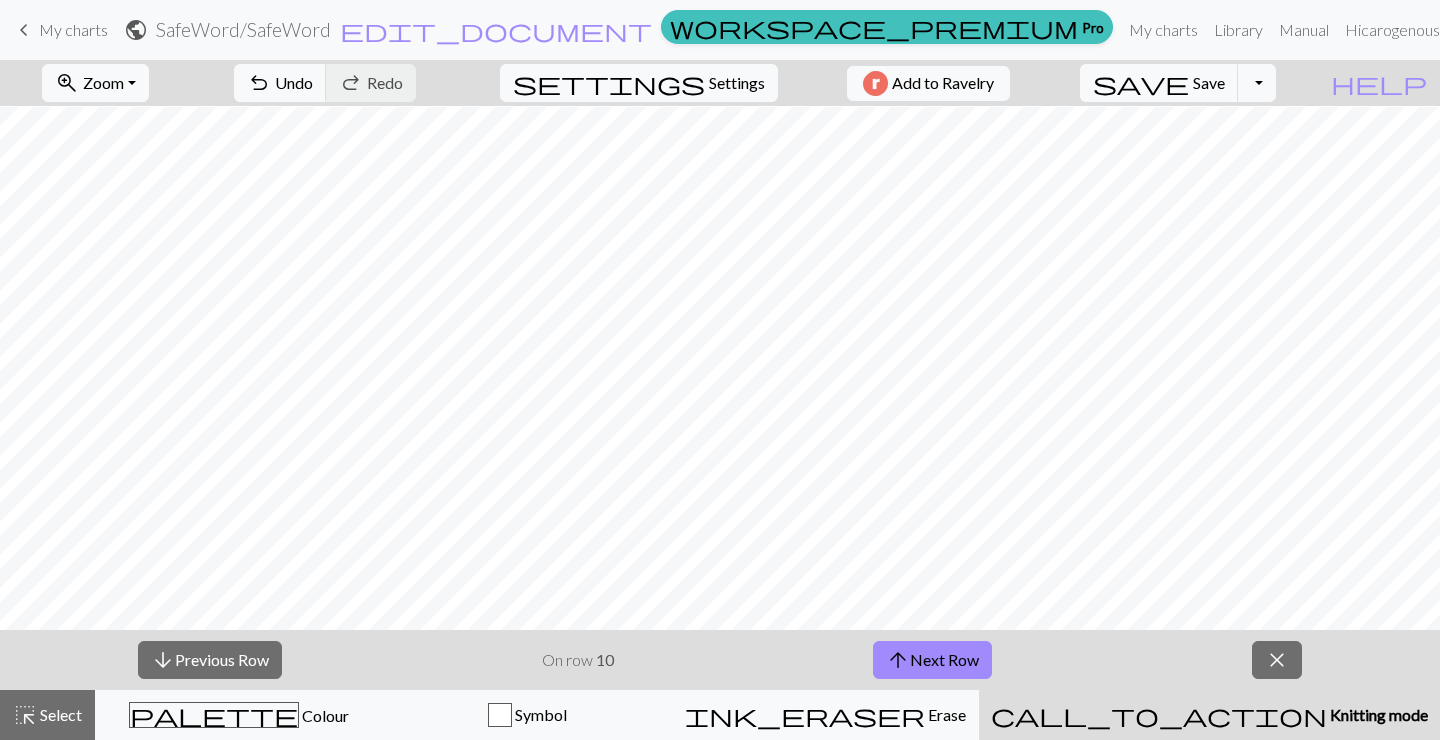 click on "My charts" at bounding box center [73, 29] 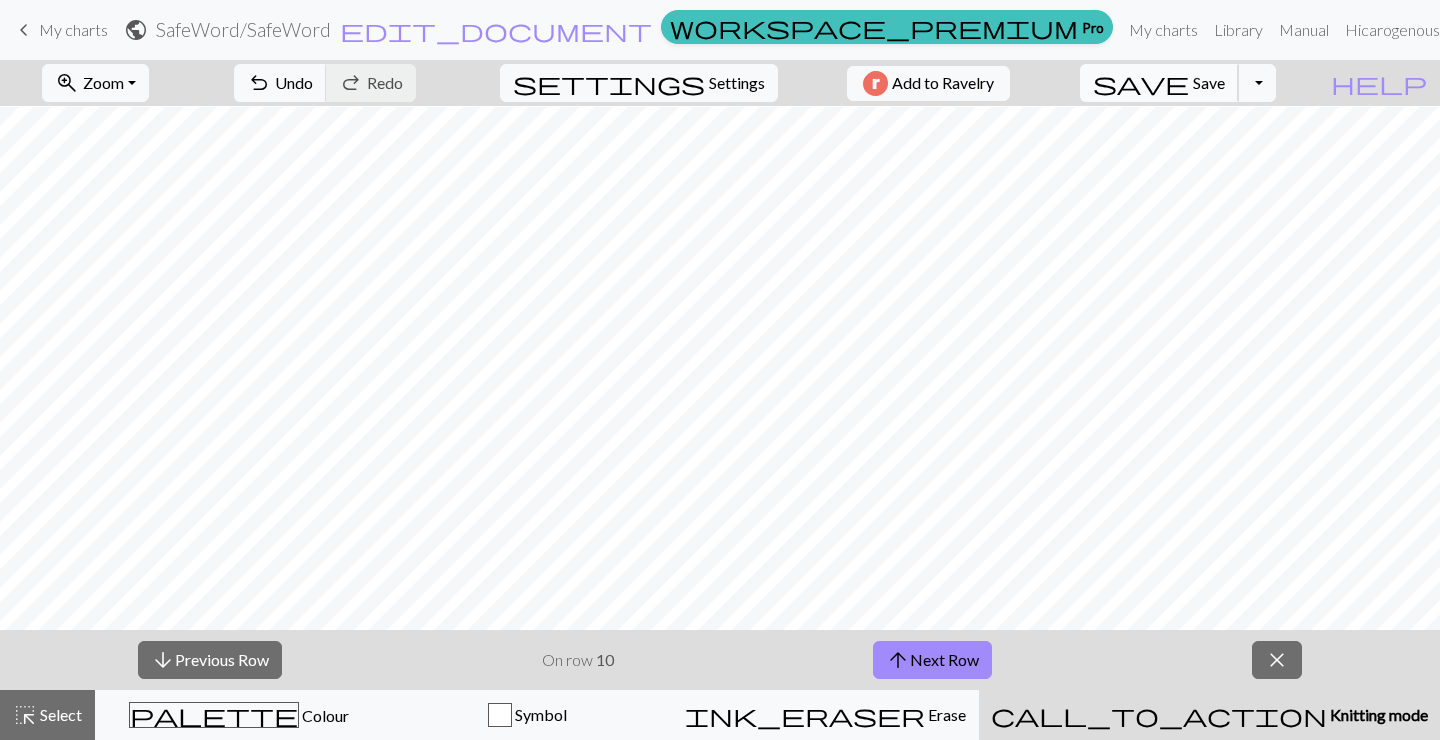 click on "save" at bounding box center (1141, 83) 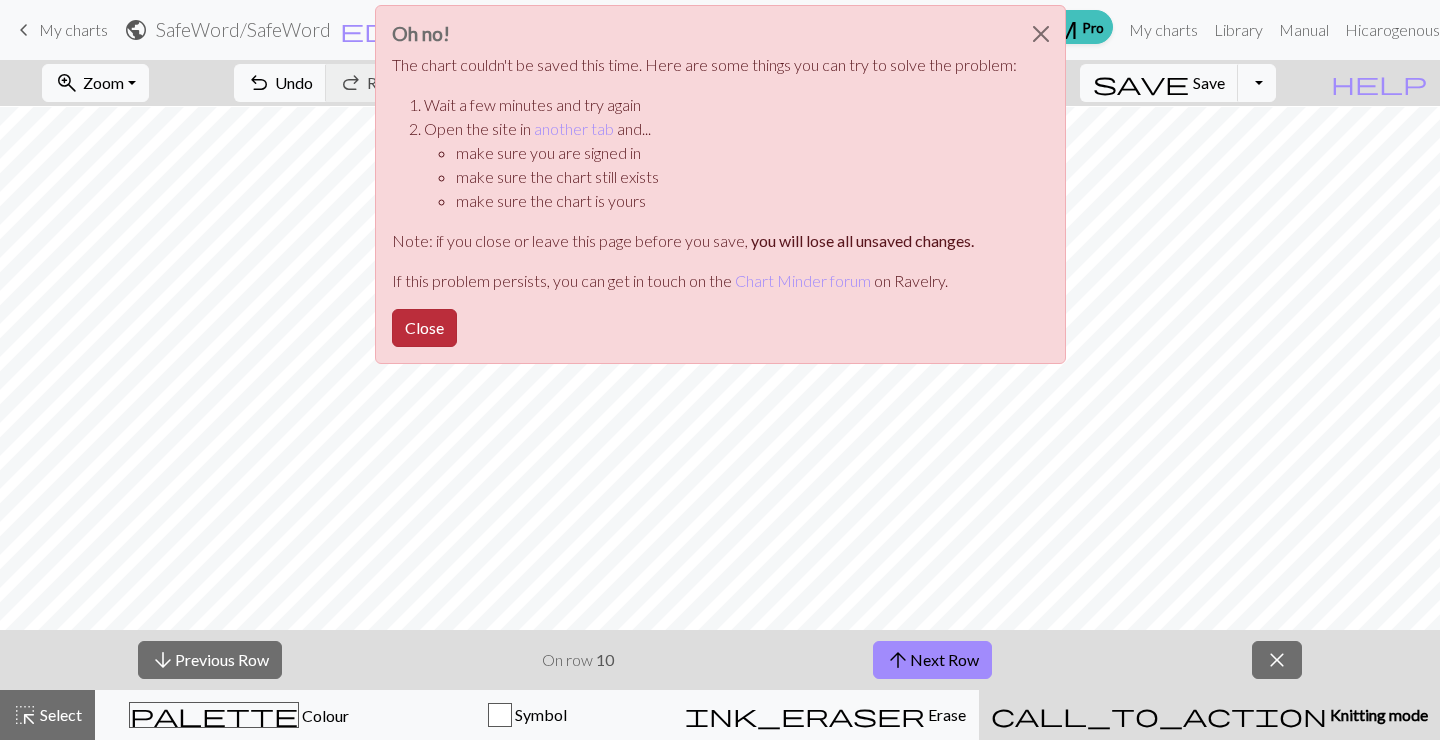 click on "Close" at bounding box center (424, 328) 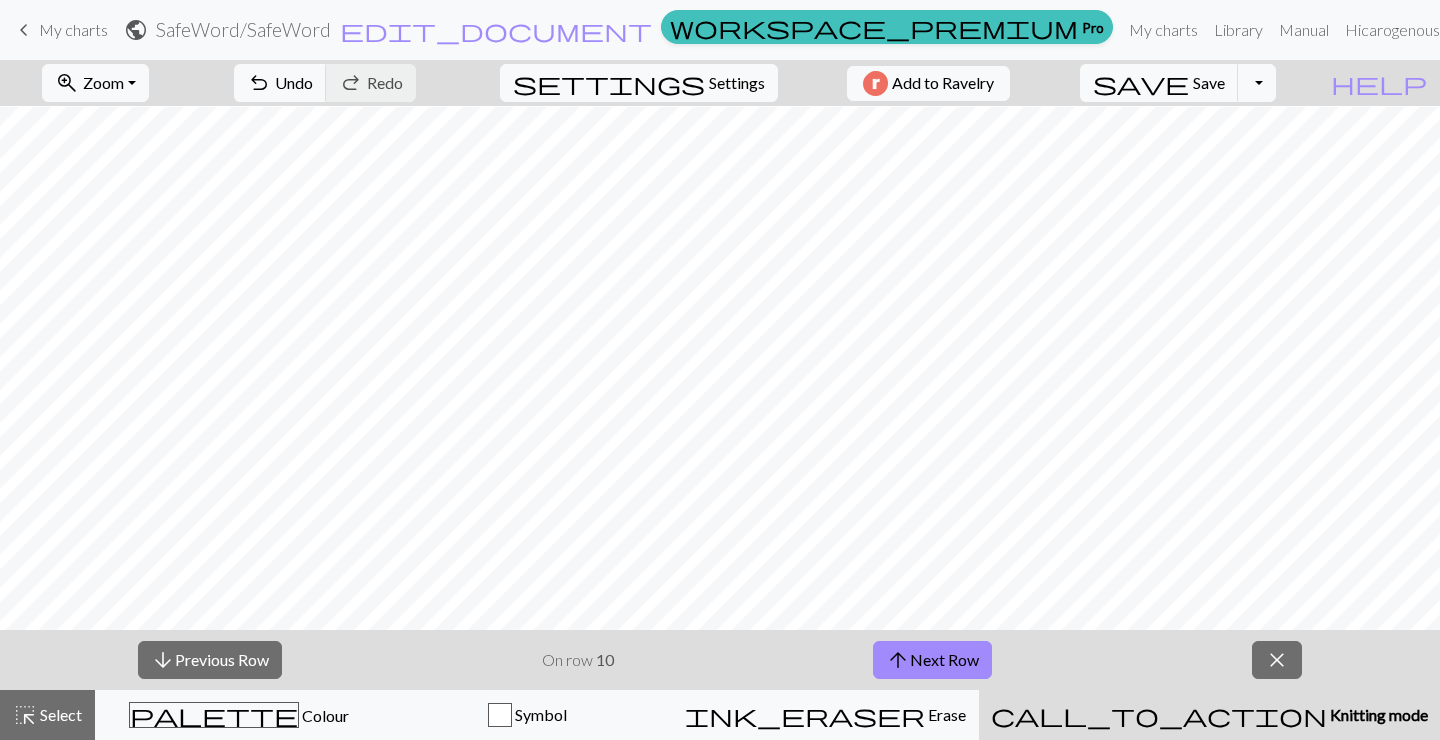 click on "My charts" at bounding box center [73, 29] 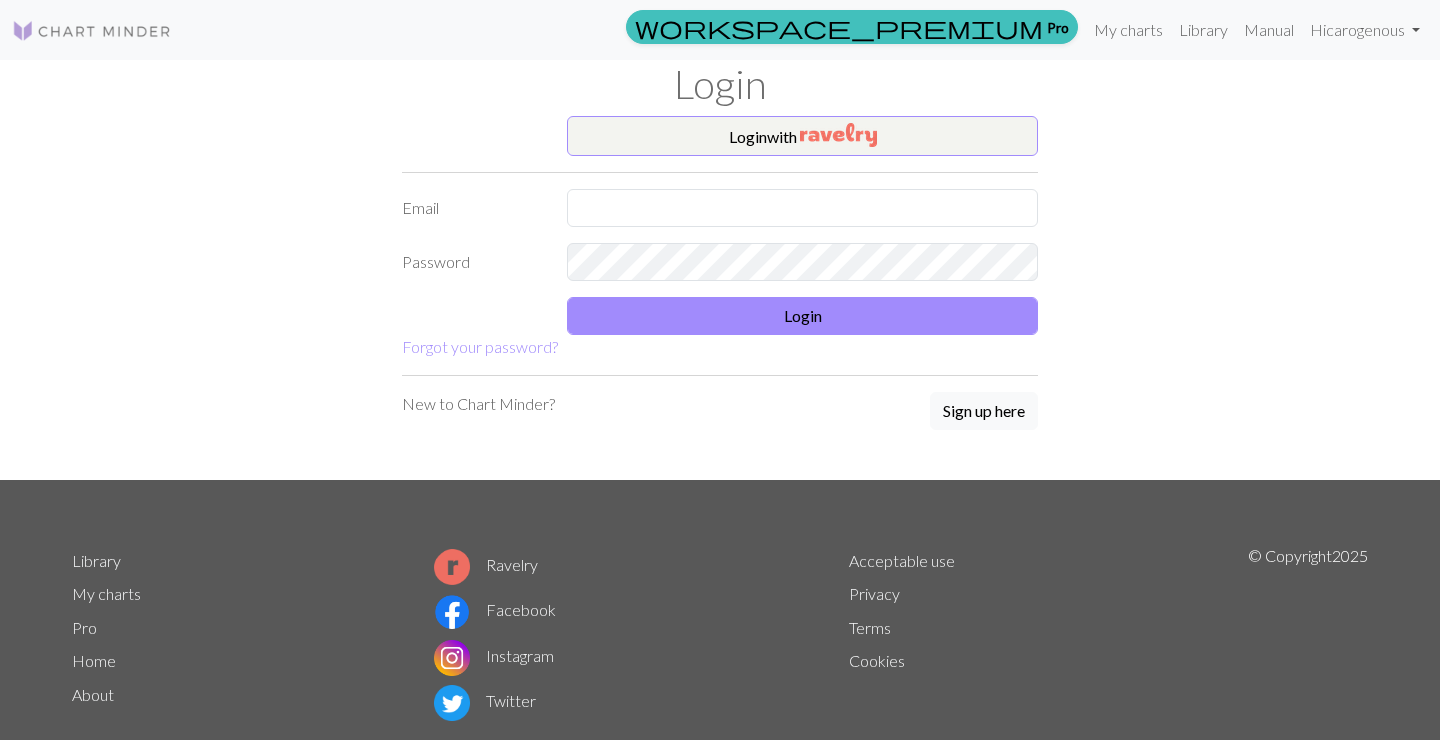 click on "New to Chart Minder? Sign up here" at bounding box center (720, 412) 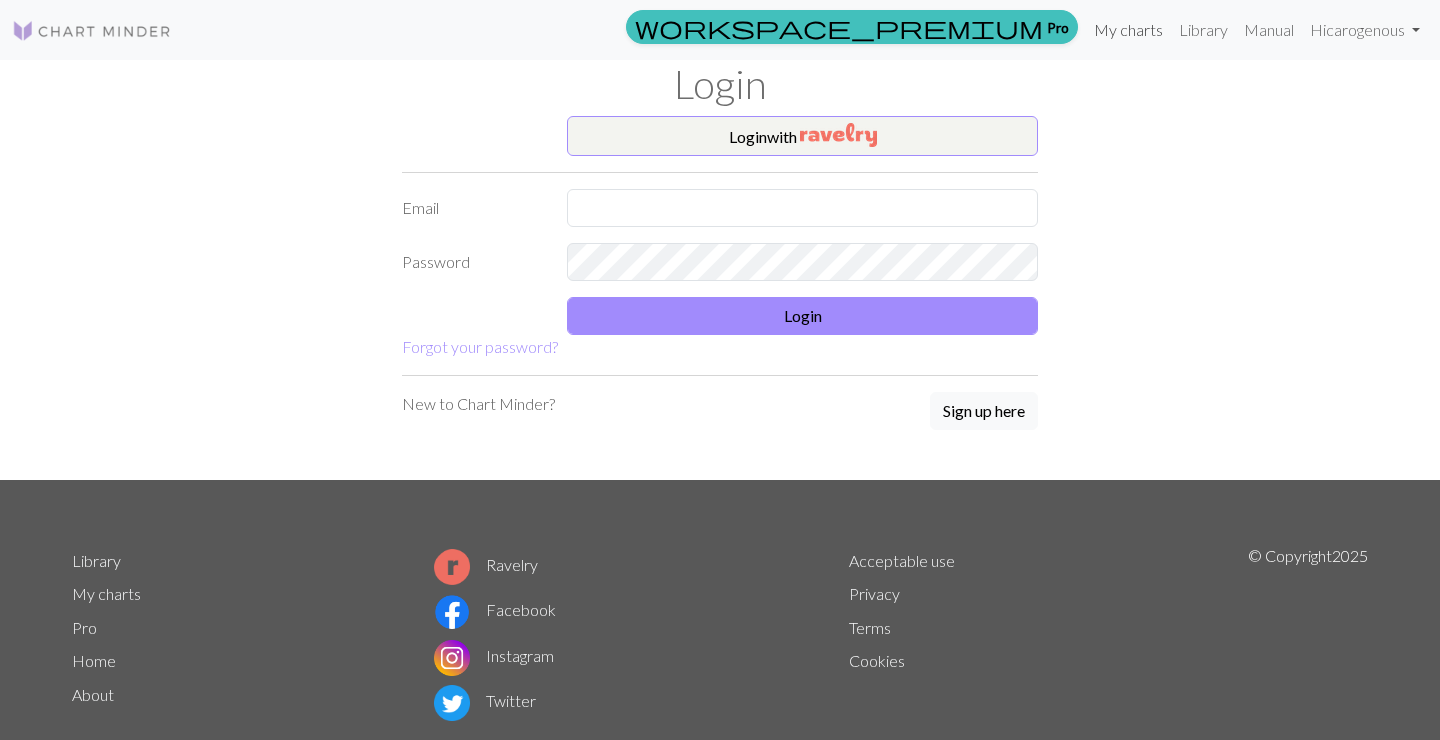 click on "My charts" at bounding box center [1128, 30] 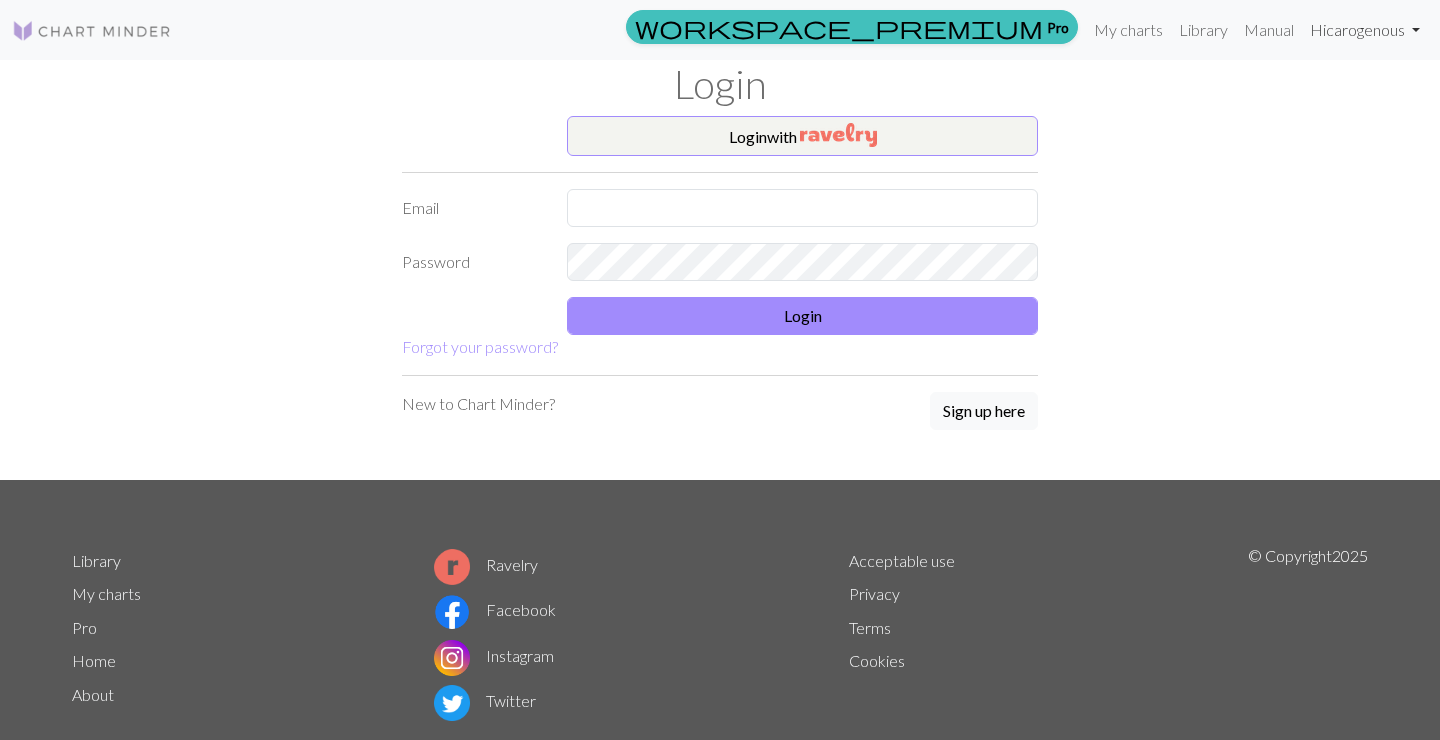click on "Hi  carogenous" at bounding box center (1365, 30) 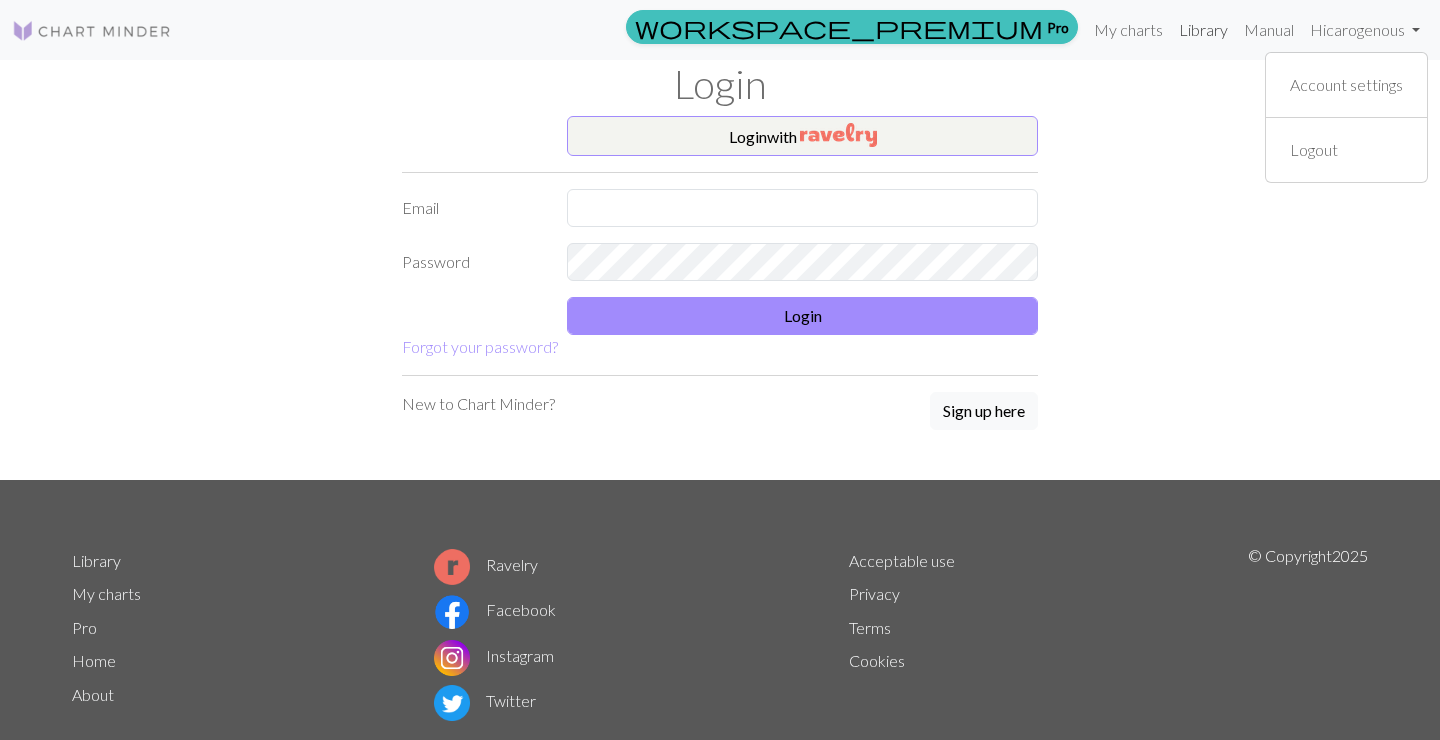 click on "Library" at bounding box center (1203, 30) 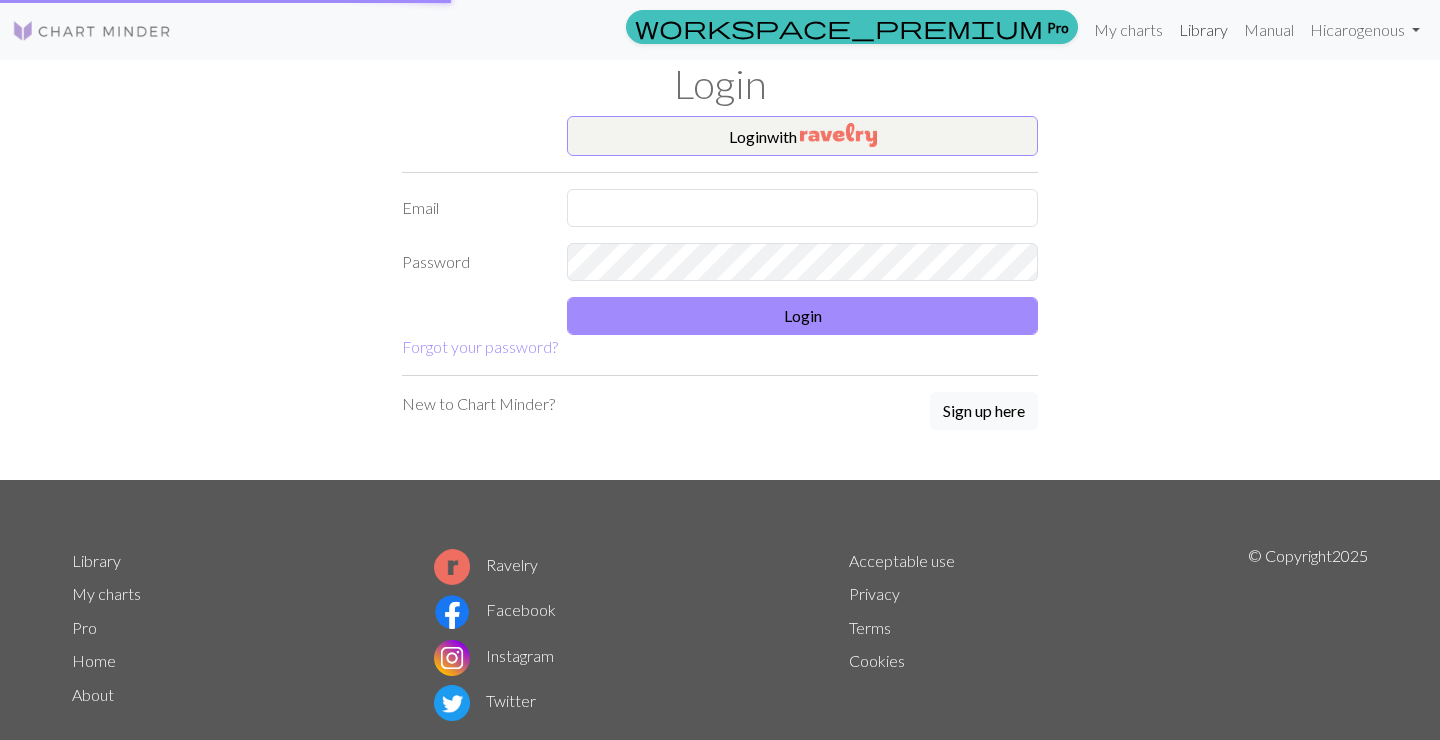 click on "Library" at bounding box center (1203, 30) 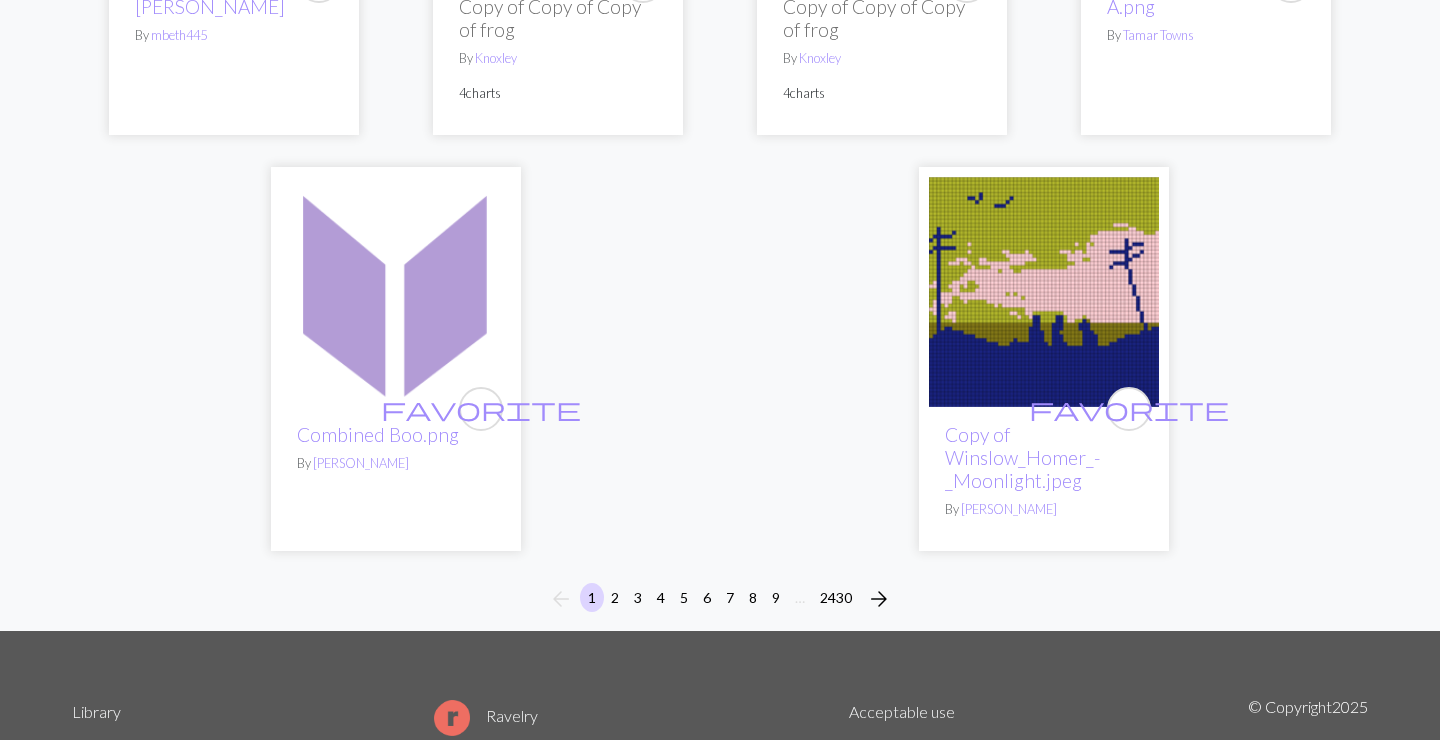 scroll, scrollTop: 5303, scrollLeft: 0, axis: vertical 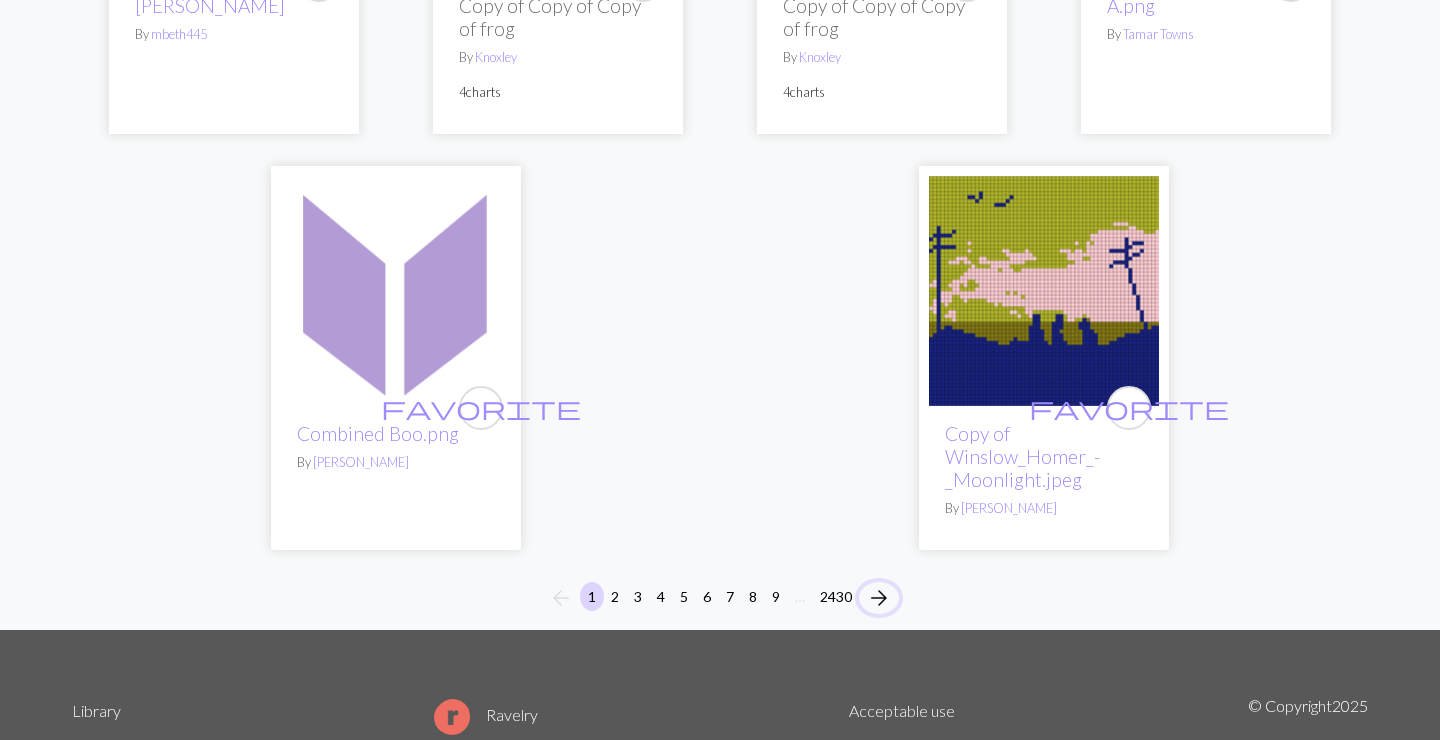 click on "arrow_forward" at bounding box center [879, 598] 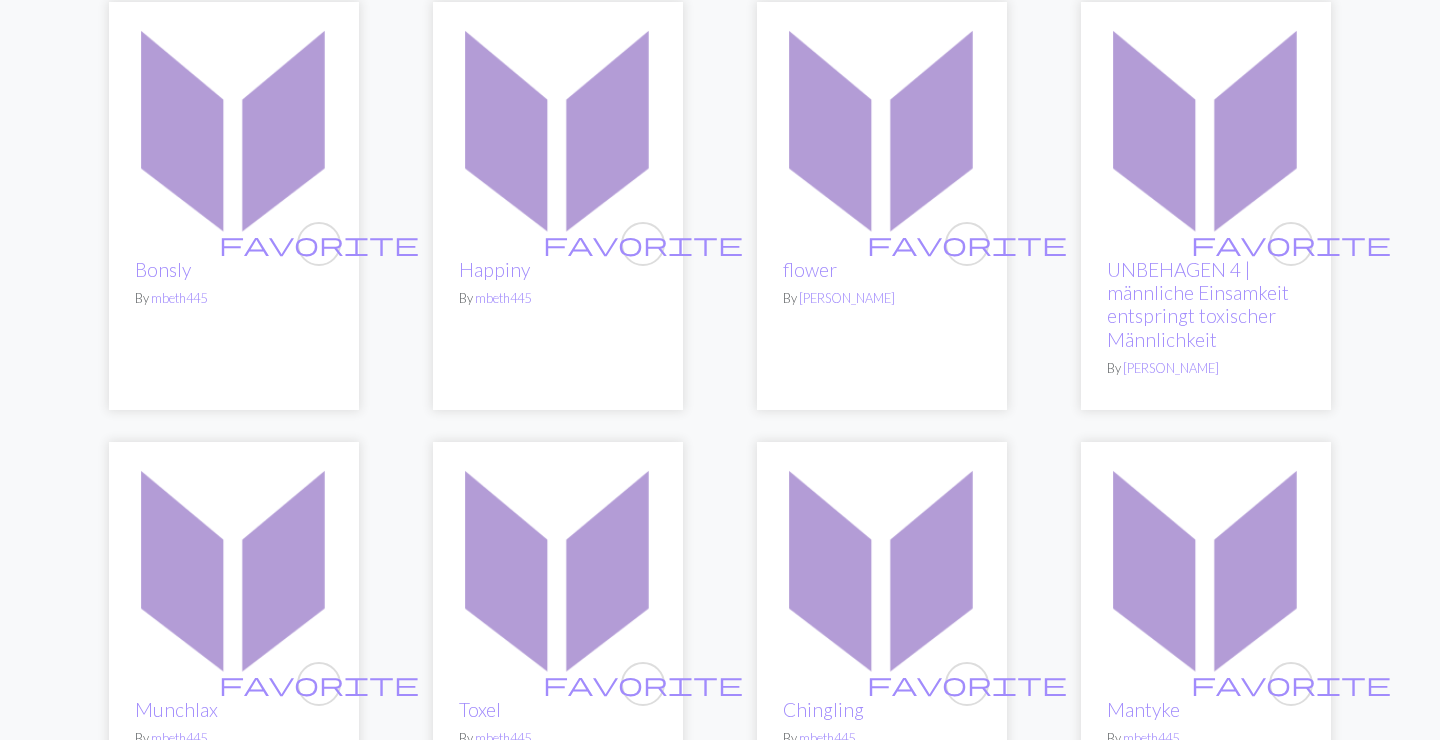 scroll, scrollTop: 0, scrollLeft: 0, axis: both 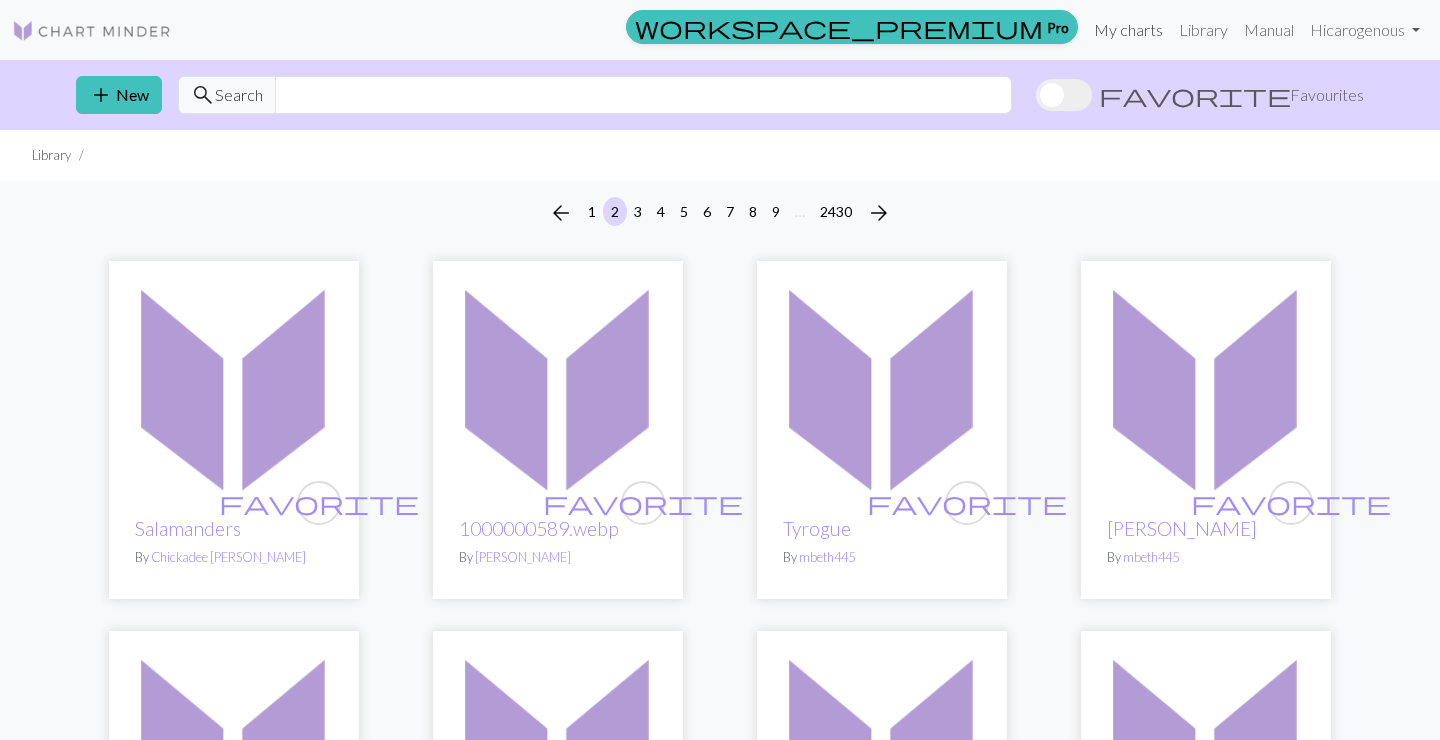 click on "My charts" at bounding box center (1128, 30) 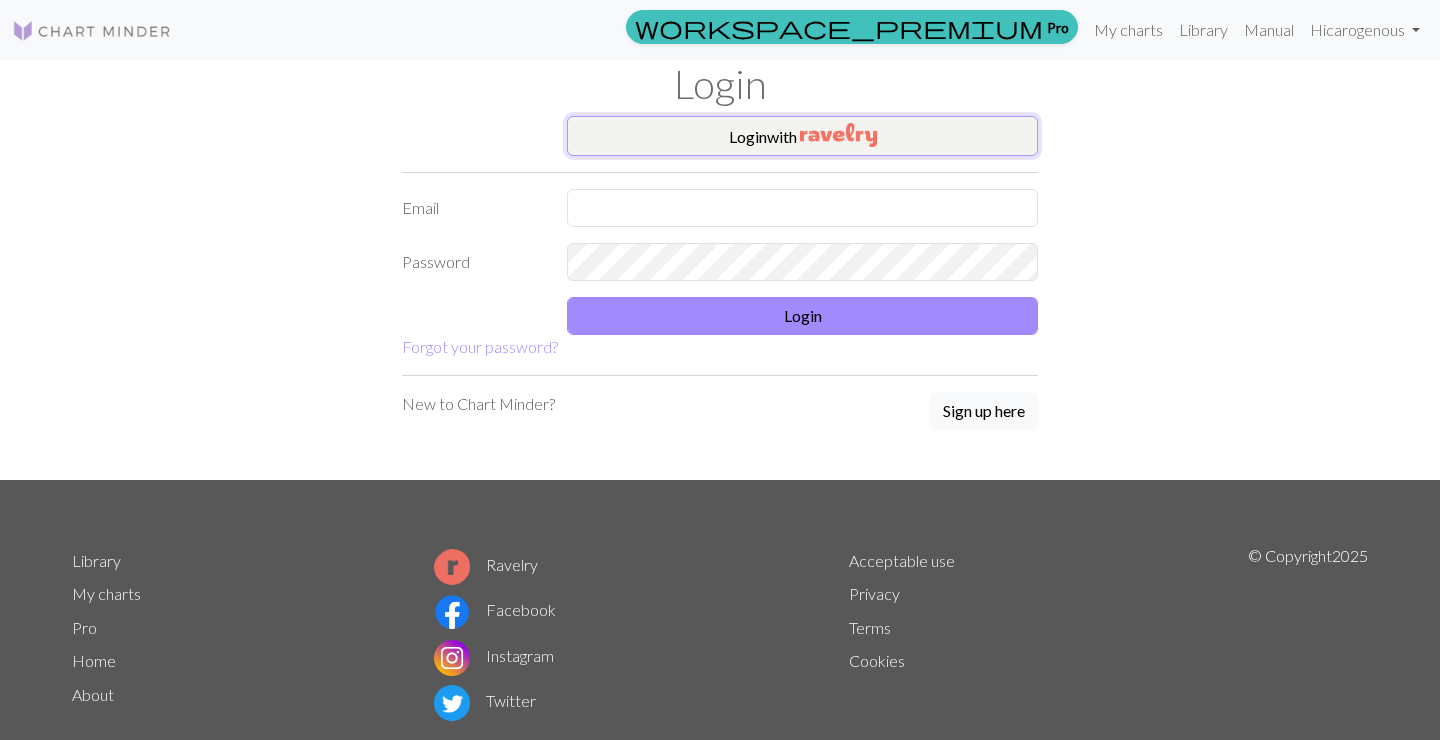 click on "Login  with" at bounding box center [802, 136] 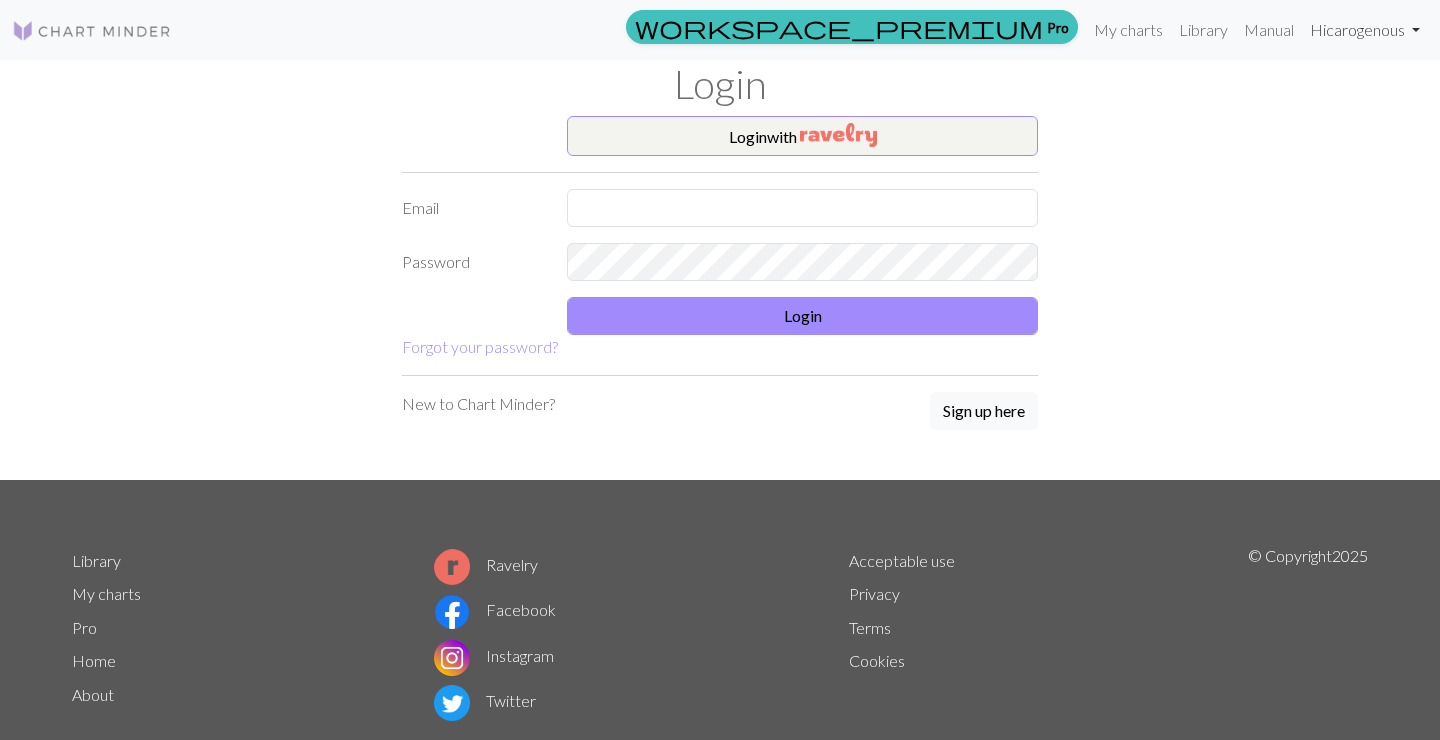 click on "Hi  carogenous" at bounding box center [1365, 30] 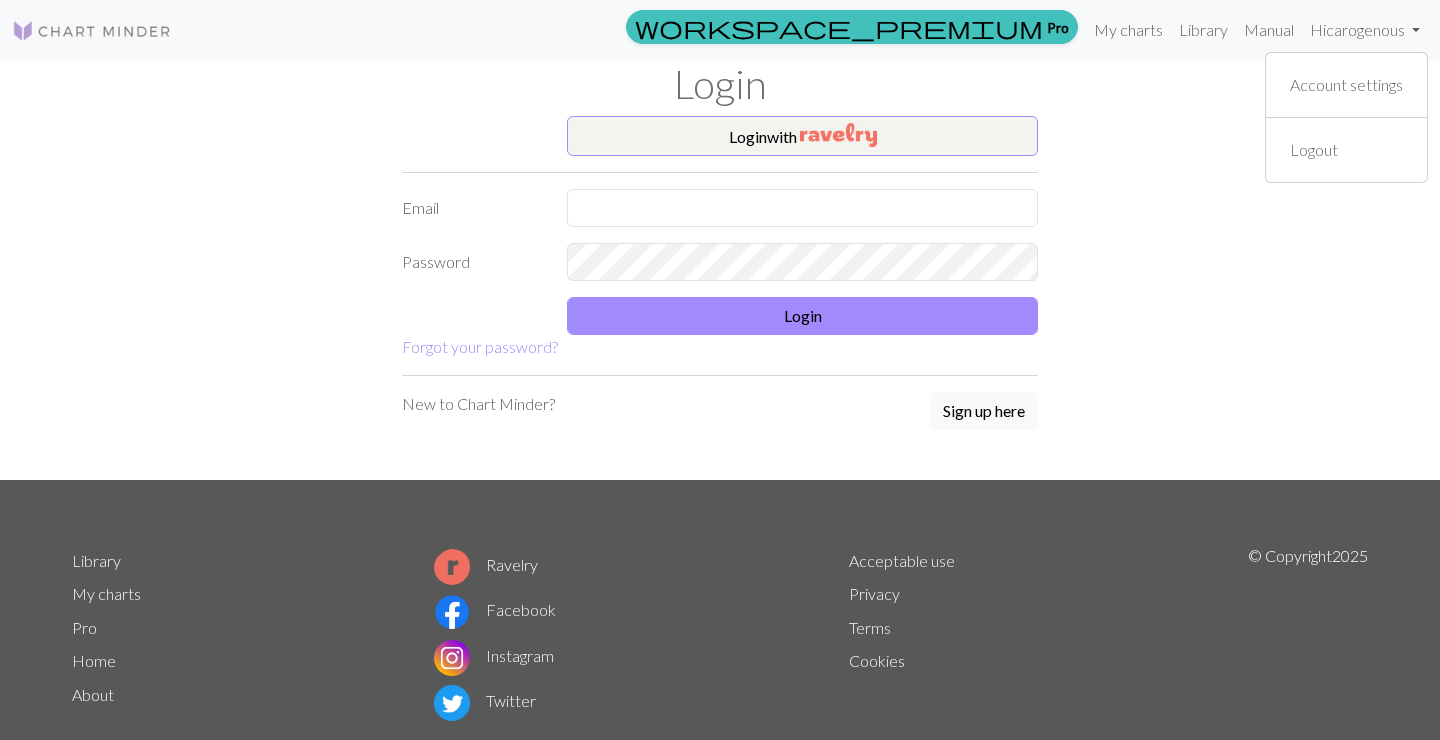click on "Login  with   Email Password Login Forgot your password? New to Chart Minder? Sign up here" at bounding box center [720, 298] 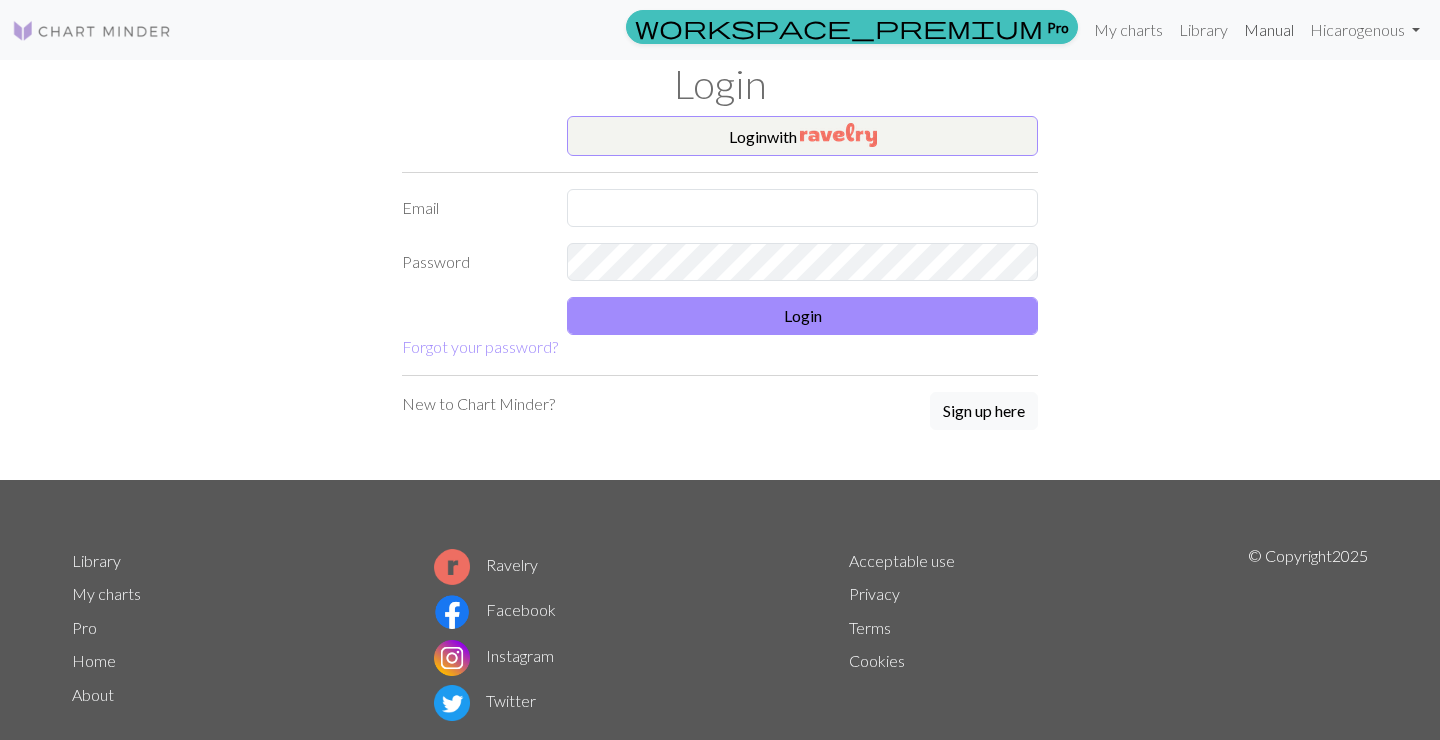 click on "Manual" at bounding box center [1269, 30] 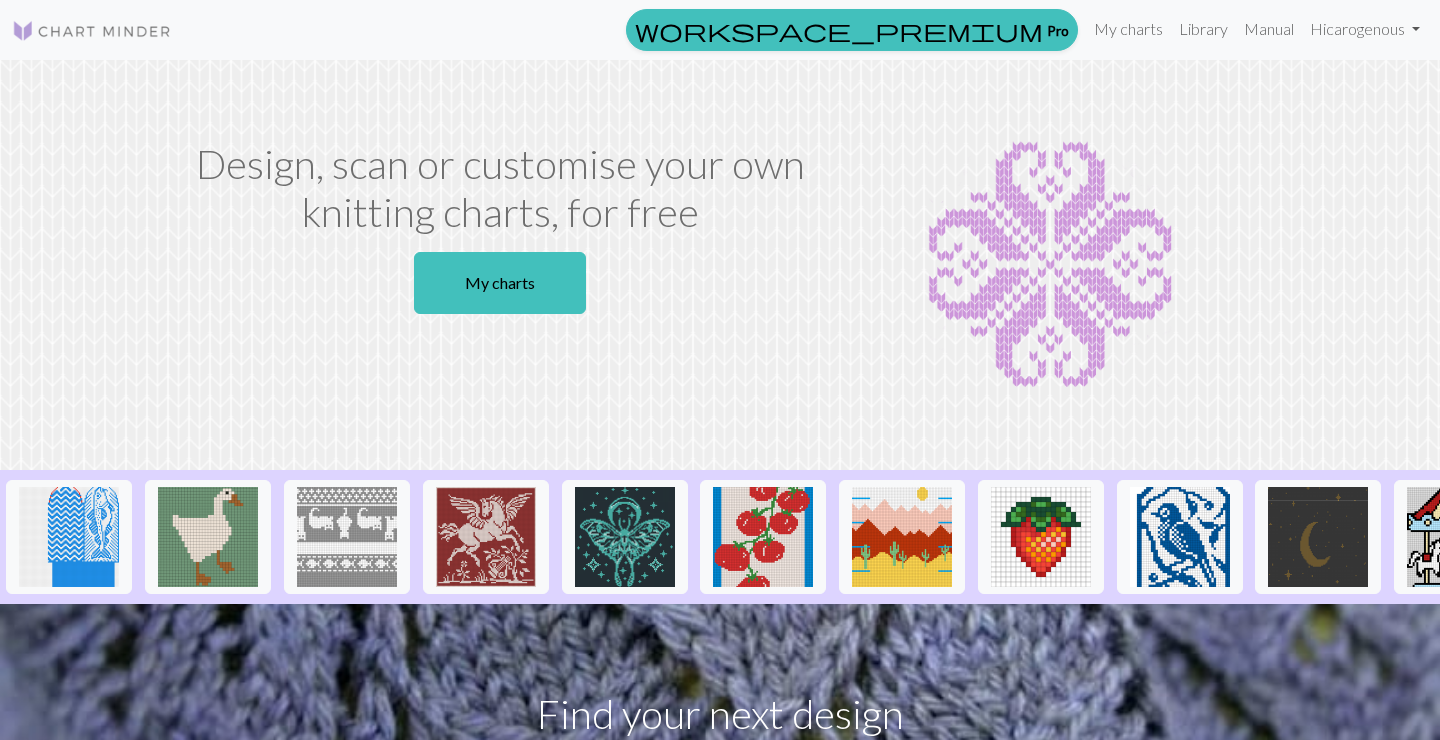 scroll, scrollTop: 0, scrollLeft: 0, axis: both 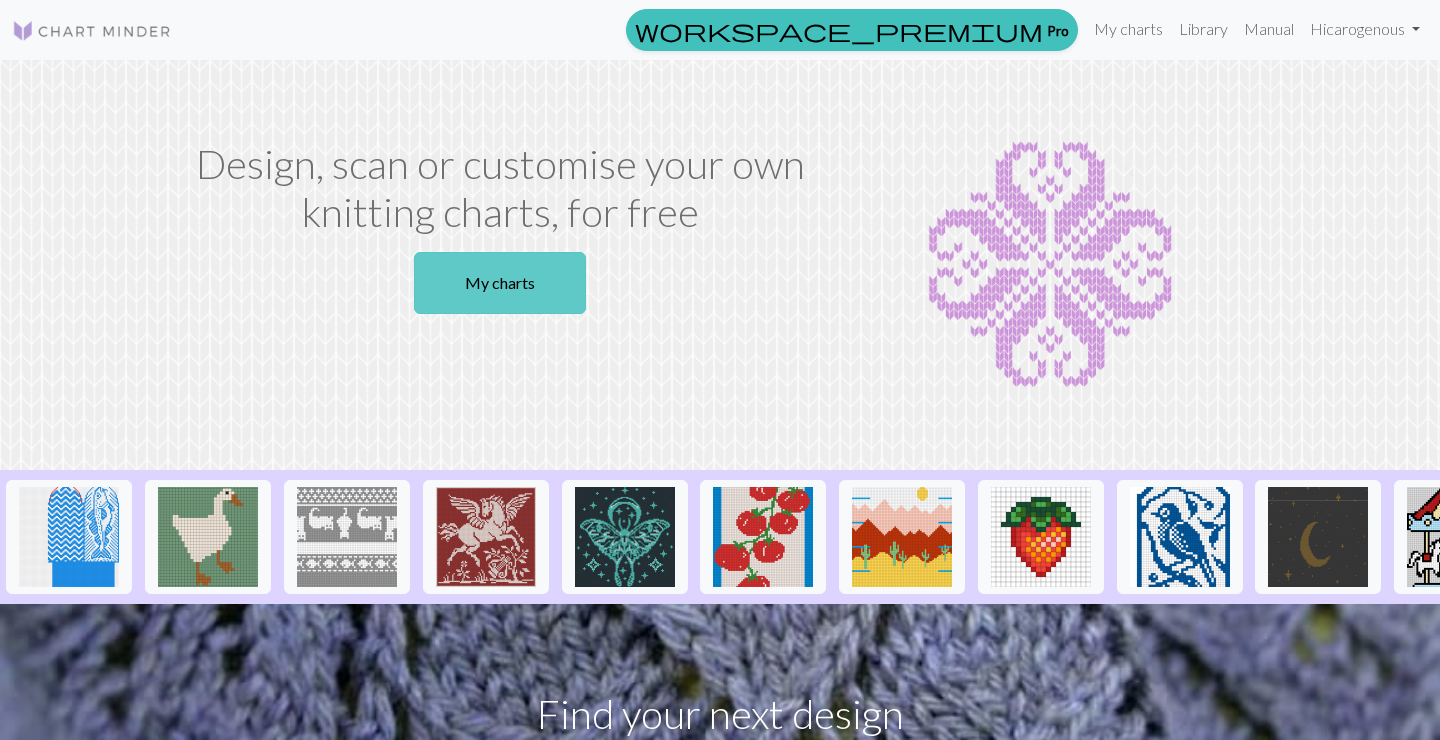 click on "My charts" at bounding box center (500, 283) 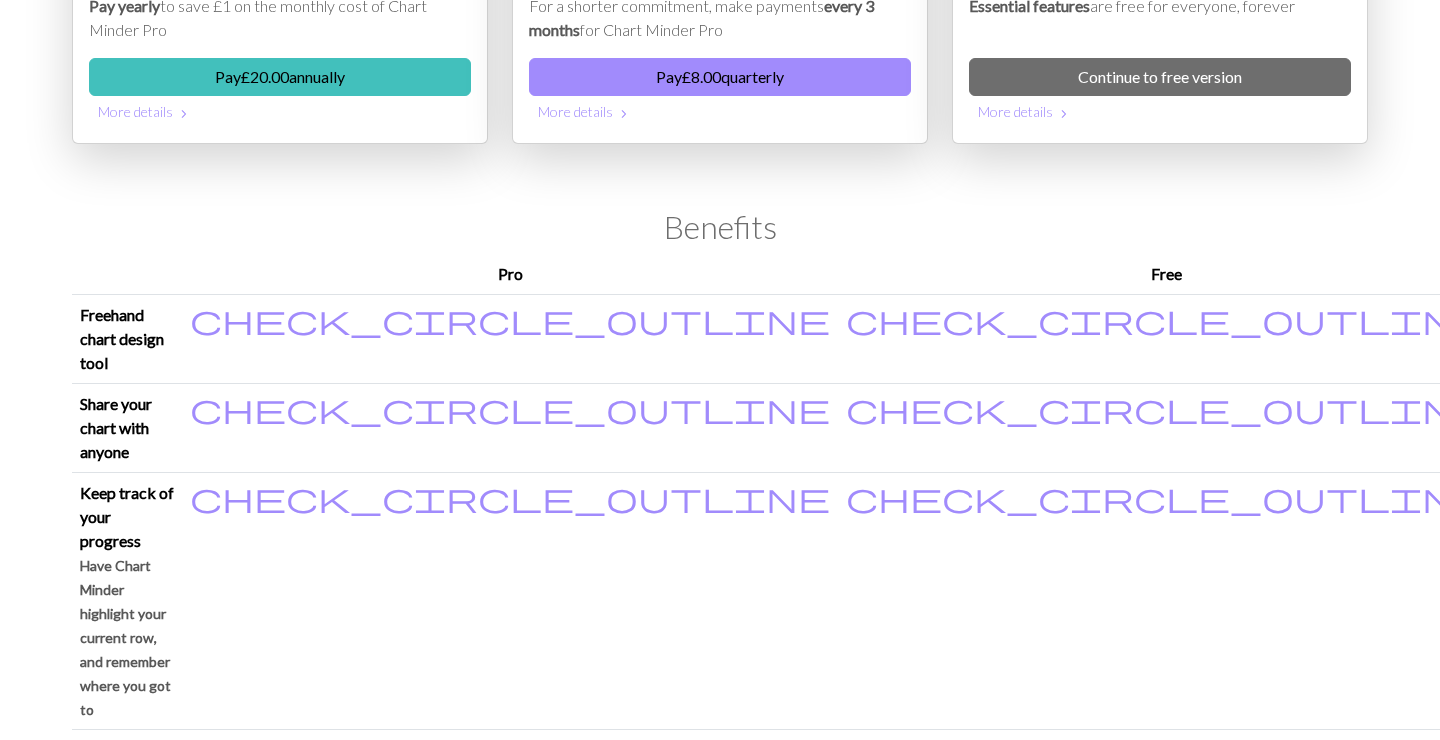 scroll, scrollTop: 0, scrollLeft: 0, axis: both 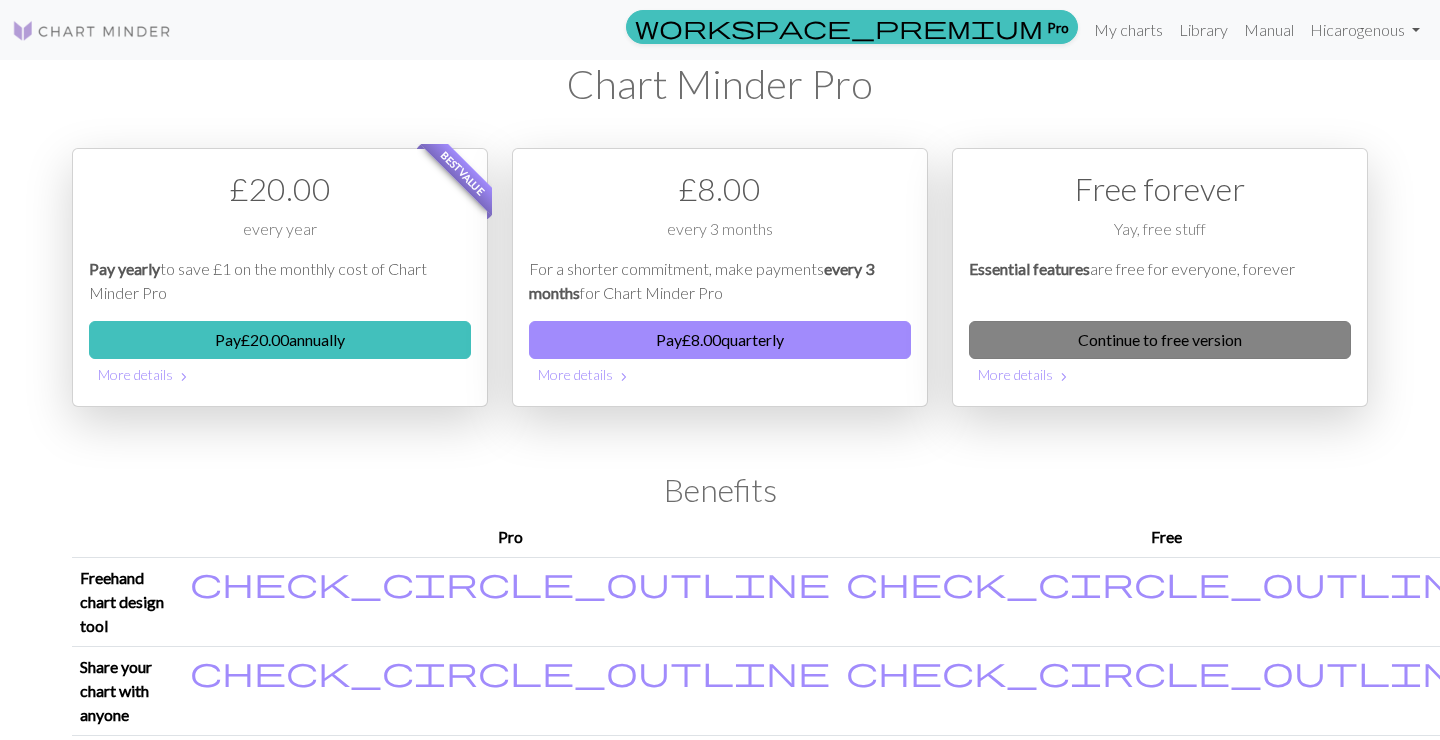 click on "Continue to free version" at bounding box center (1160, 340) 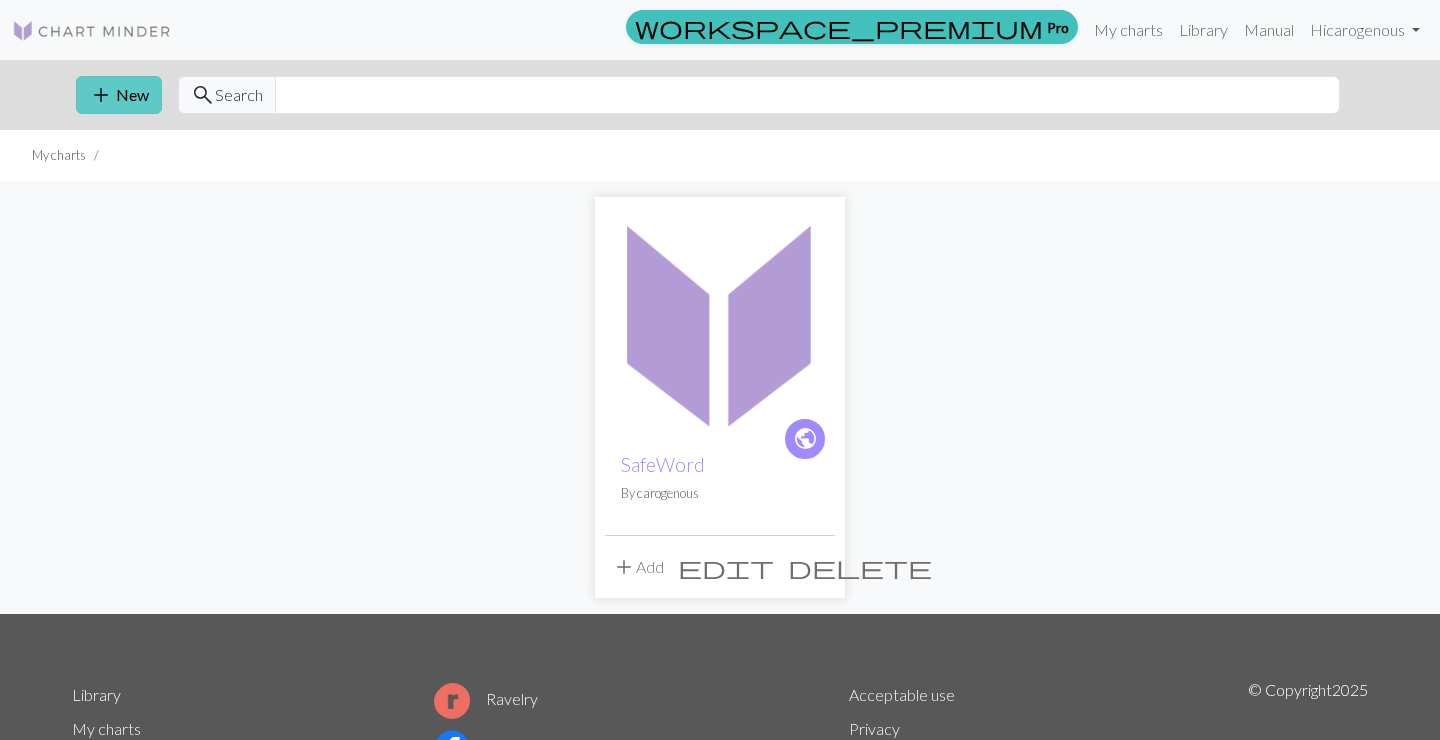 click on "add   New" at bounding box center (119, 95) 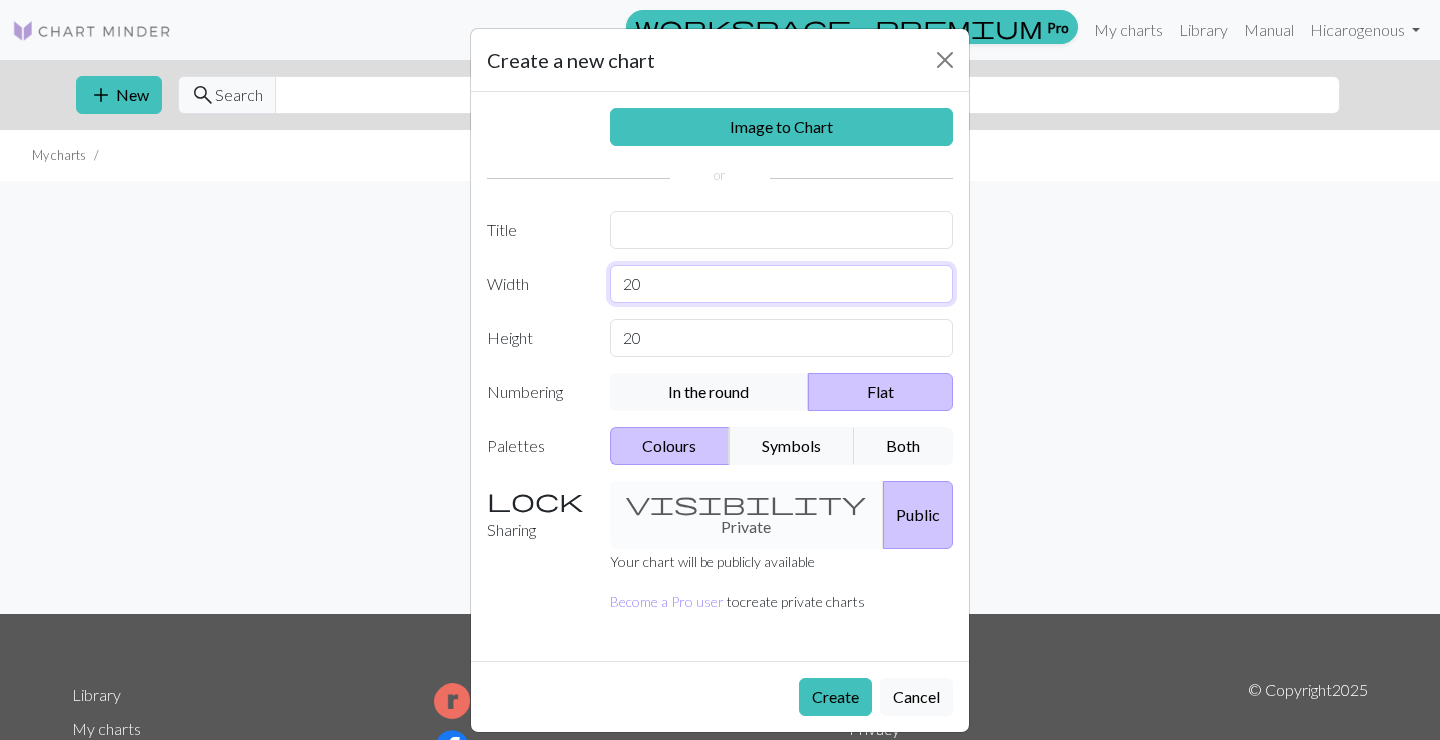 drag, startPoint x: 694, startPoint y: 288, endPoint x: 706, endPoint y: 287, distance: 12.0415945 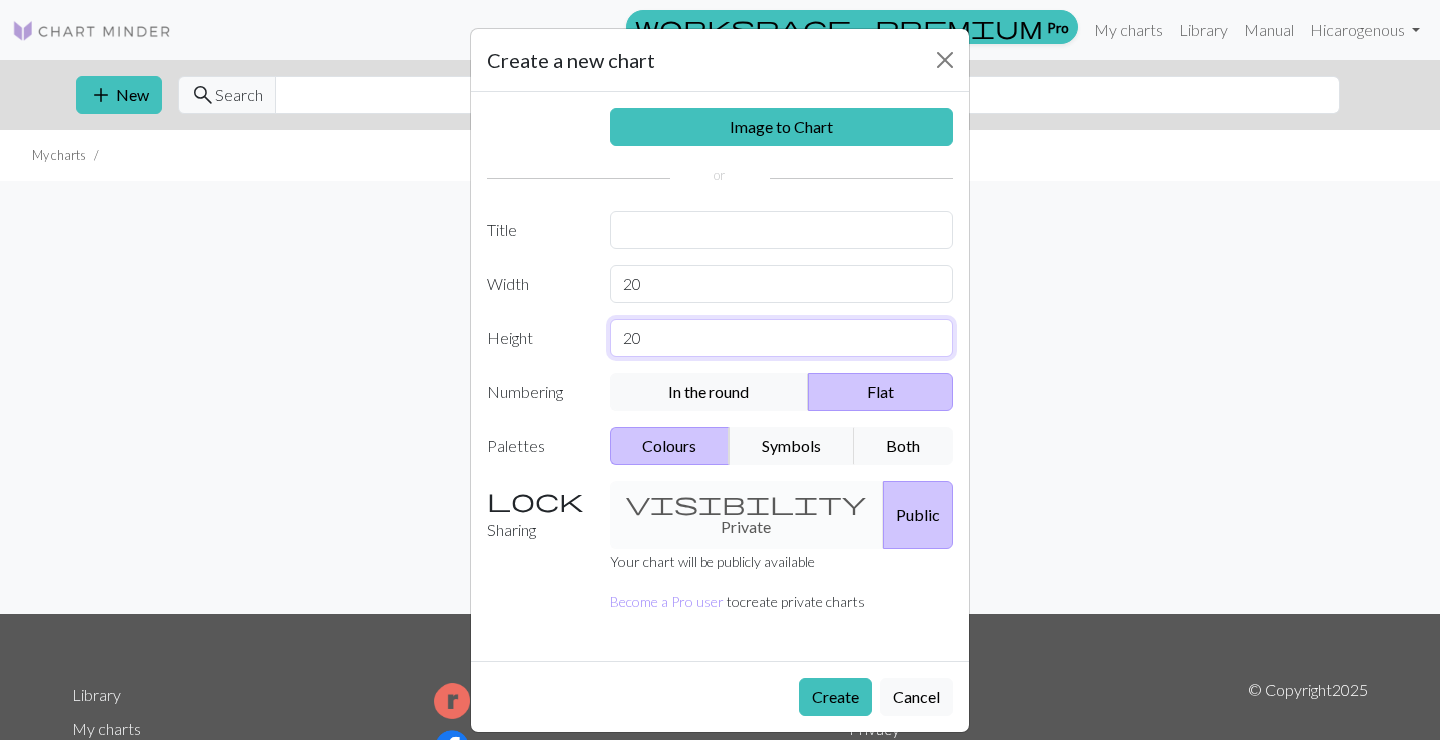click on "20" at bounding box center (782, 338) 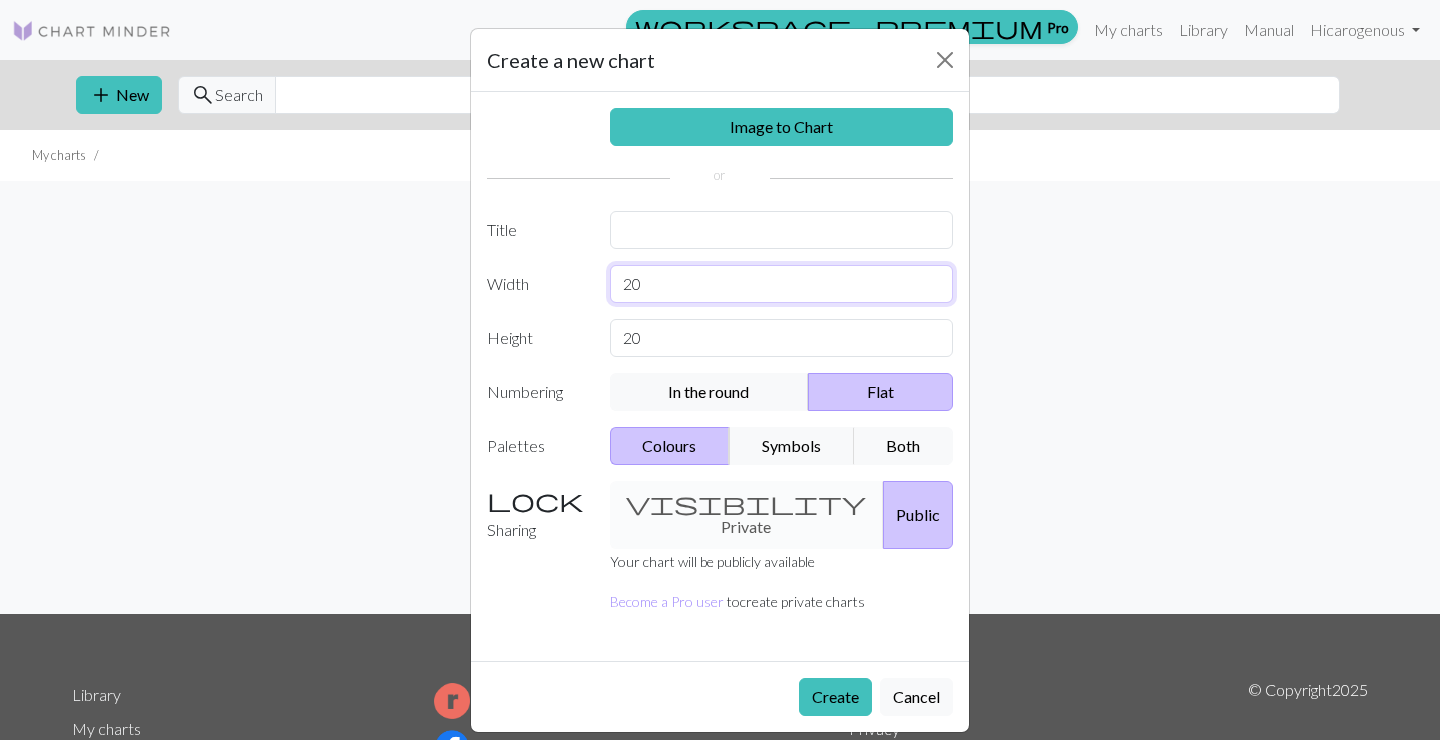 click on "20" at bounding box center (782, 284) 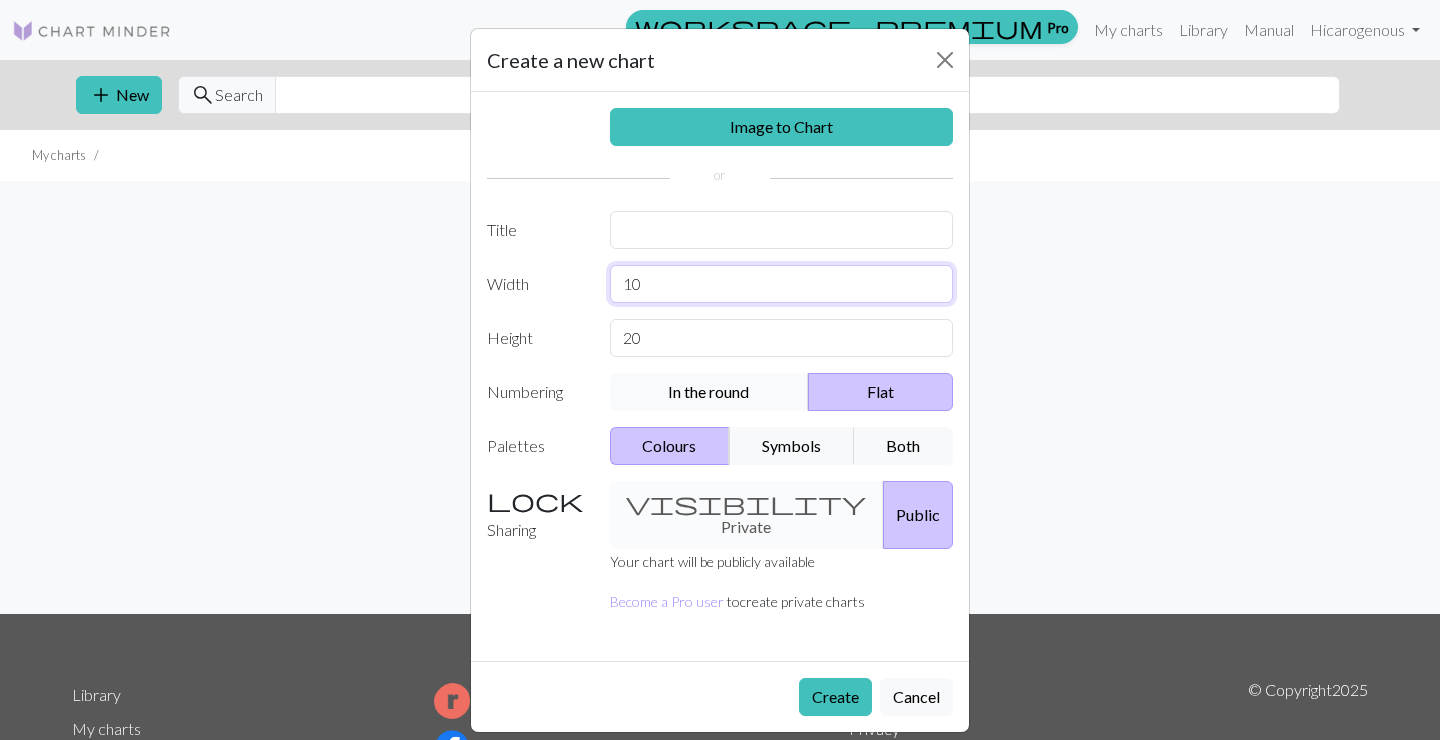 scroll, scrollTop: 41, scrollLeft: 0, axis: vertical 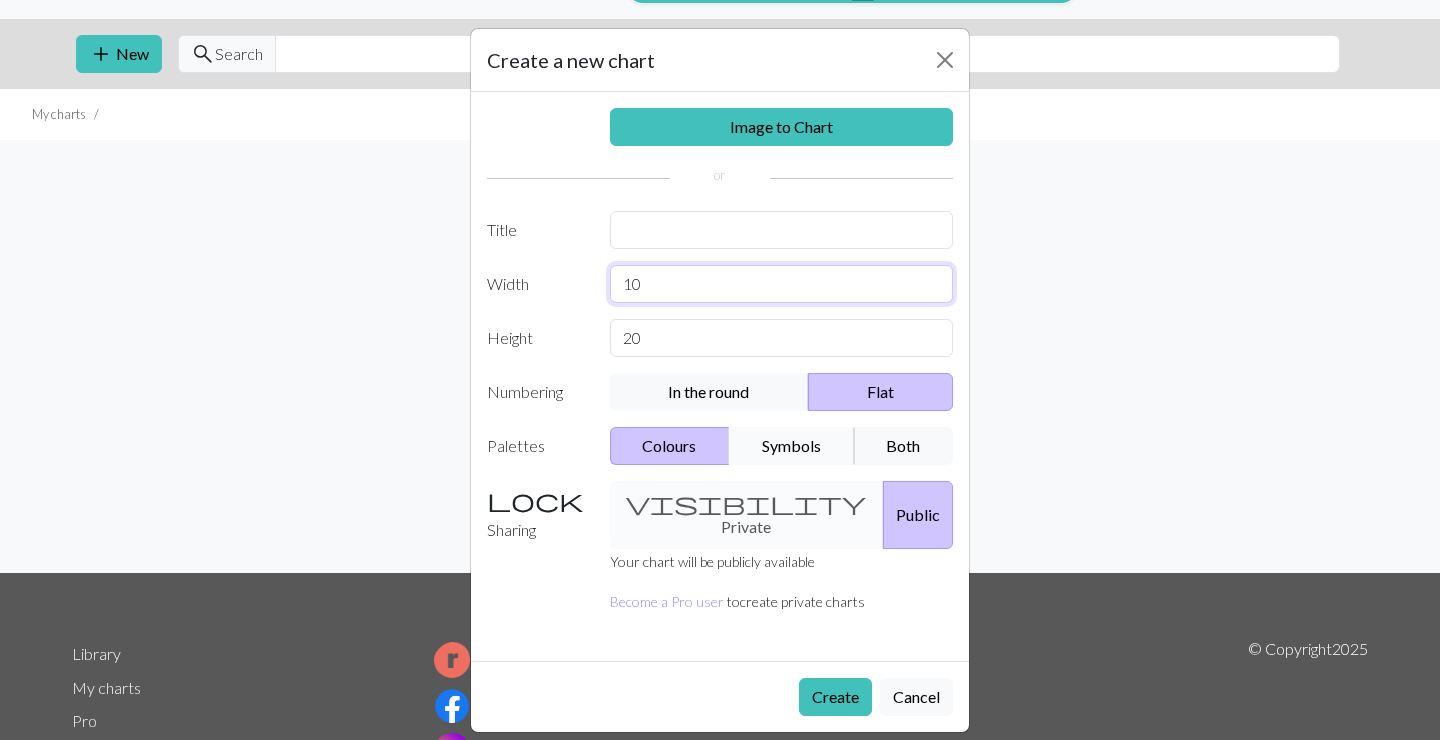 type on "10" 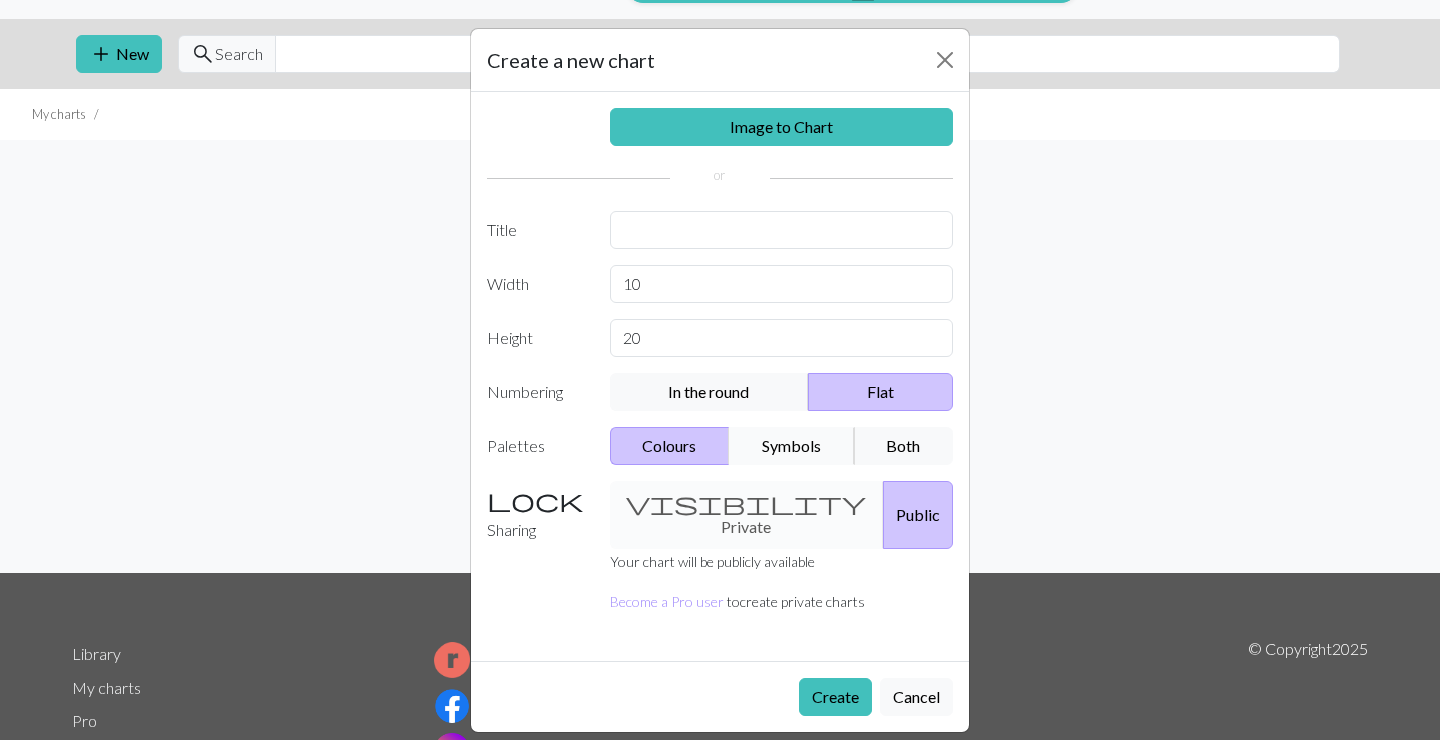 click on "Symbols" at bounding box center [792, 446] 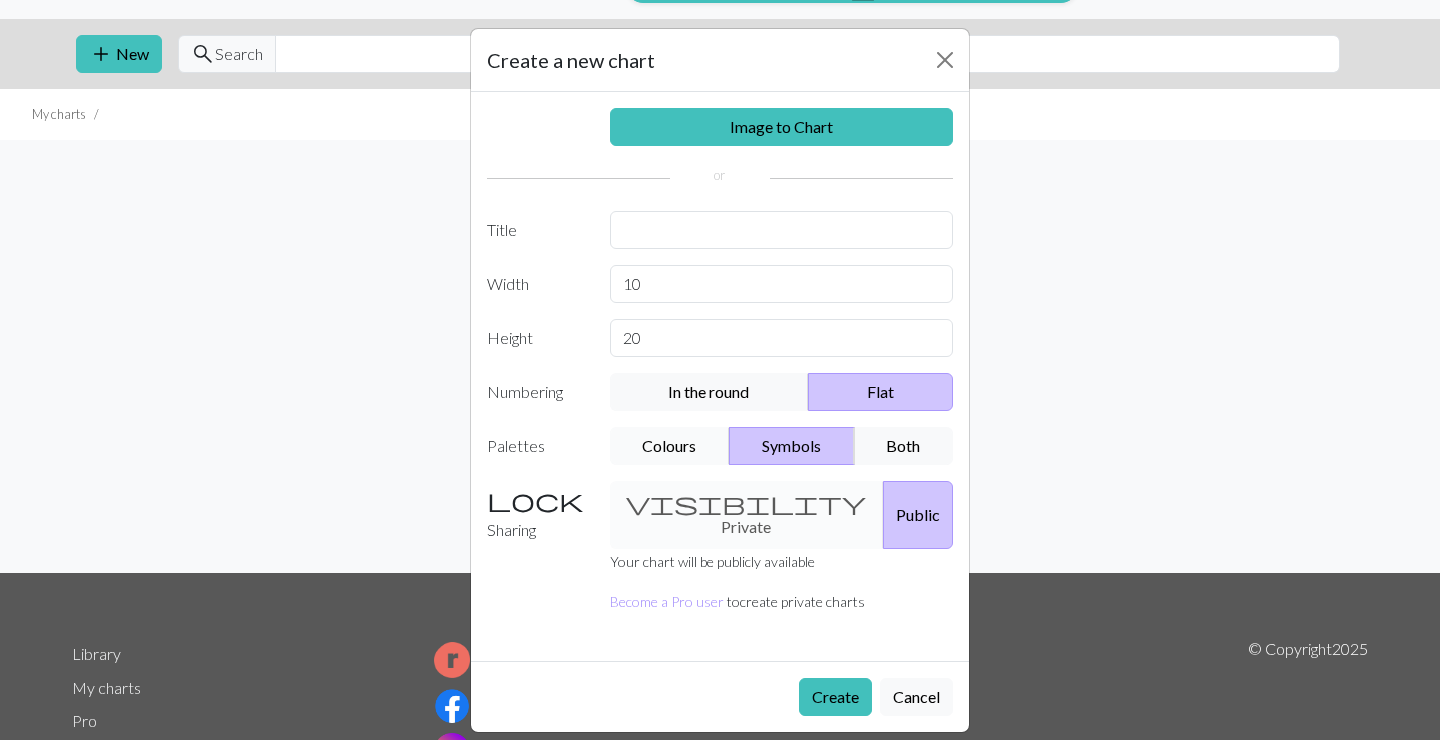 click on "Colours" at bounding box center [670, 446] 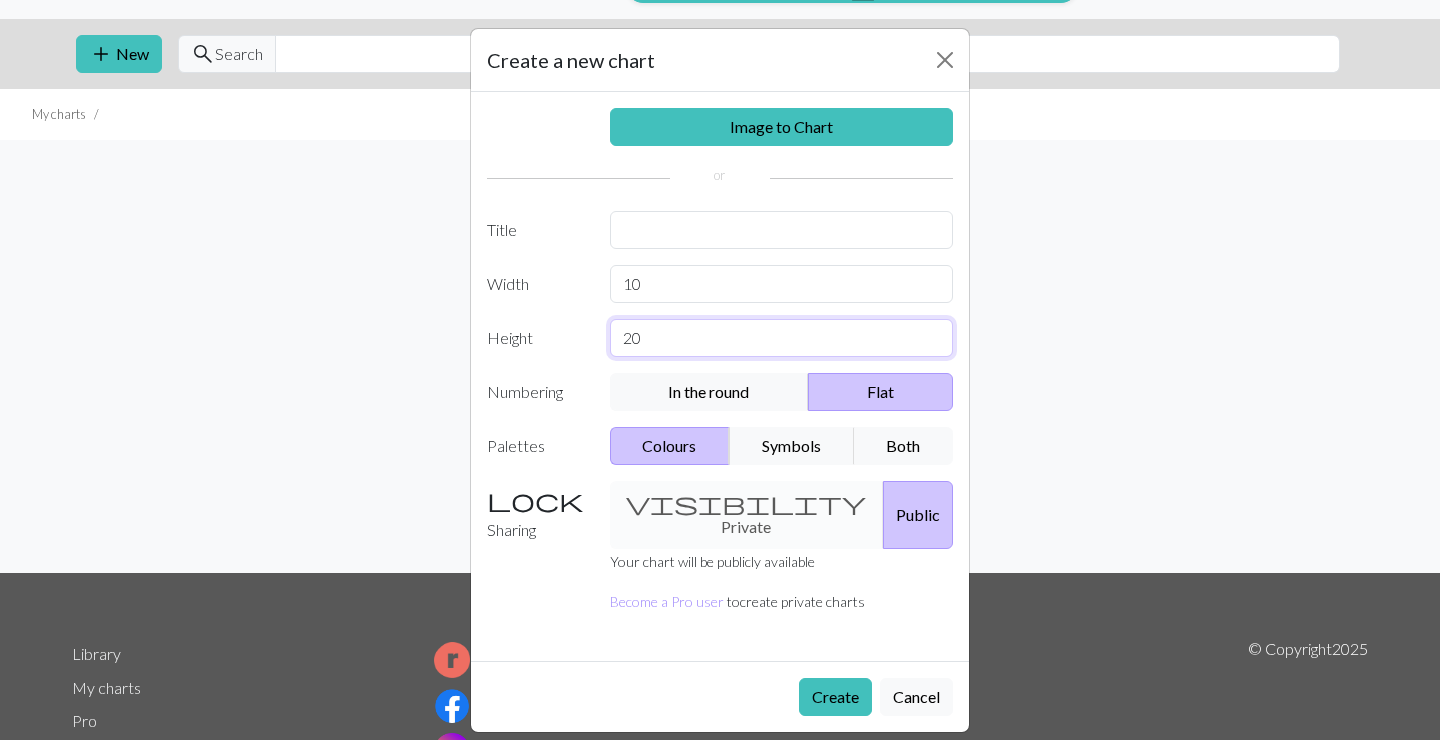 click on "20" at bounding box center [782, 338] 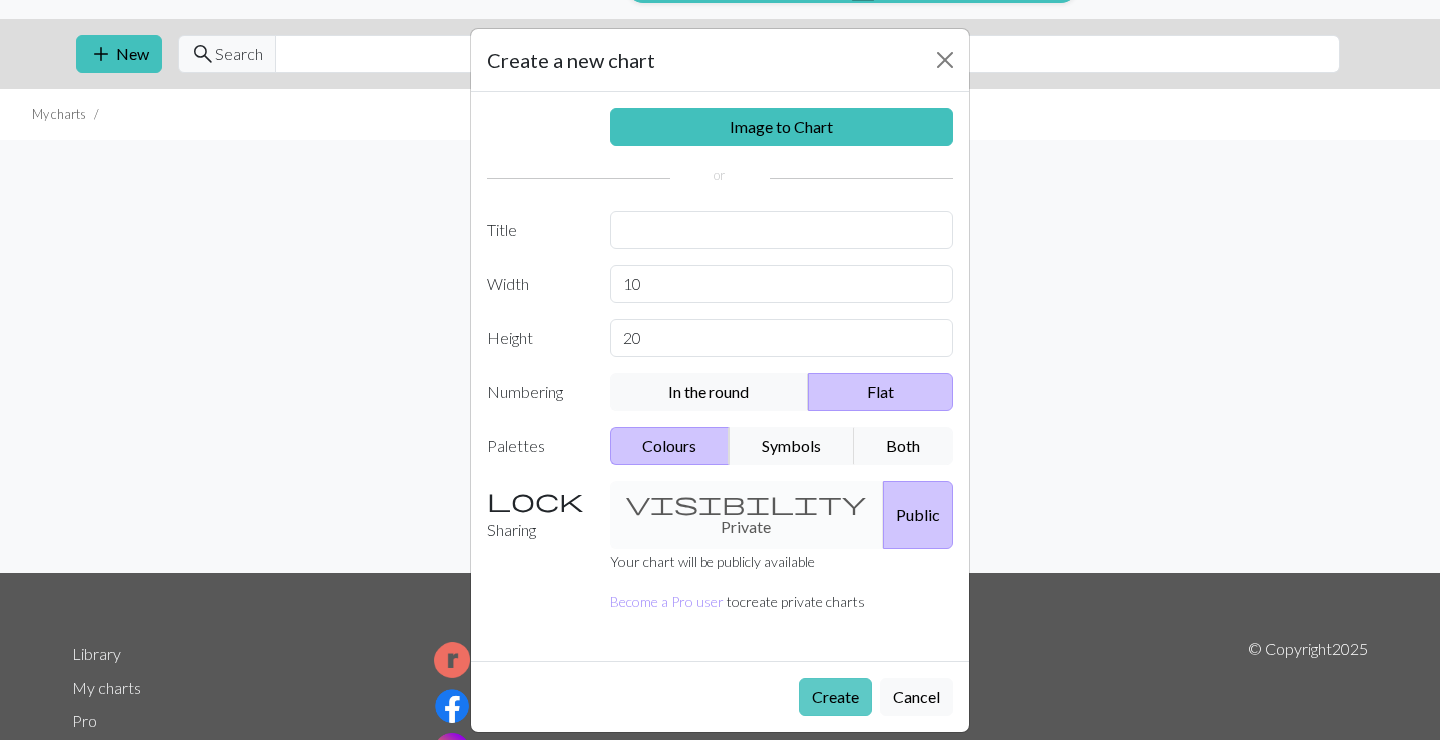 click on "Create" at bounding box center (835, 697) 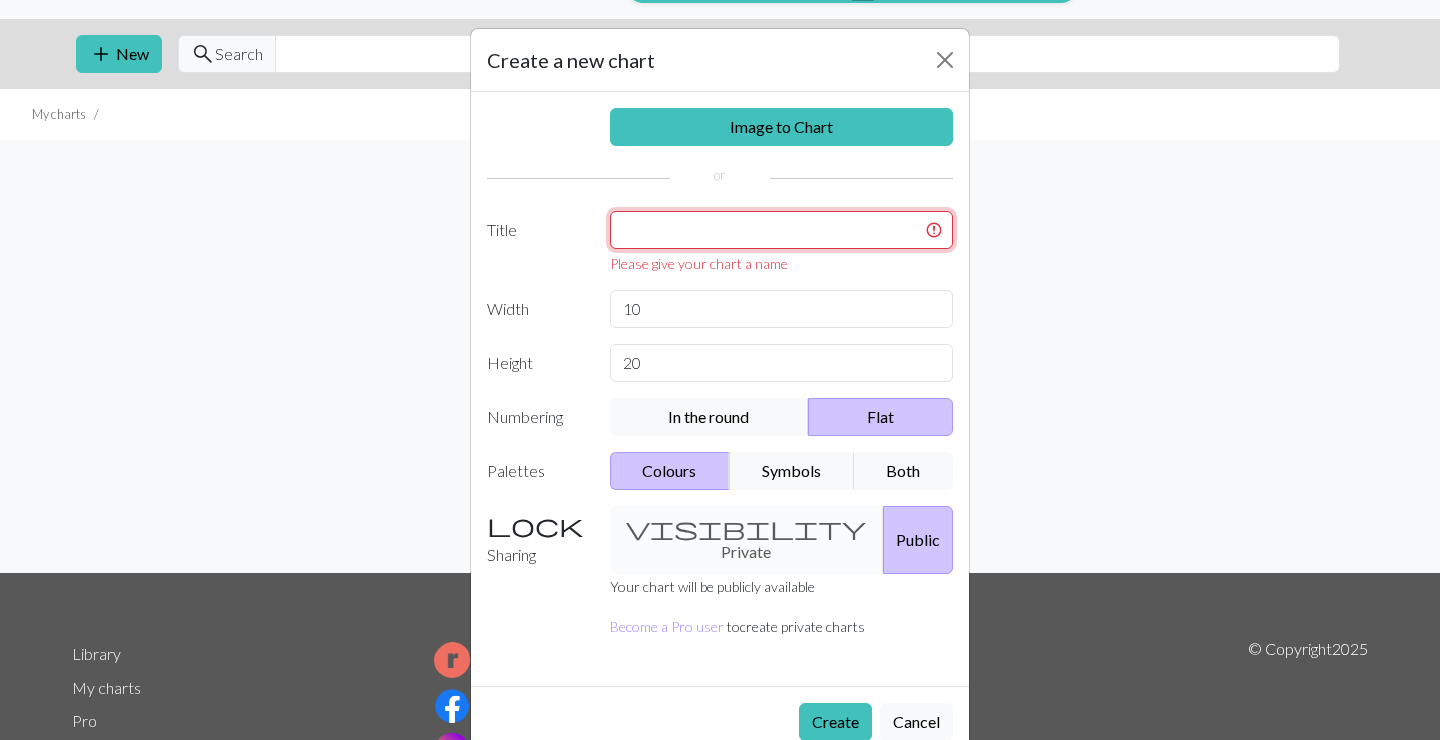 click at bounding box center [782, 230] 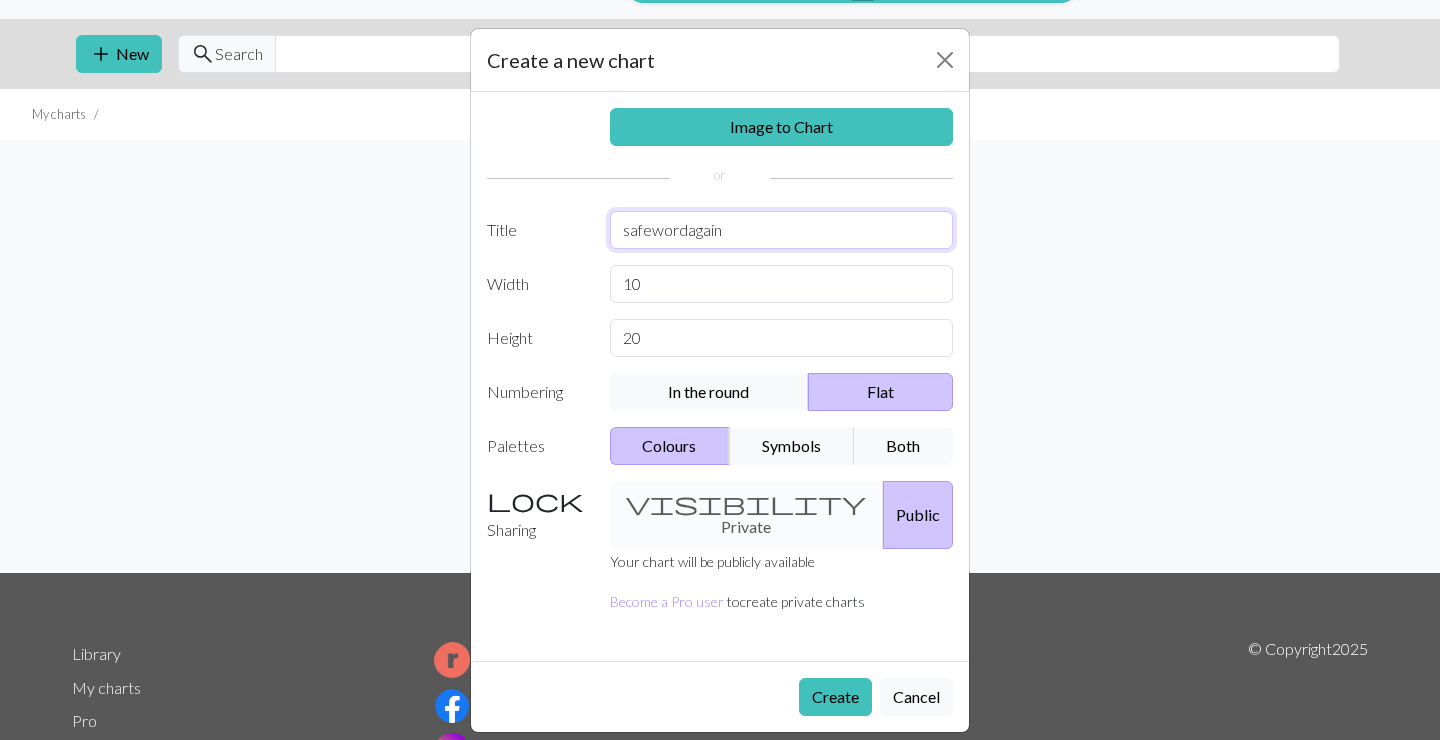 type on "safewordagain" 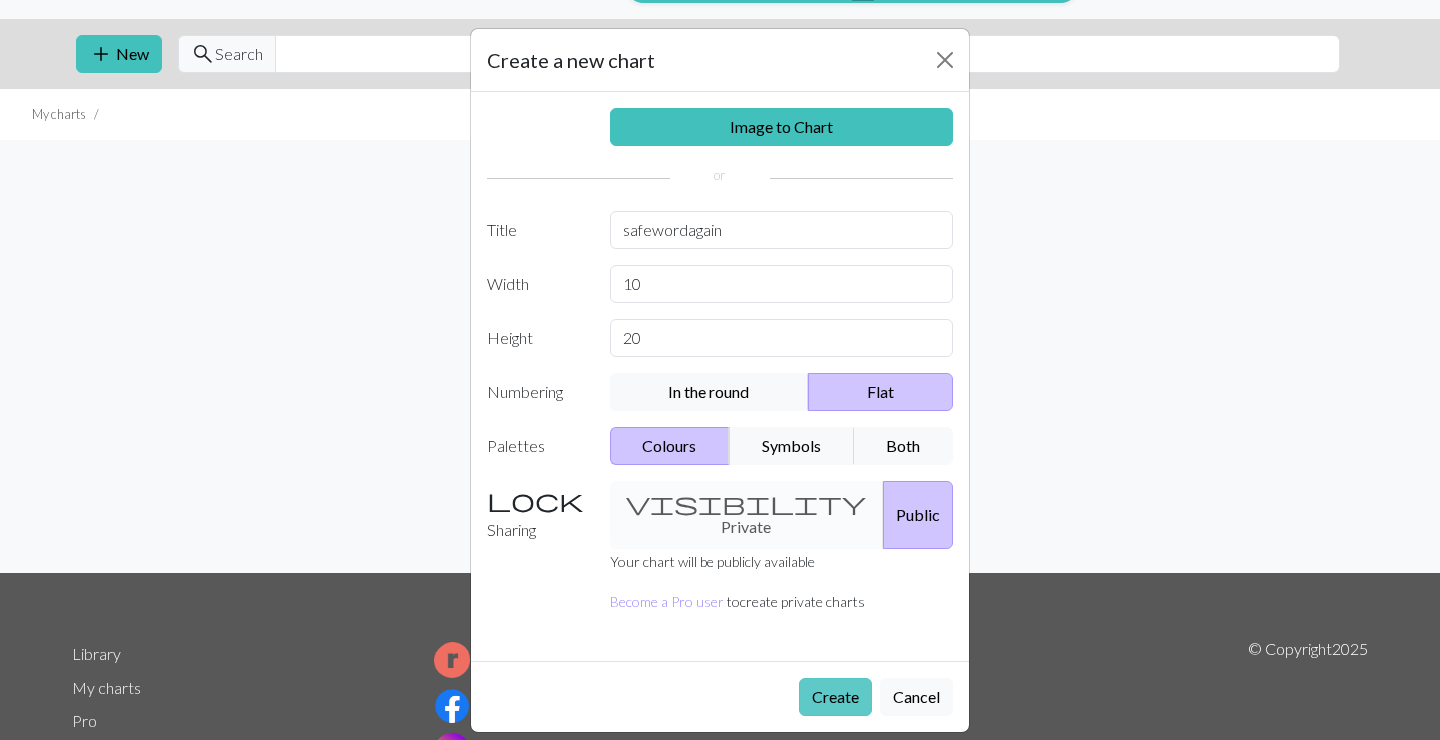 click on "Create" at bounding box center [835, 697] 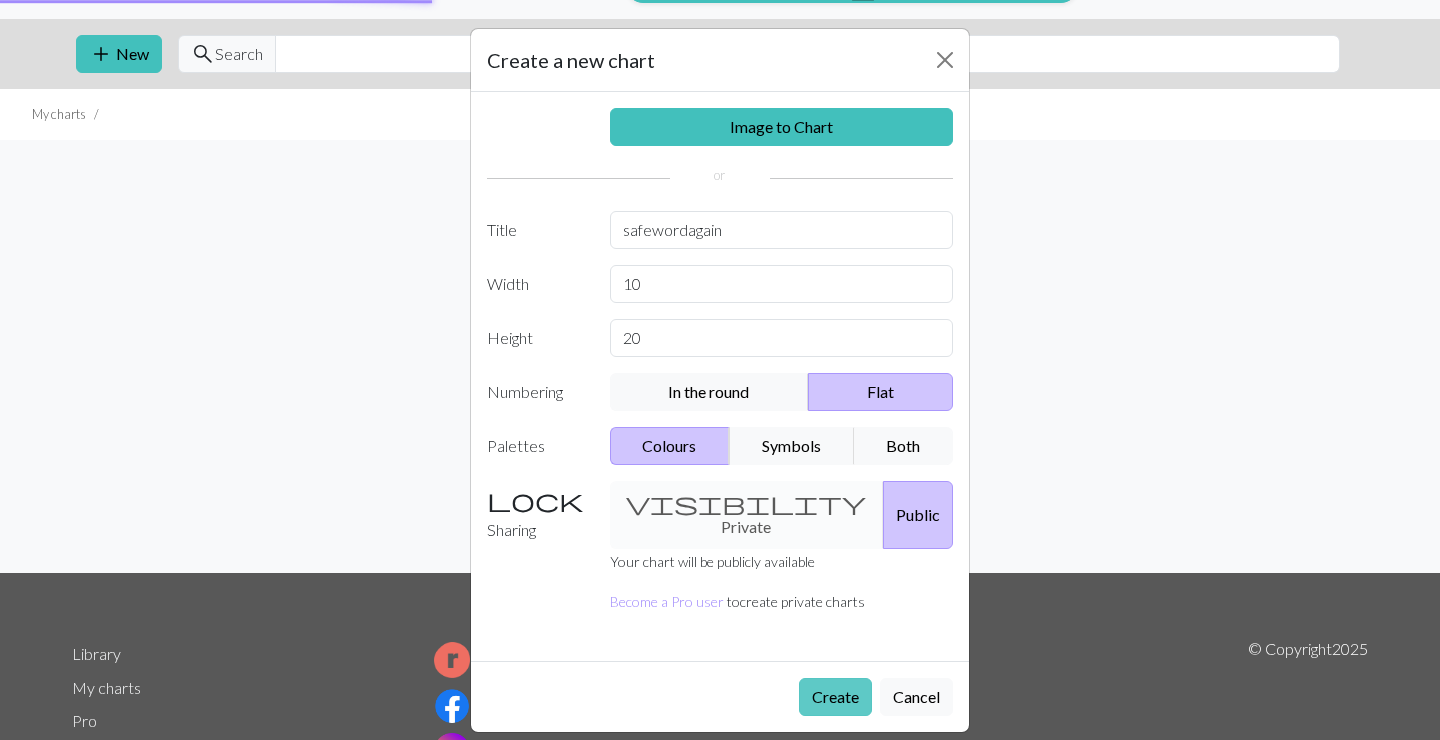 scroll, scrollTop: 0, scrollLeft: 0, axis: both 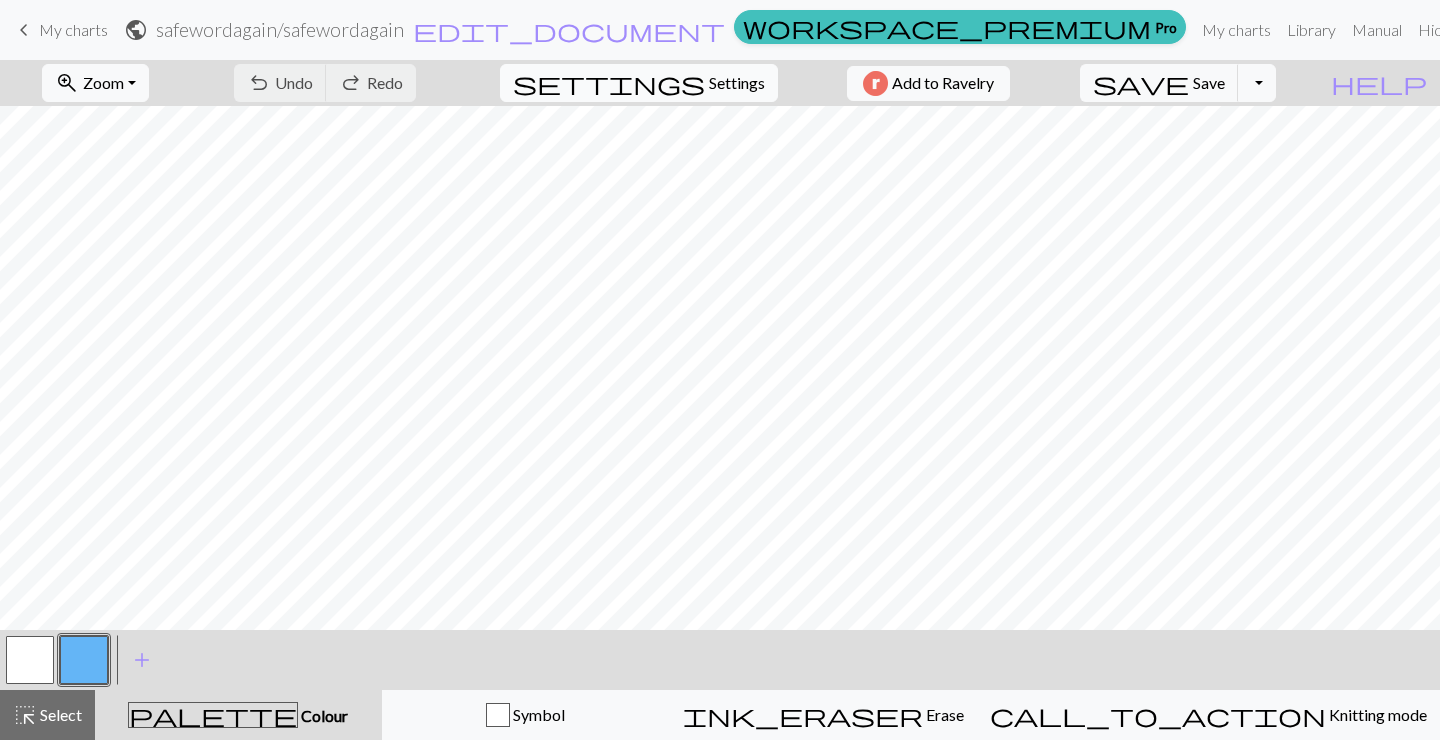 click on "Settings" at bounding box center (737, 83) 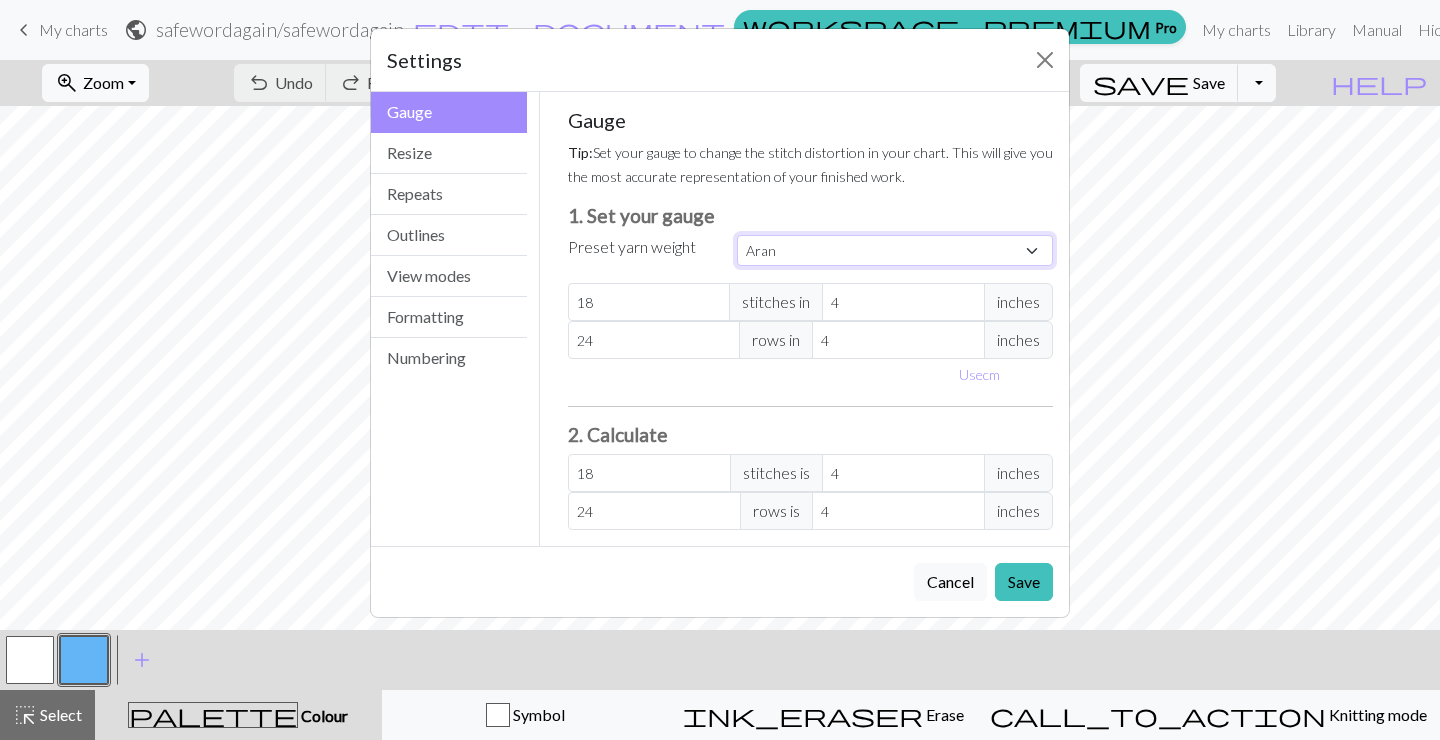 click on "Custom Square Lace Light Fingering Fingering Sport Double knit Worsted Aran Bulky Super Bulky" at bounding box center [895, 250] 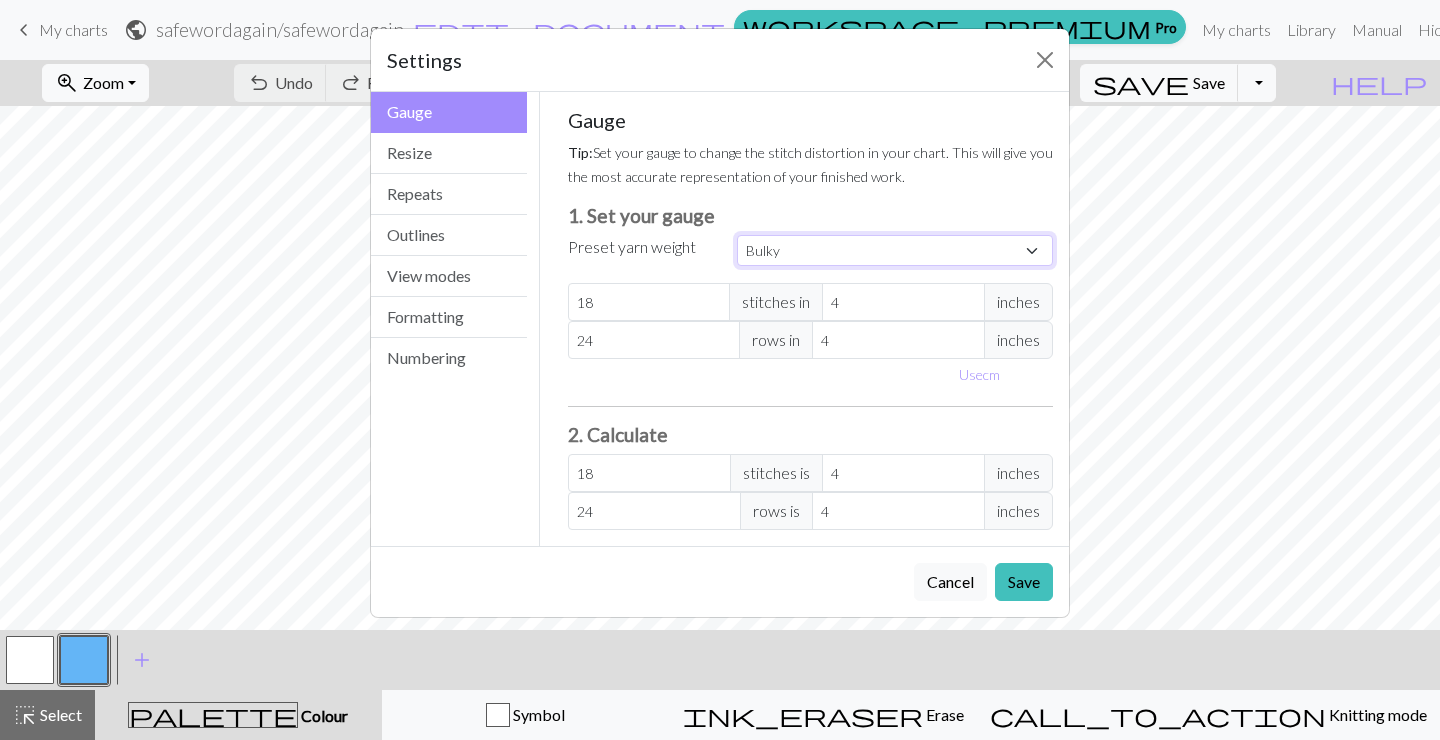 click on "Bulky" at bounding box center (0, 0) 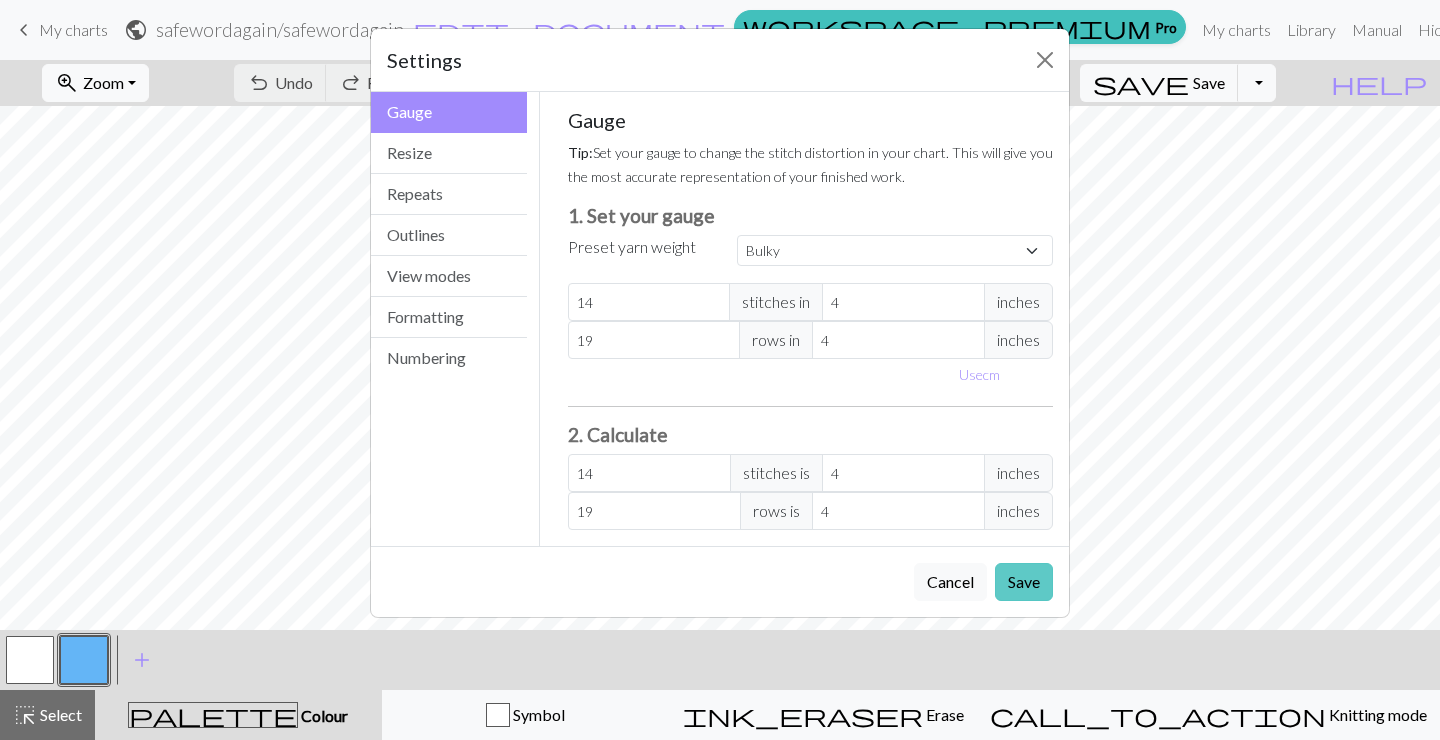 click on "Save" at bounding box center [1024, 582] 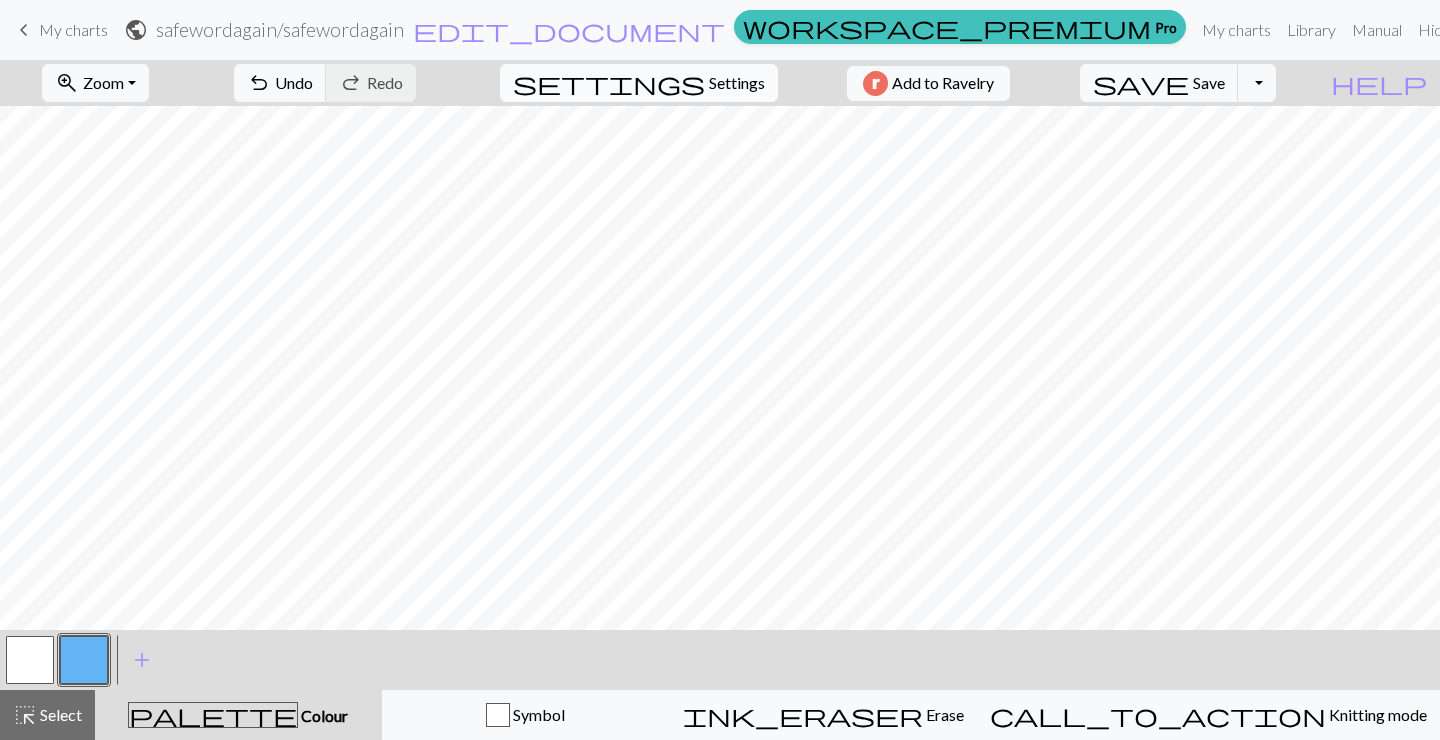 click on "Settings" at bounding box center [737, 83] 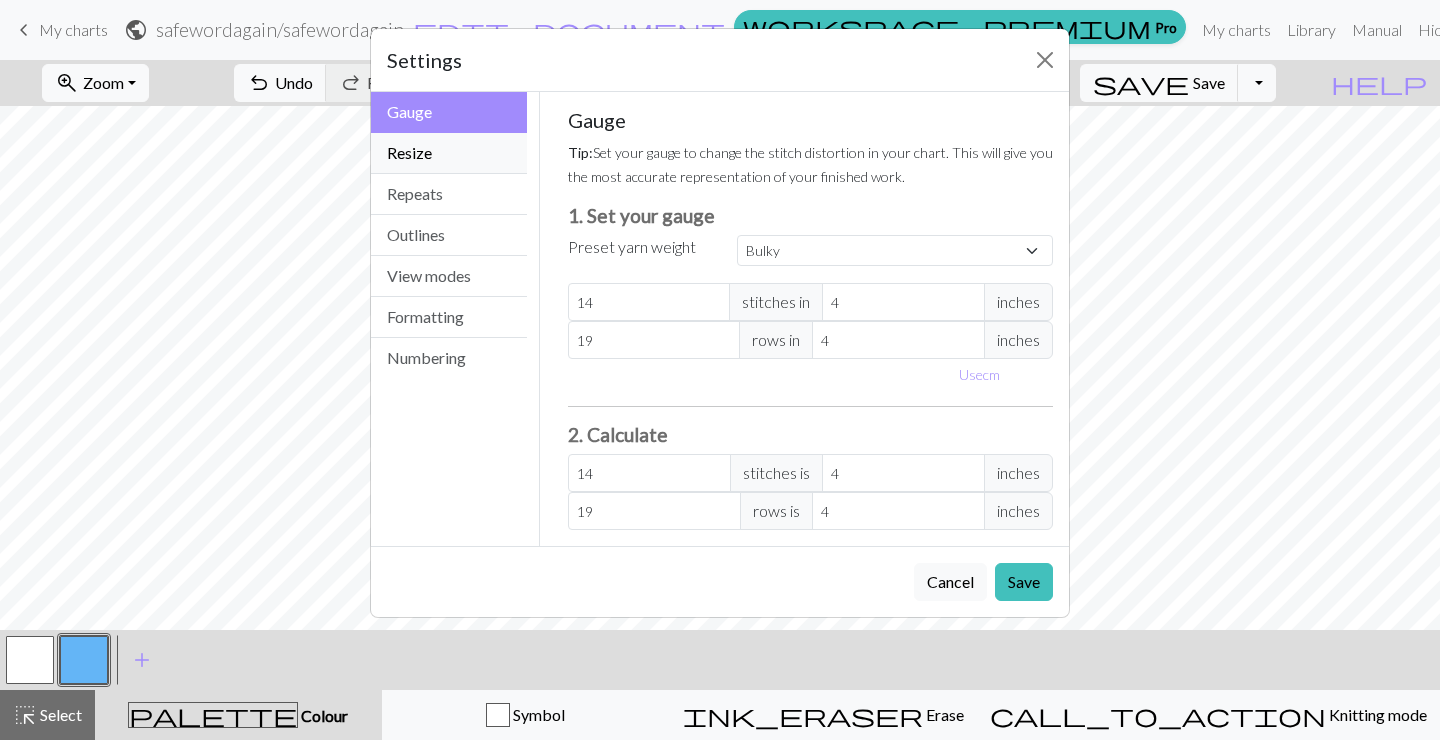 click on "Resize" at bounding box center (449, 153) 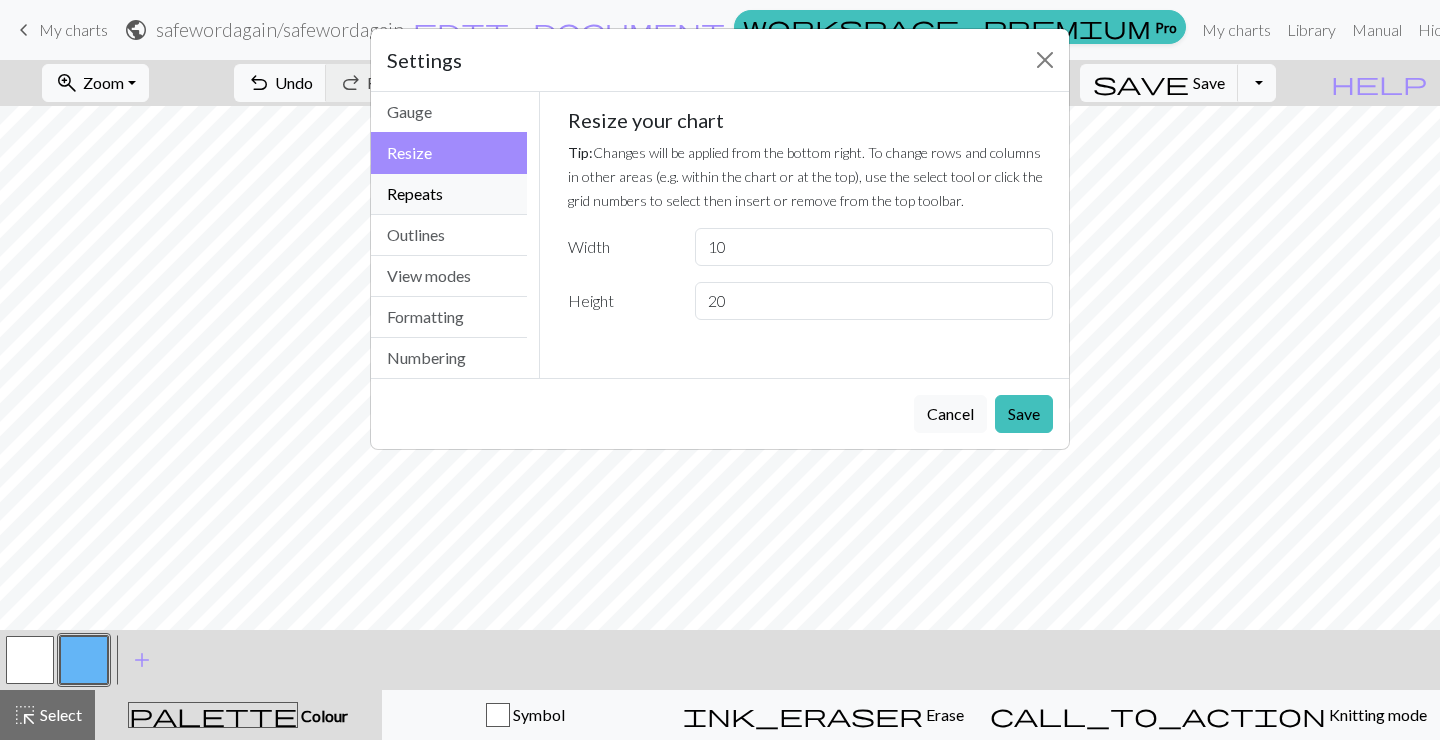 click on "Repeats" at bounding box center (449, 194) 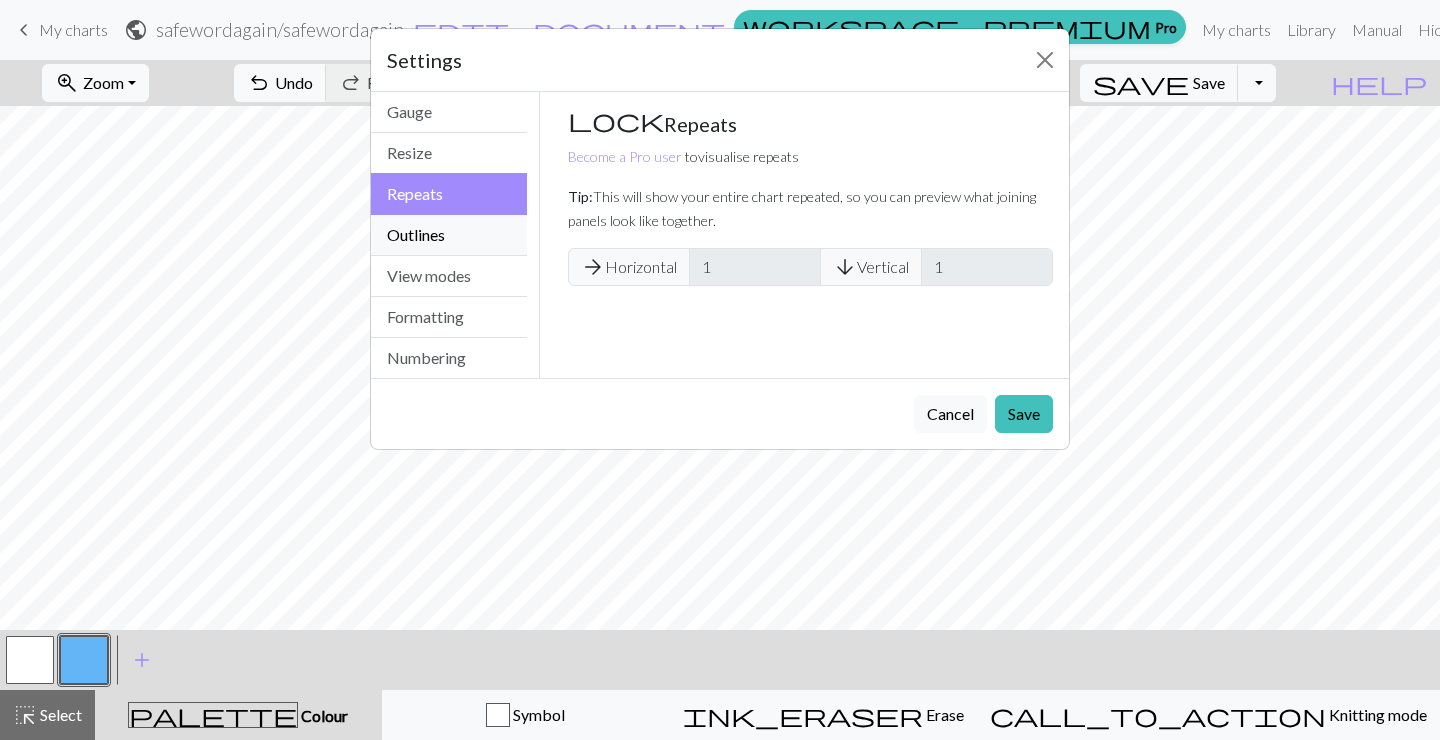 click on "Outlines" at bounding box center (449, 235) 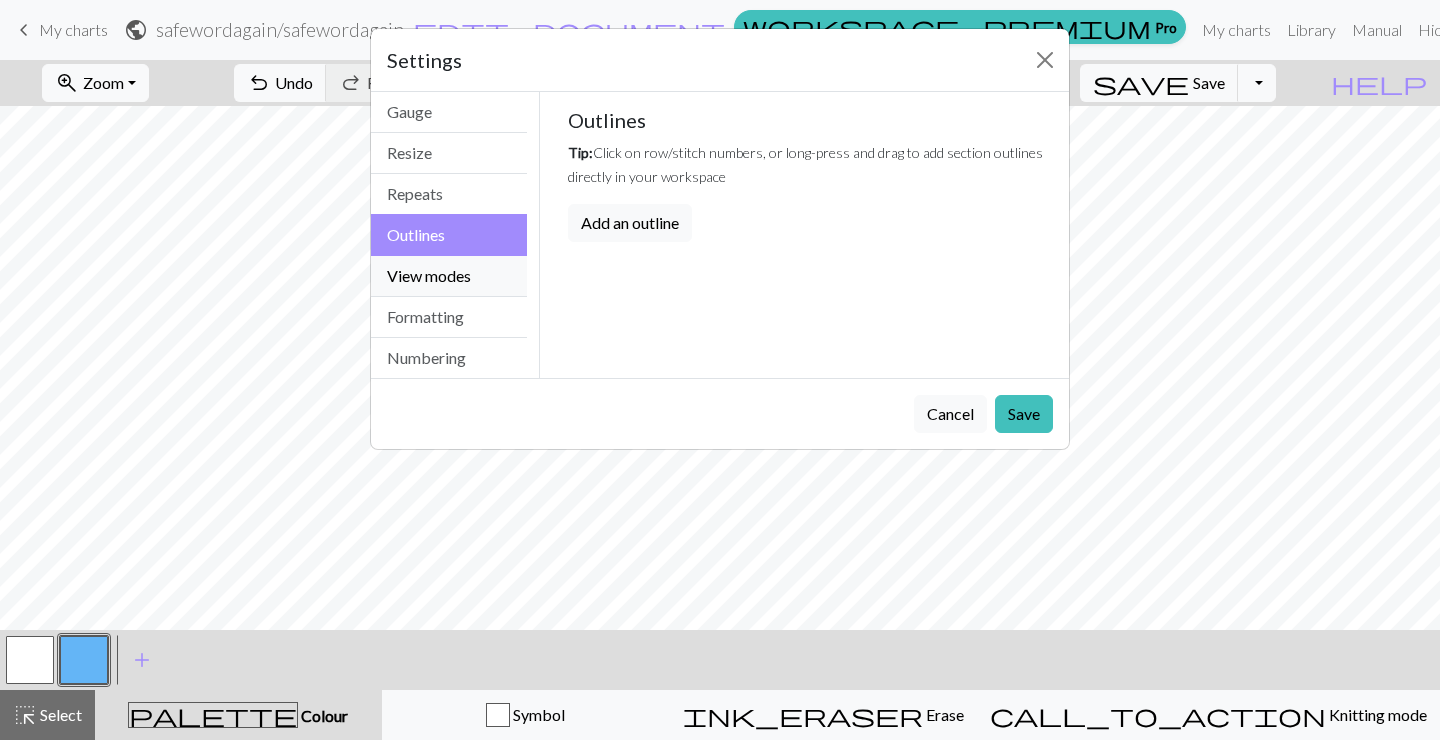 click on "View modes" at bounding box center (449, 276) 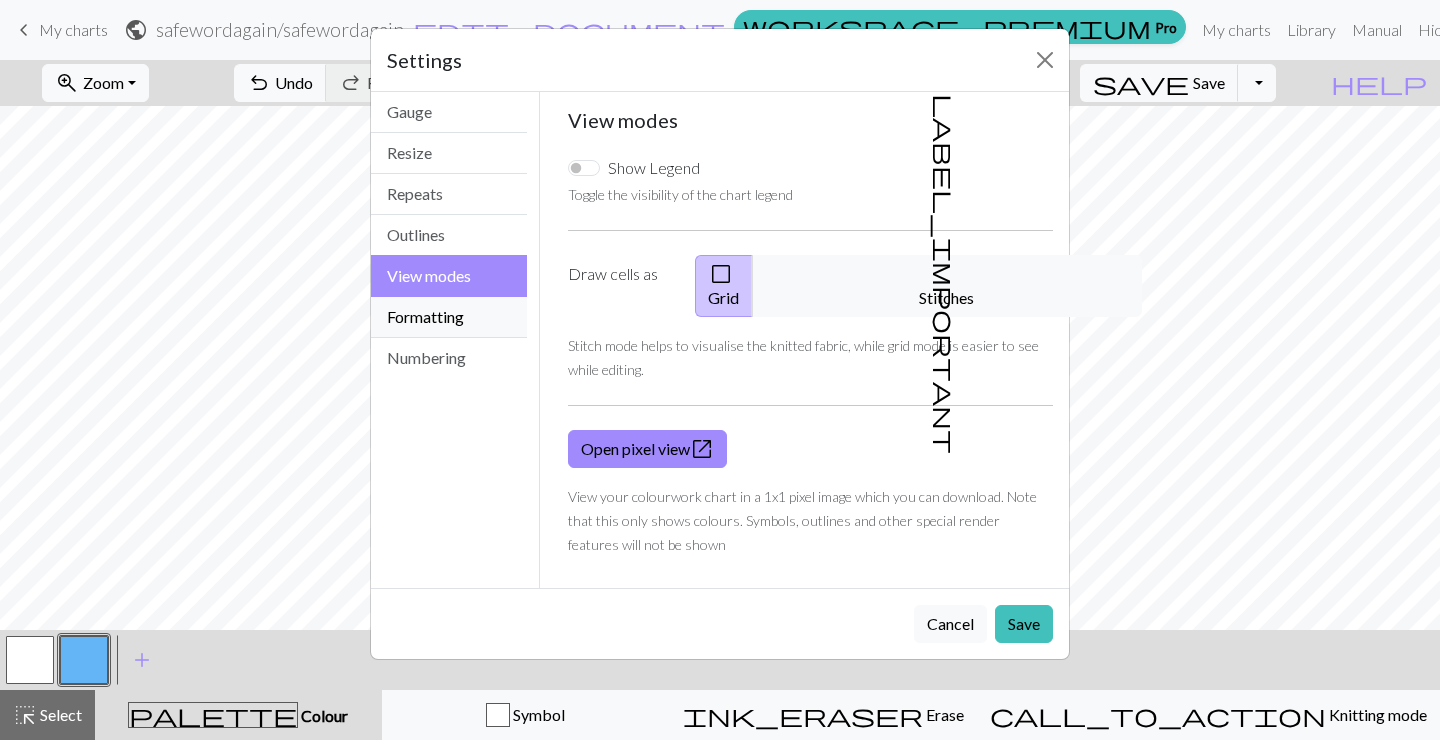 click on "Formatting" at bounding box center [449, 317] 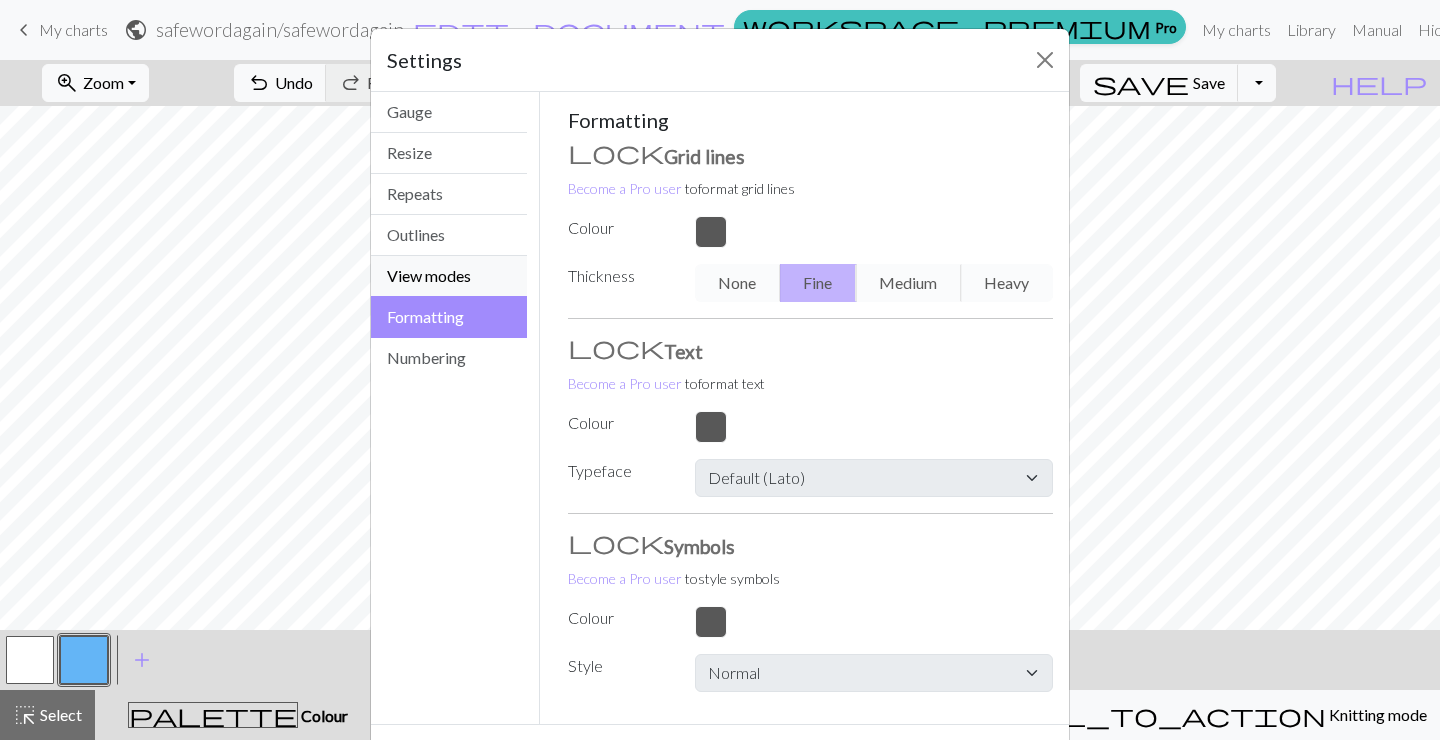 click on "View modes" at bounding box center [449, 276] 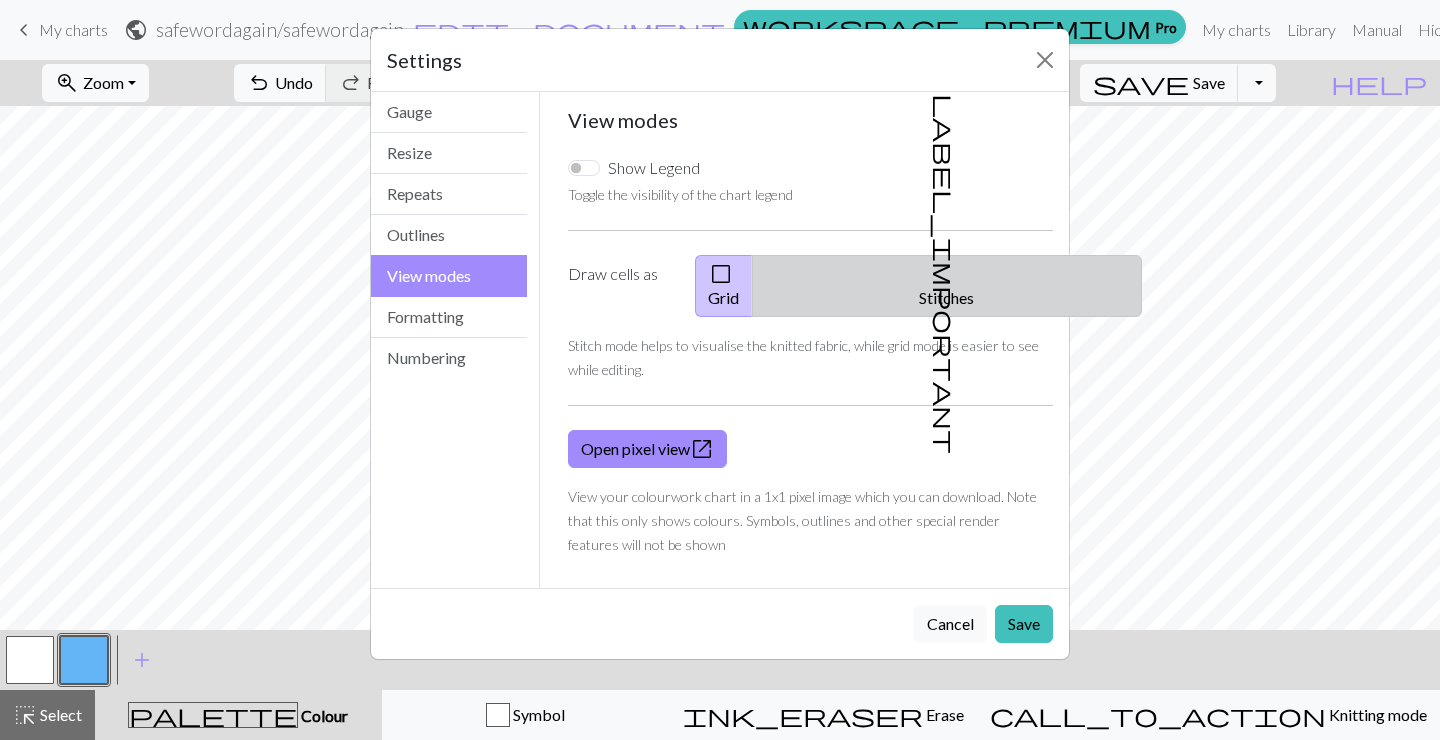 click on "label_important" at bounding box center [945, 274] 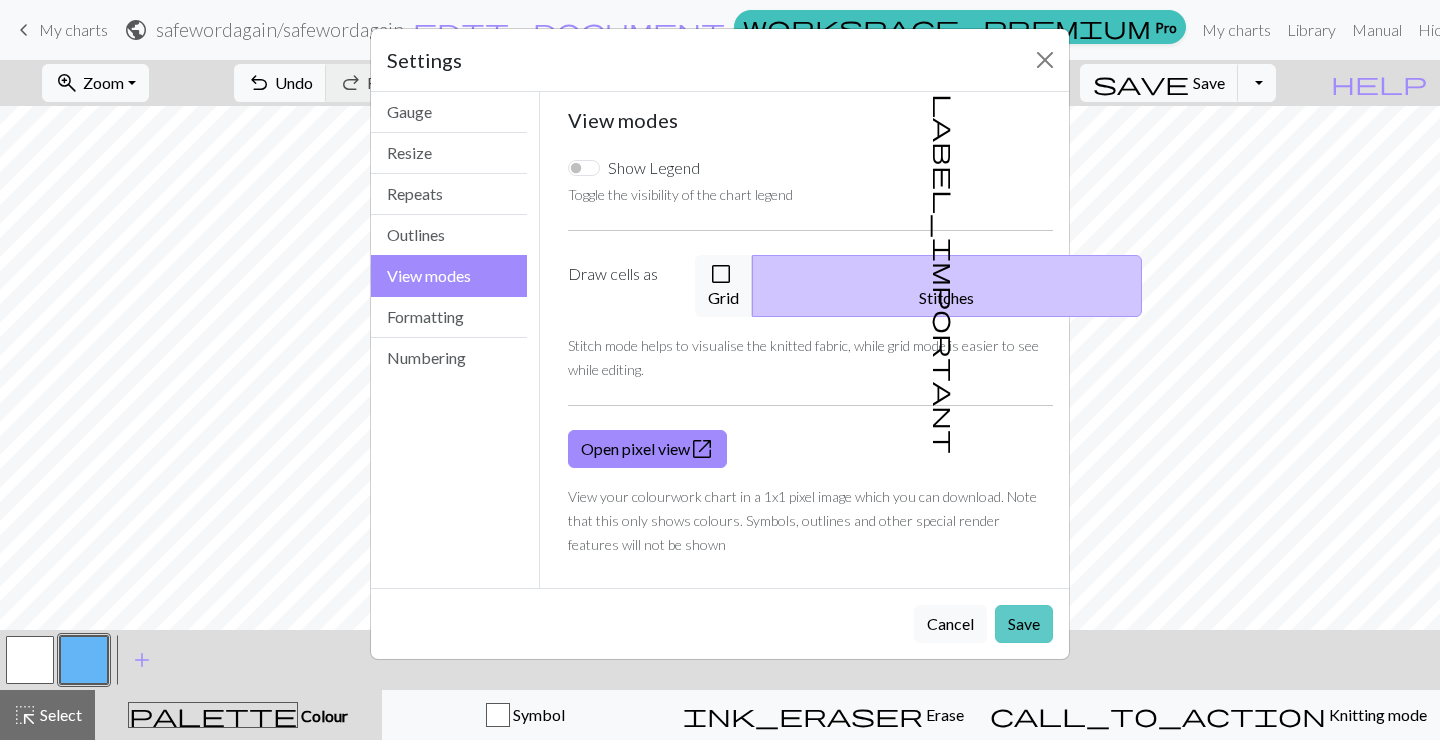 click on "Save" at bounding box center (1024, 624) 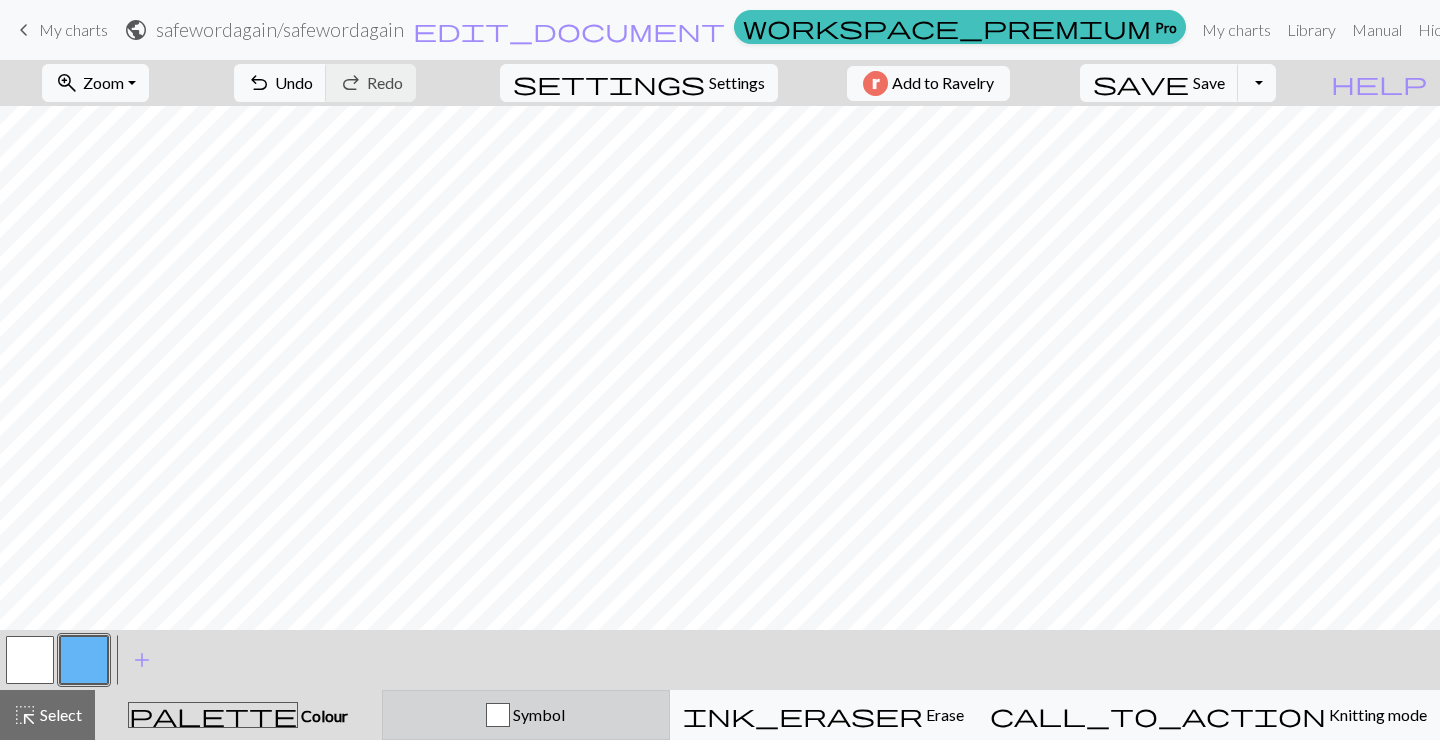 click on "Symbol" at bounding box center [537, 714] 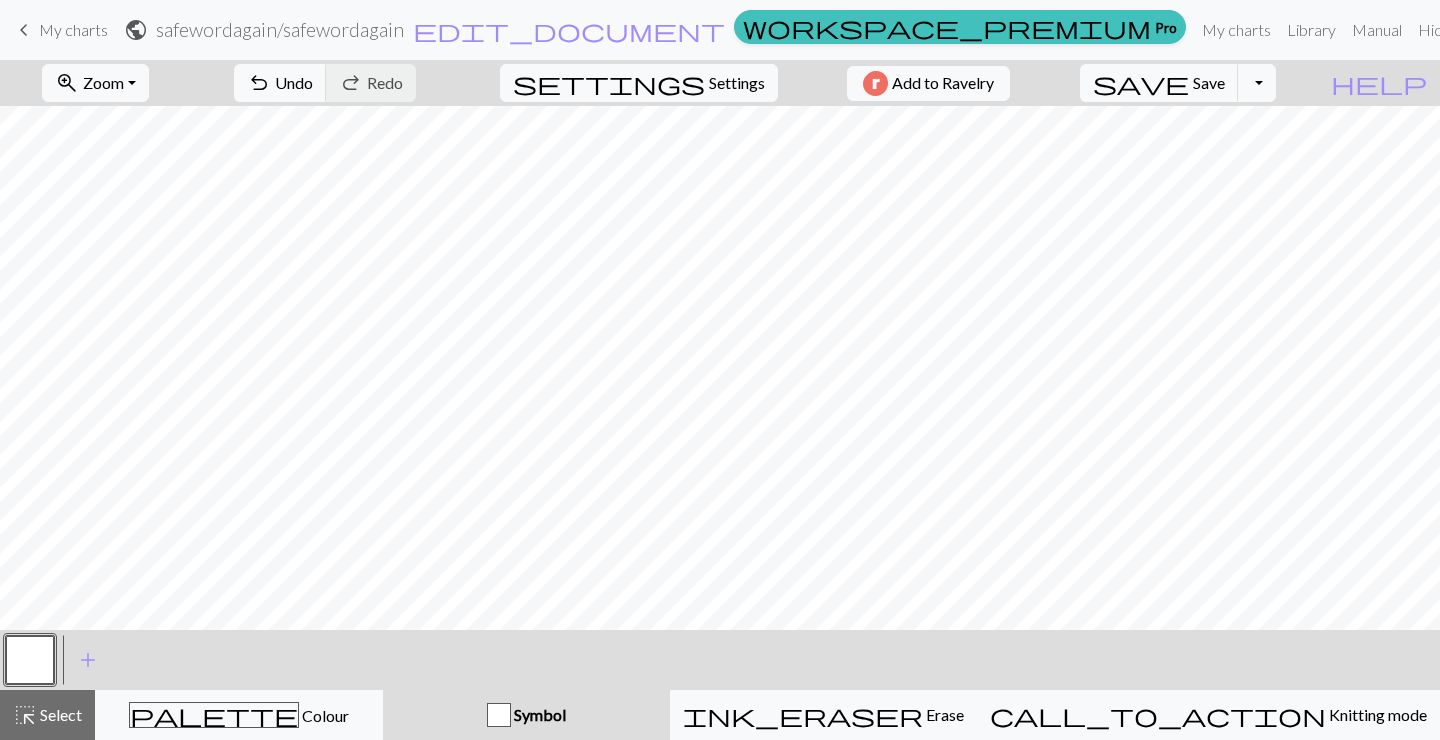 click on "Symbol" at bounding box center [538, 714] 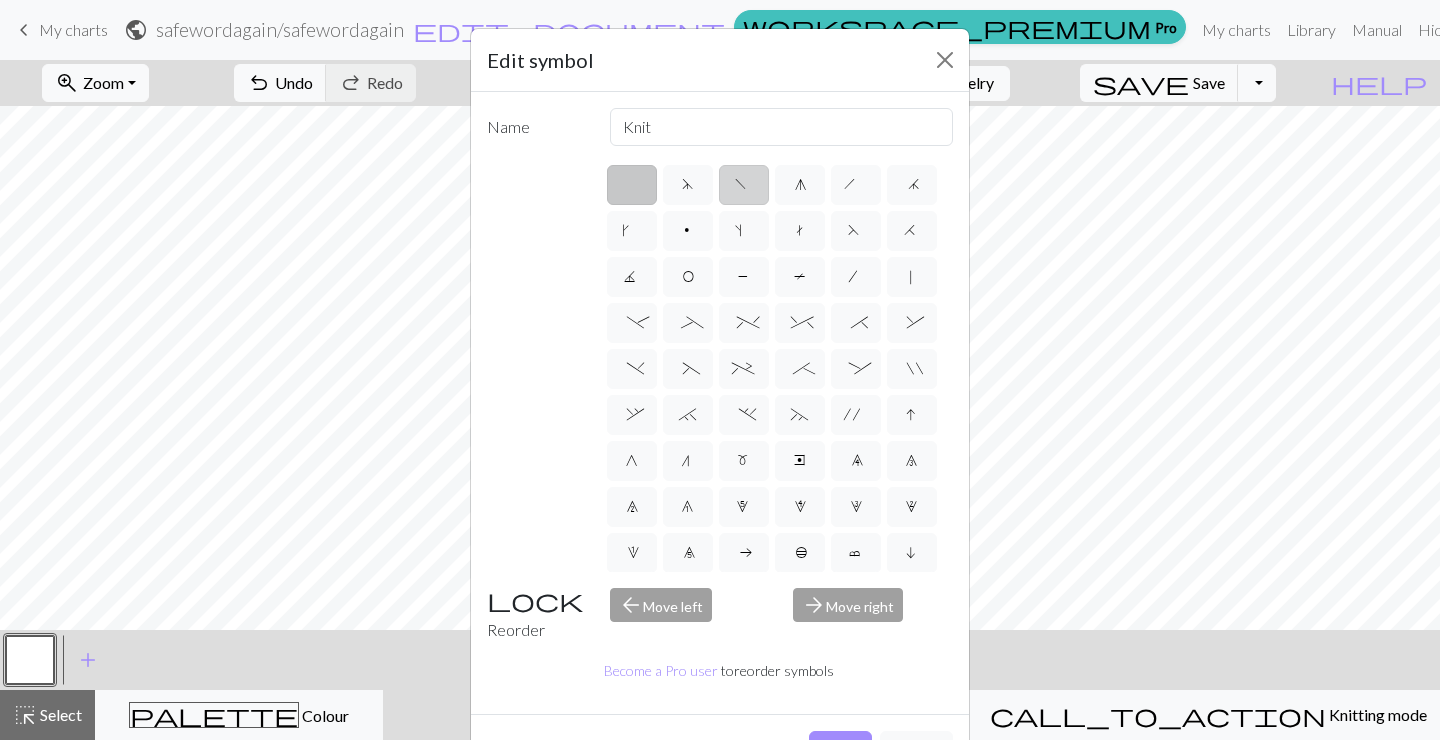 click on "f" at bounding box center [744, 185] 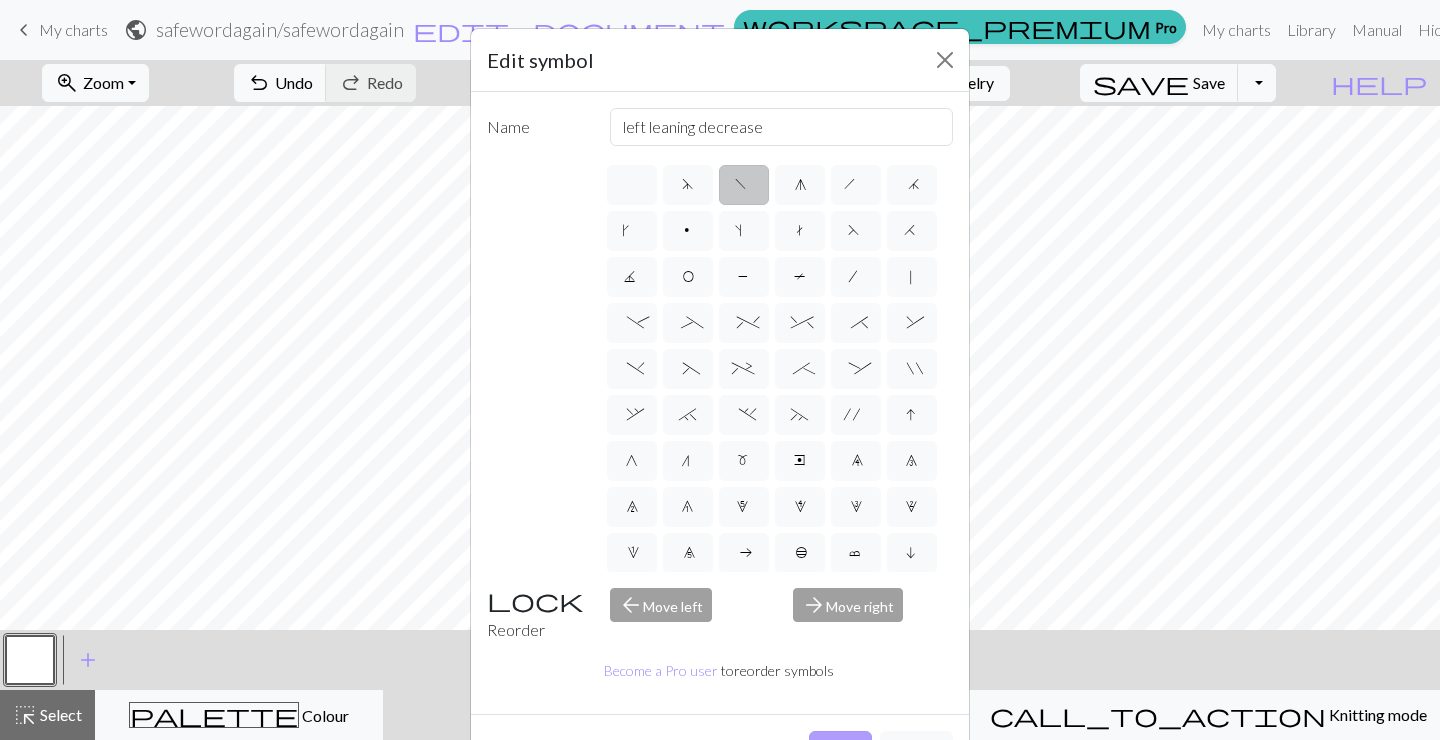 click on "Done" at bounding box center (840, 750) 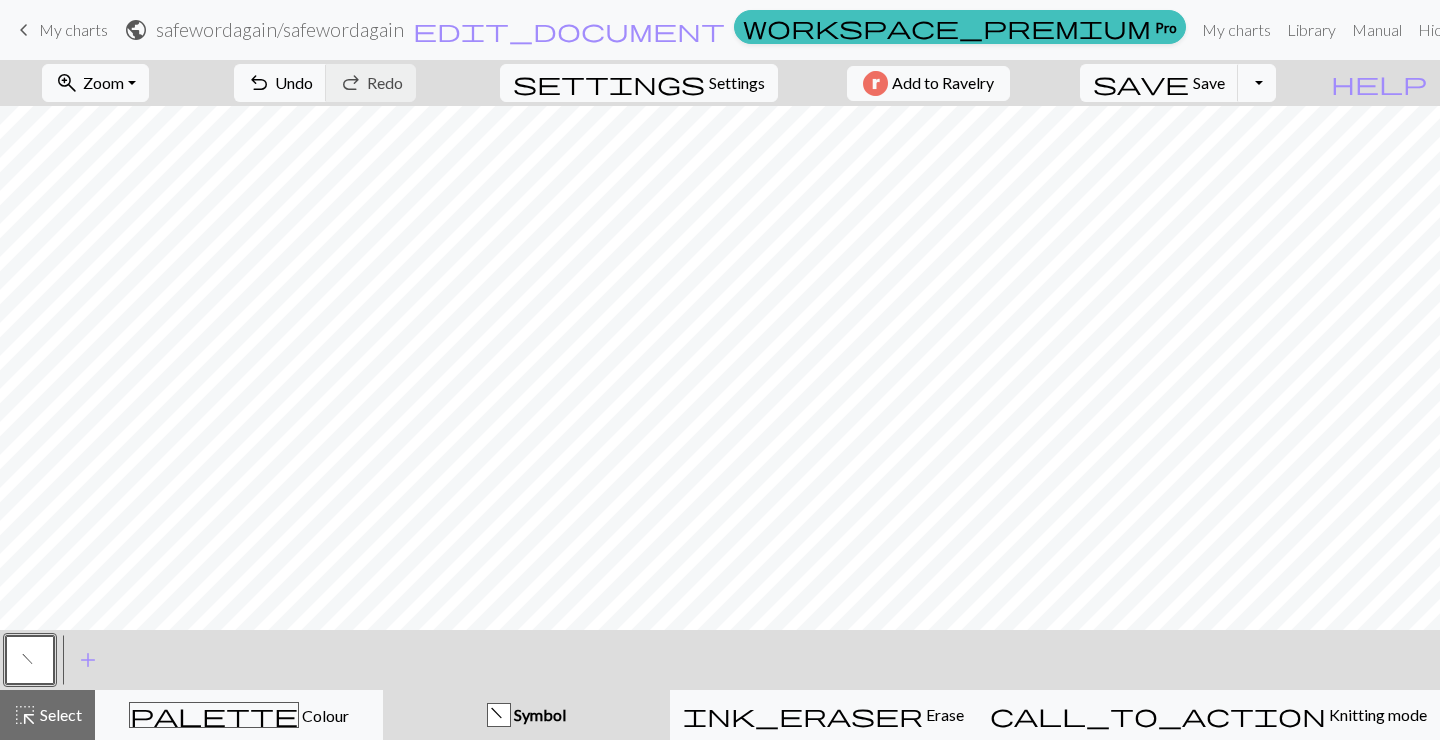 click on "f" at bounding box center [30, 660] 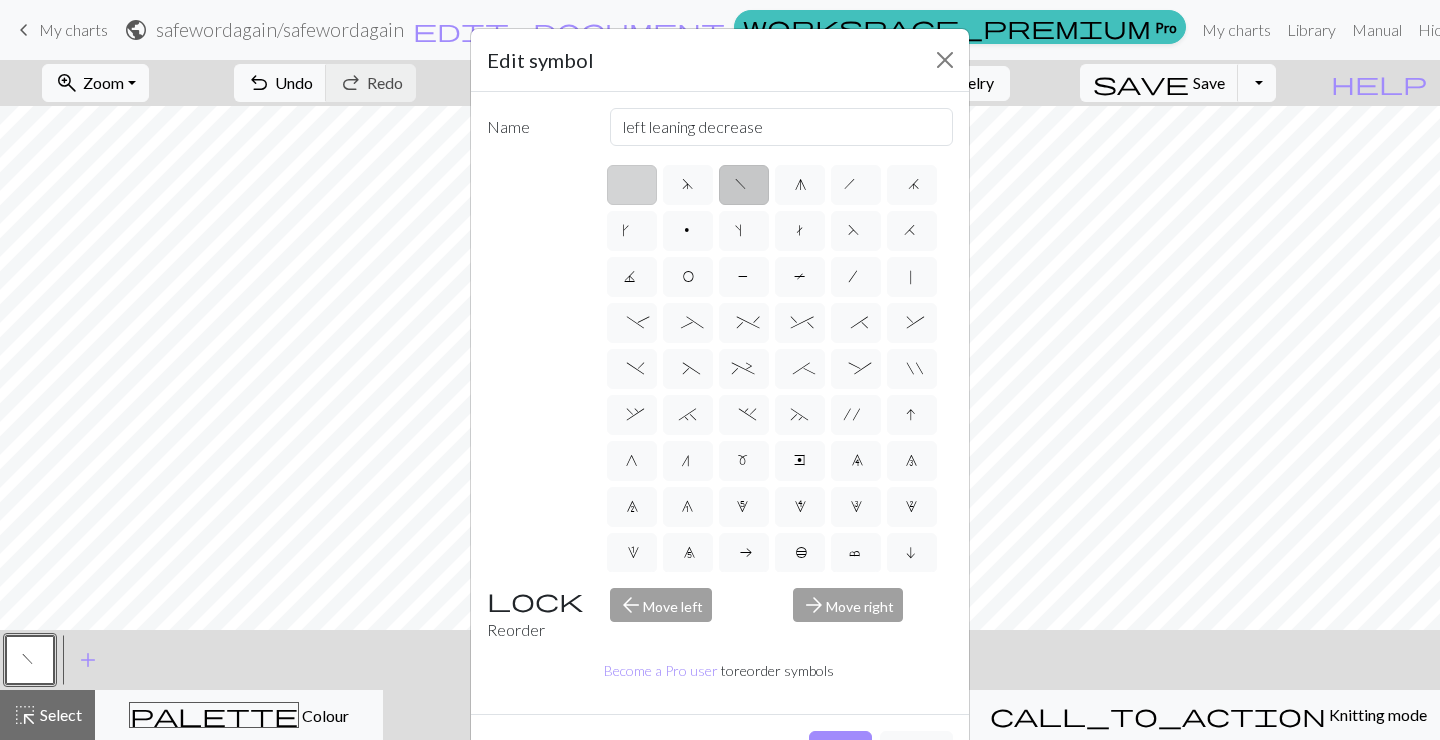 click at bounding box center [632, 185] 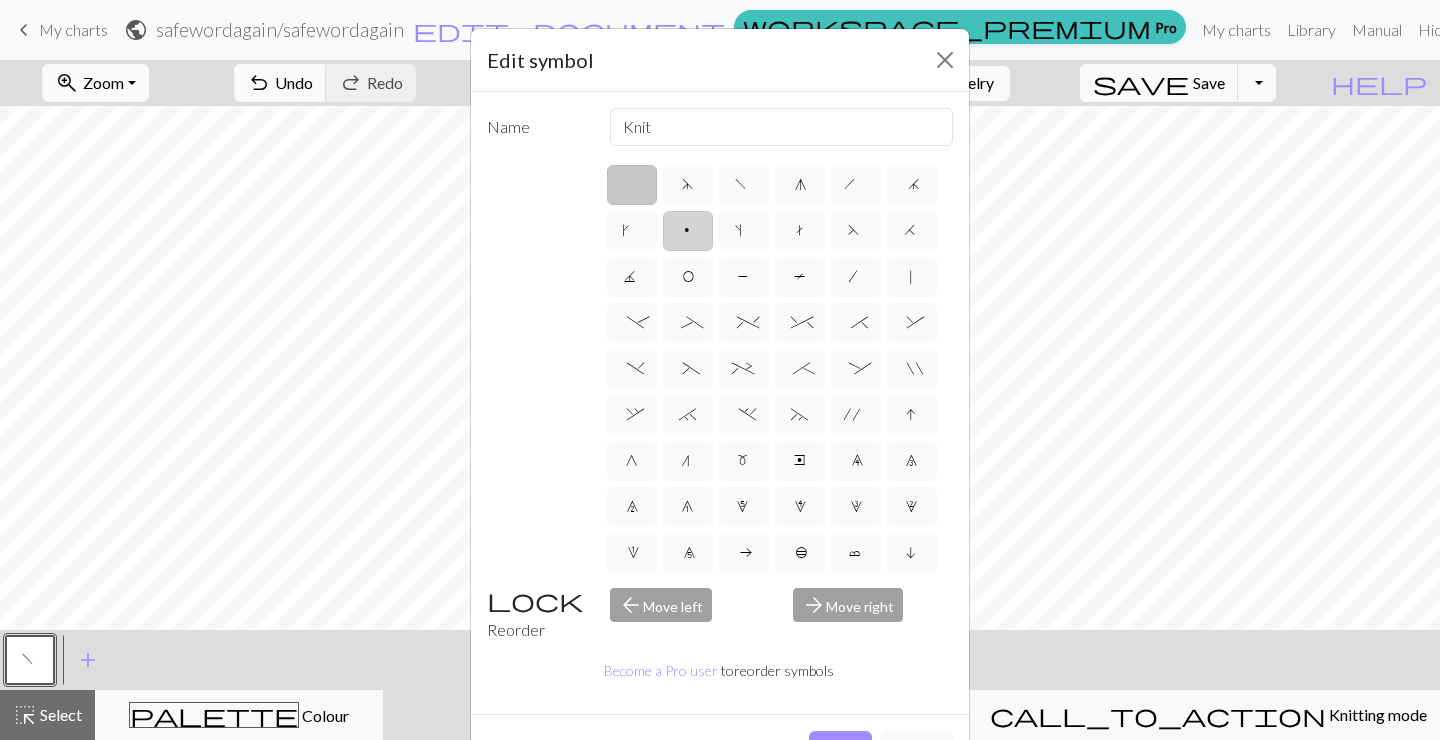 click on "p" at bounding box center [688, 231] 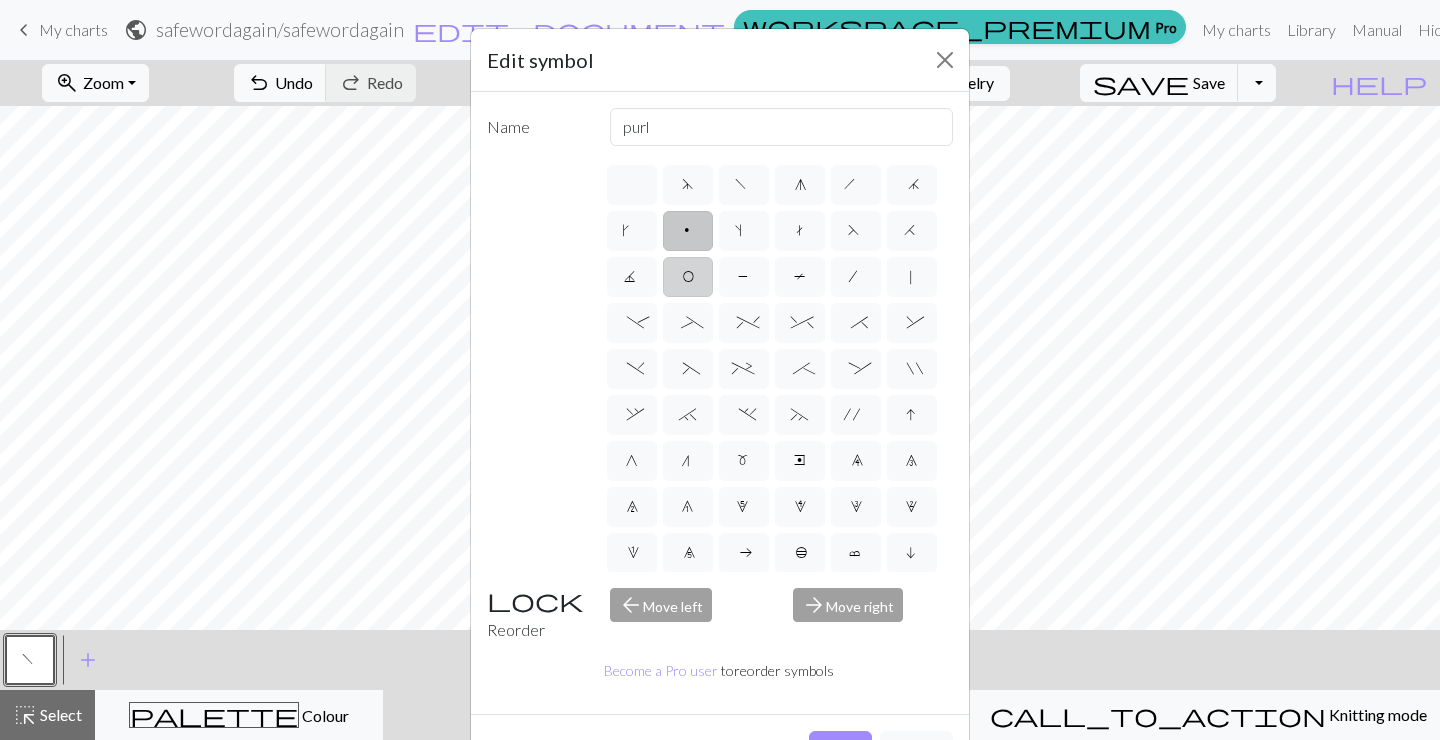 click on "O" at bounding box center (688, 279) 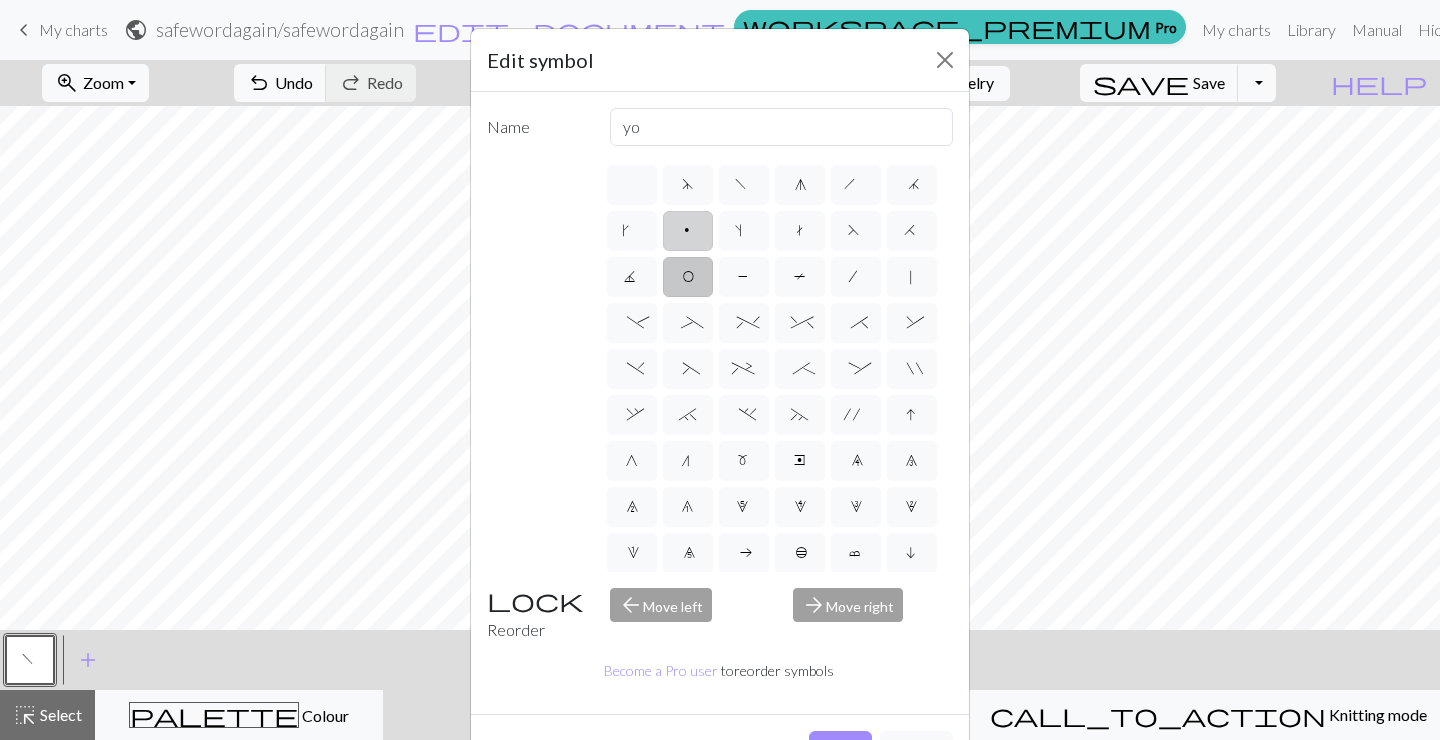 click on "p" at bounding box center [688, 231] 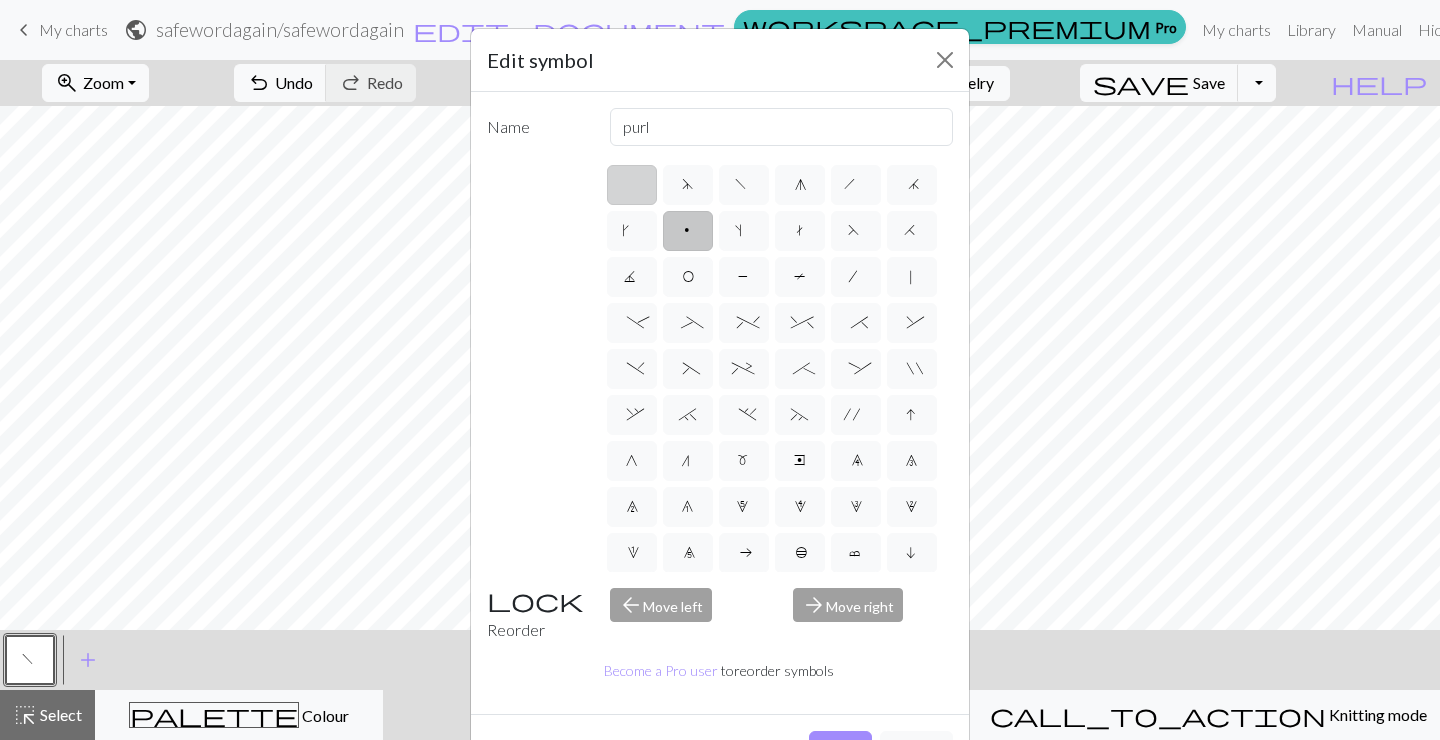 click at bounding box center [632, 185] 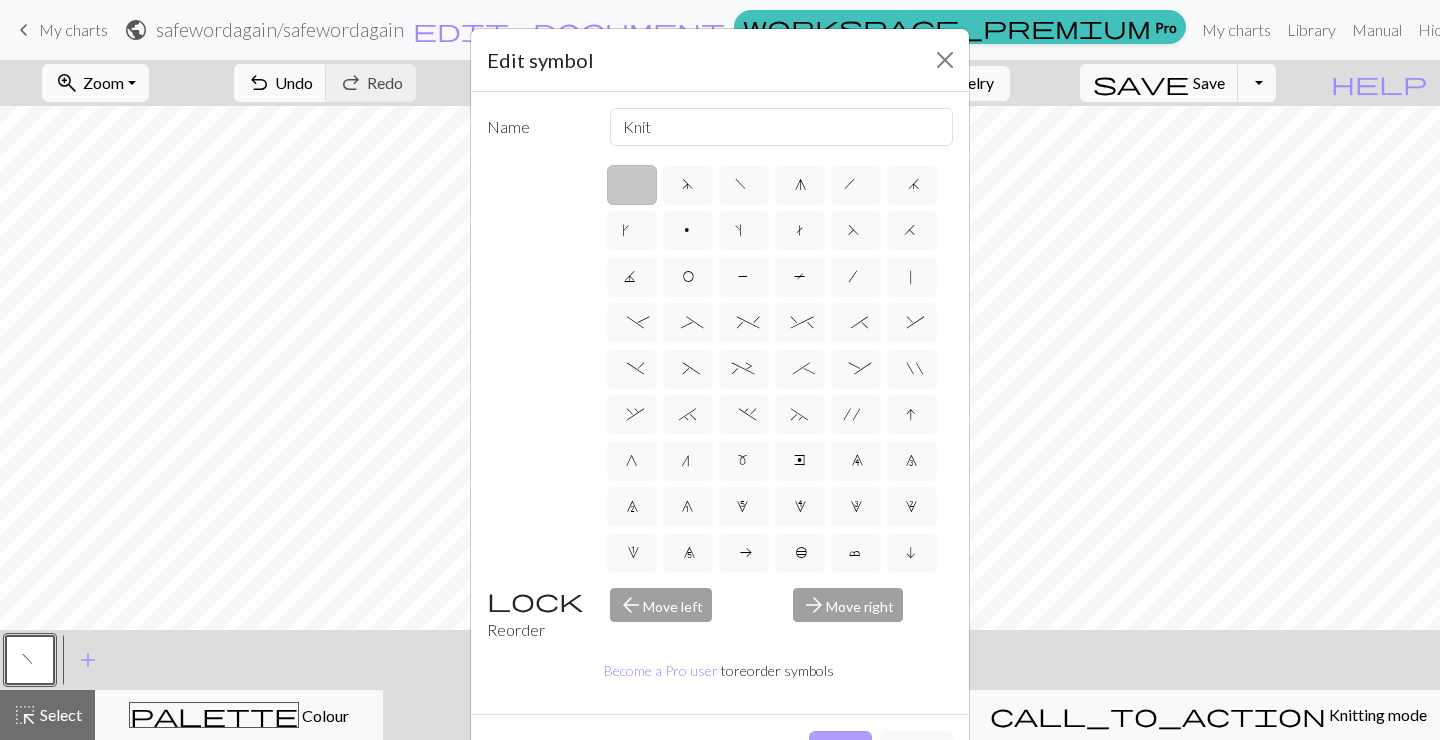 click on "Done" at bounding box center (840, 750) 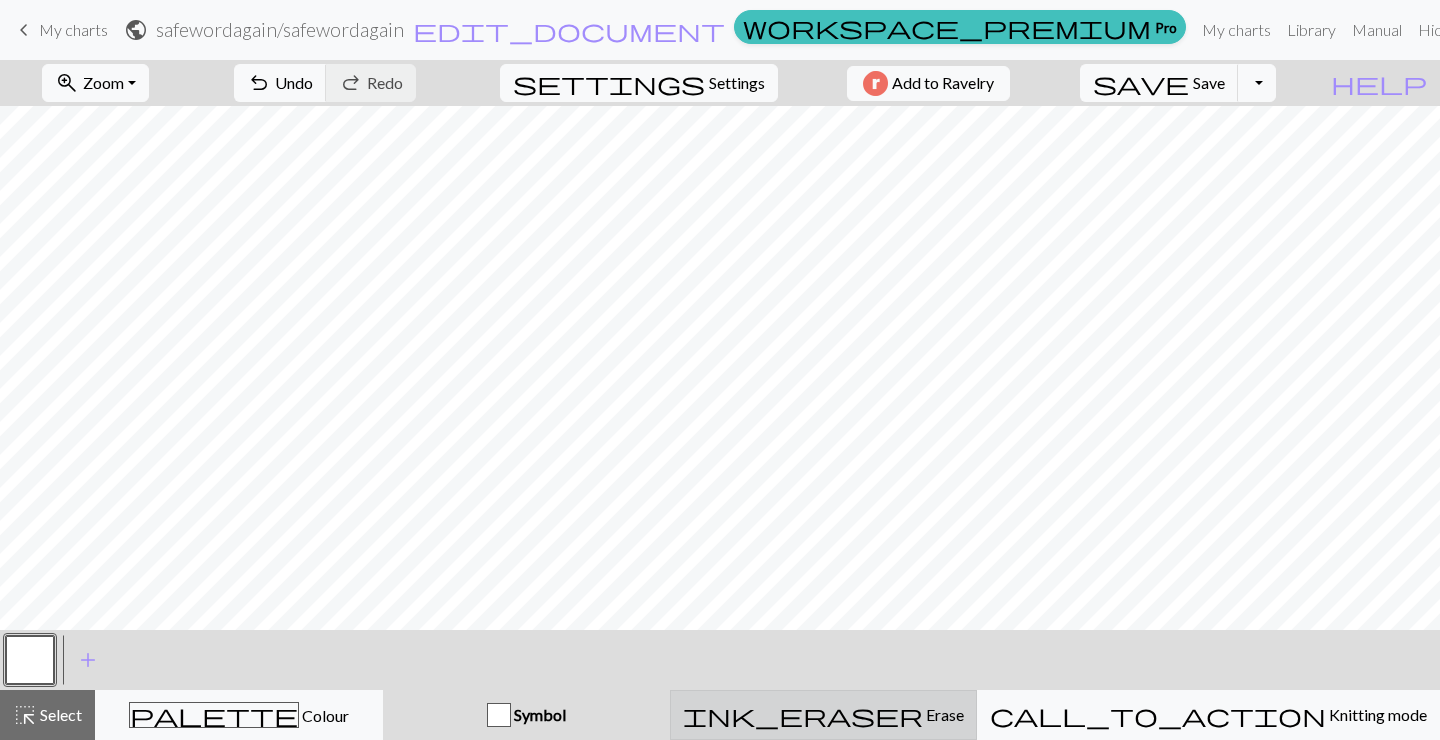 click on "ink_eraser   Erase   Erase" at bounding box center (823, 715) 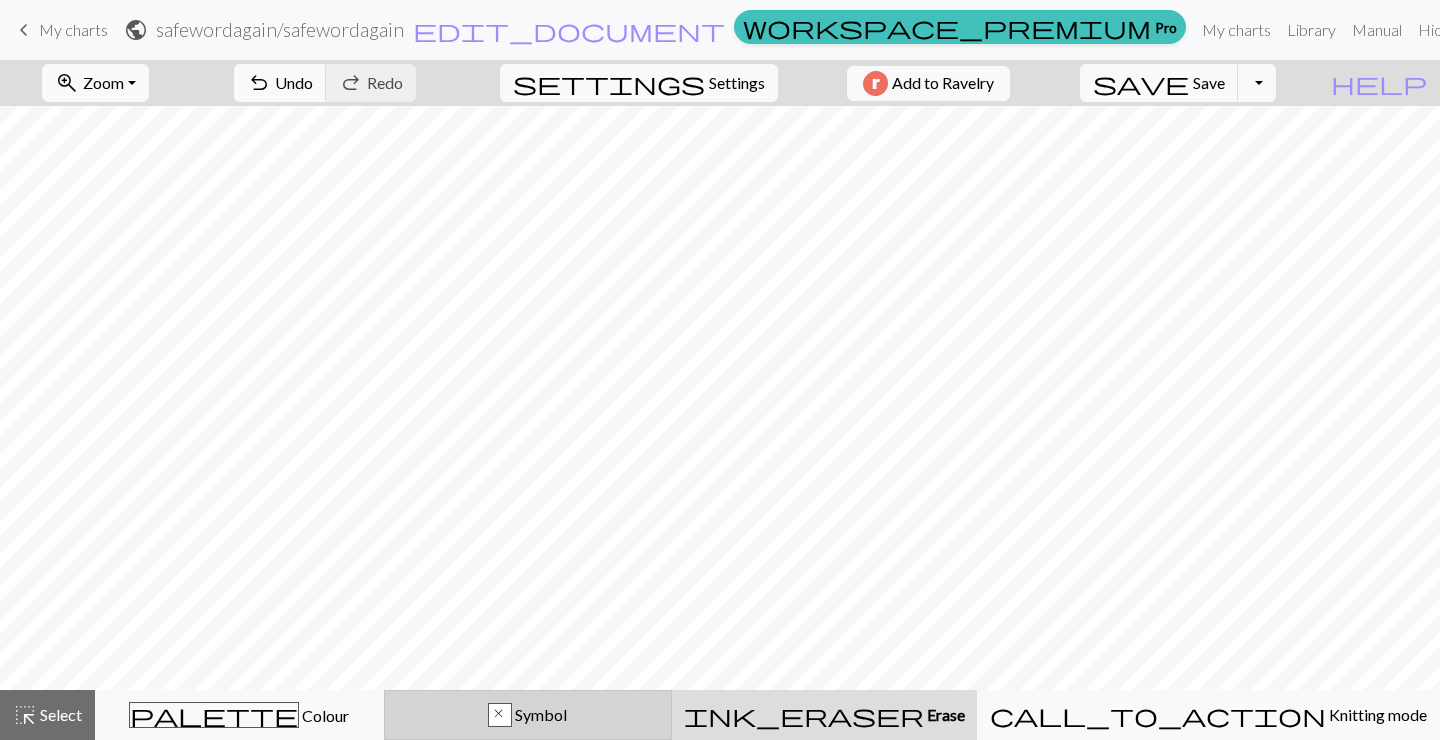 click on "x   Symbol" at bounding box center [528, 715] 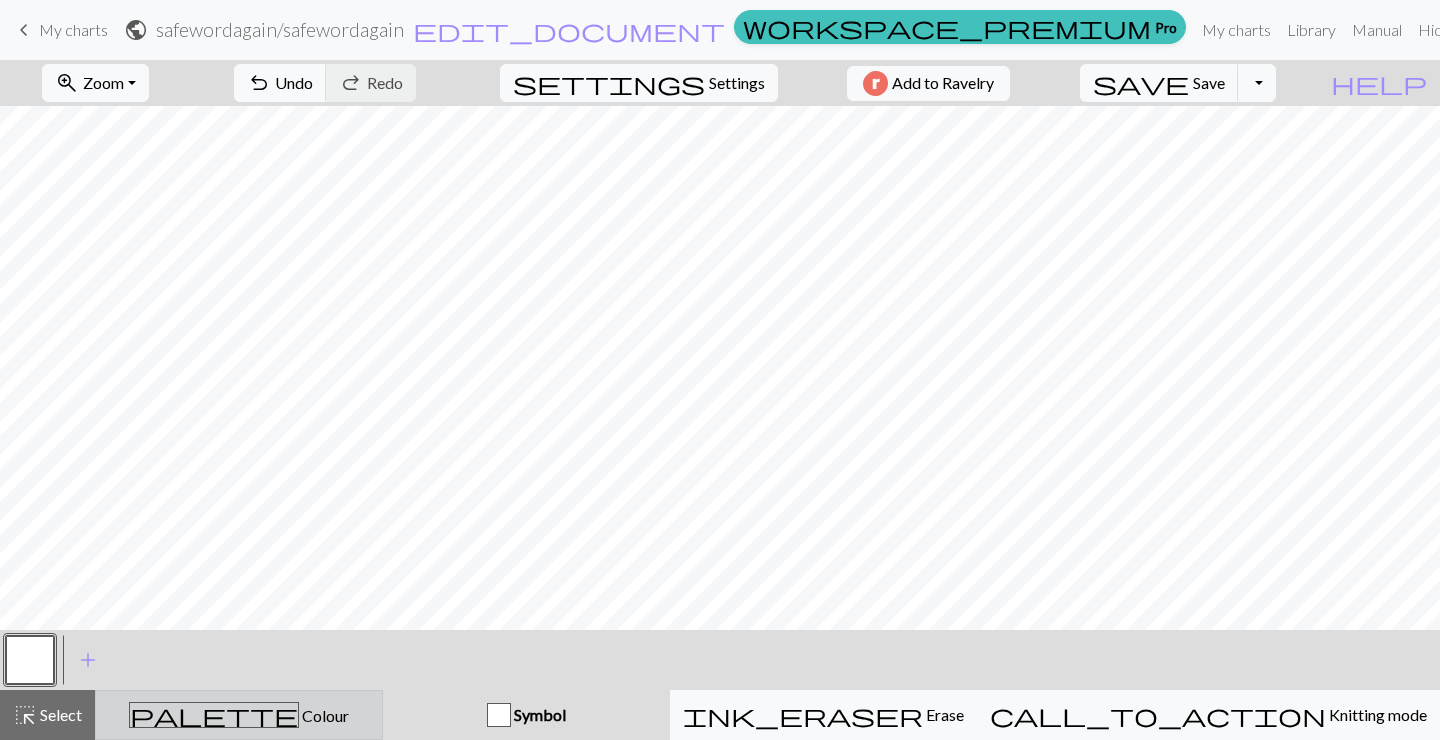 click on "palette   Colour   Colour" at bounding box center (239, 715) 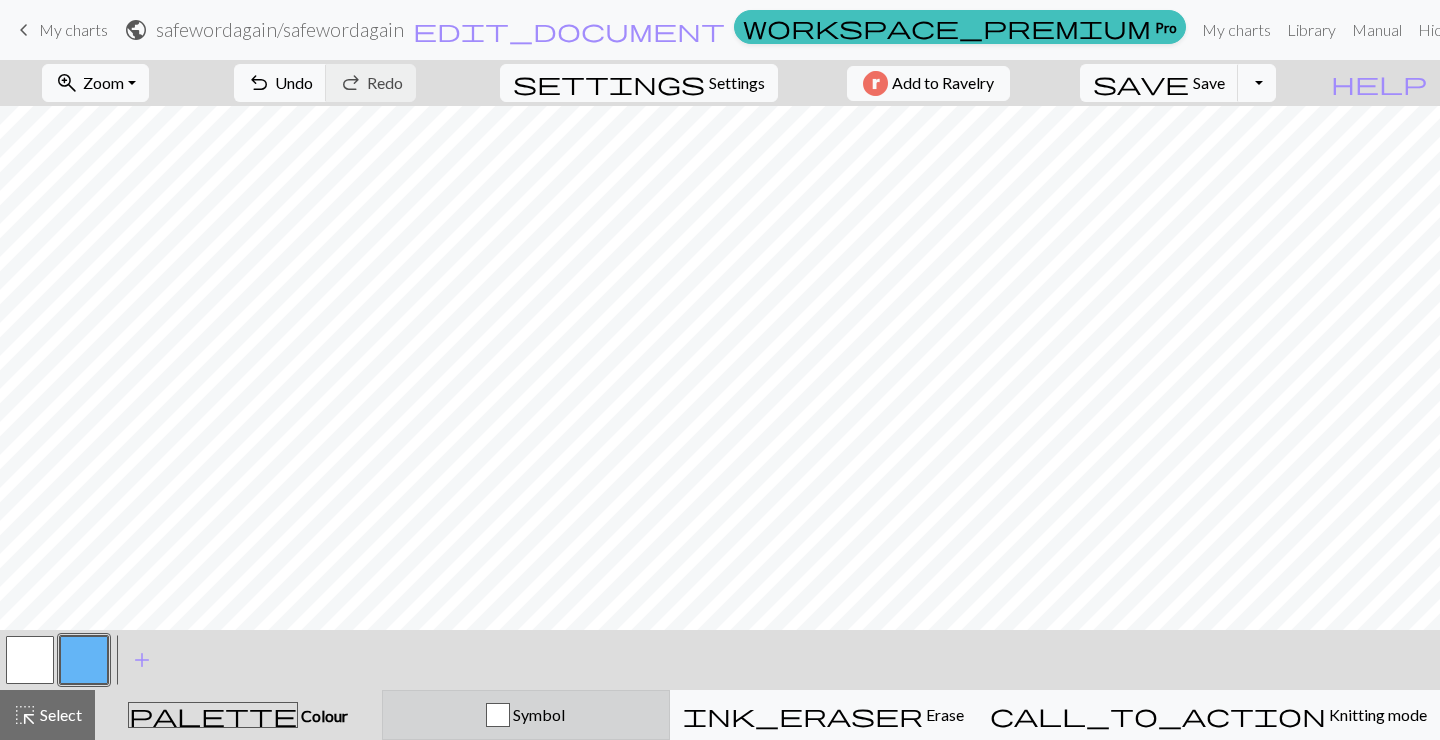 click on "Symbol" at bounding box center (526, 715) 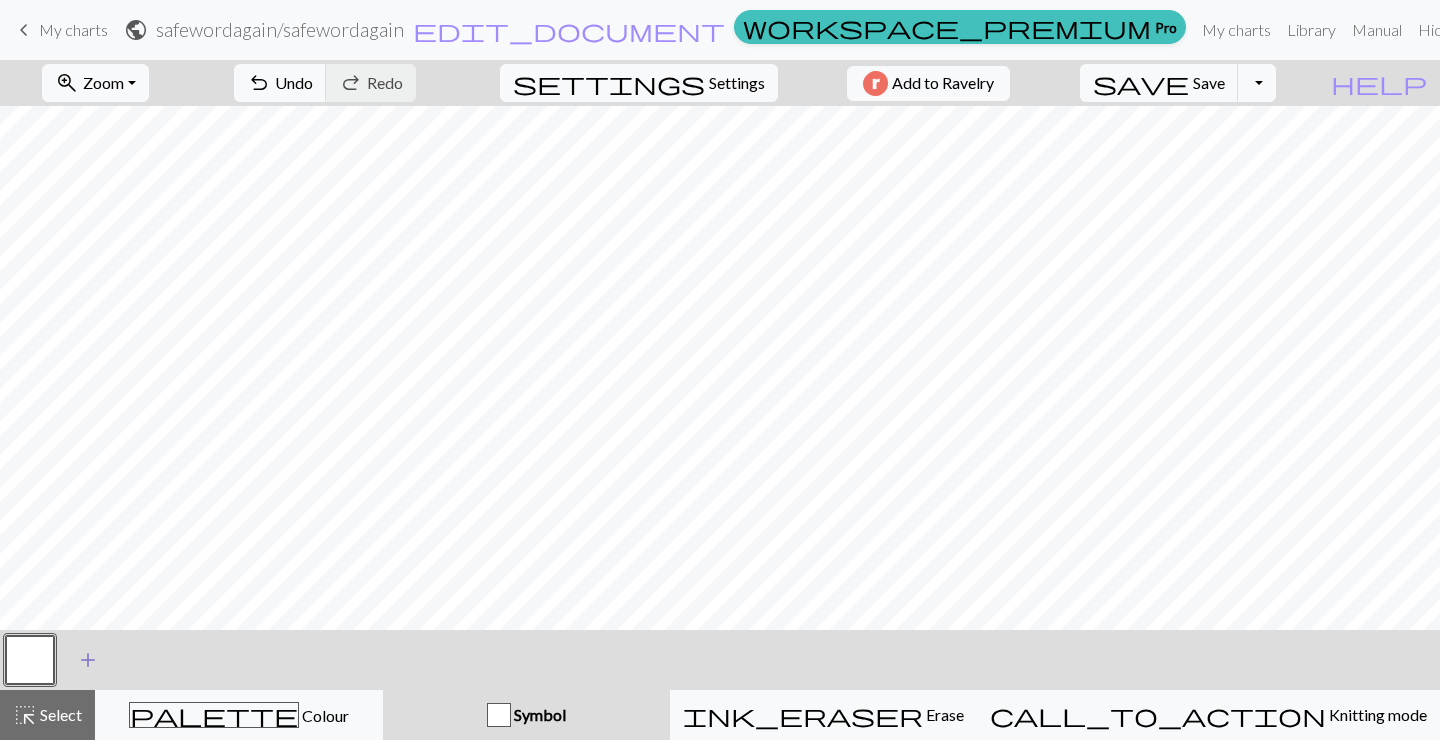 click on "add" at bounding box center [88, 660] 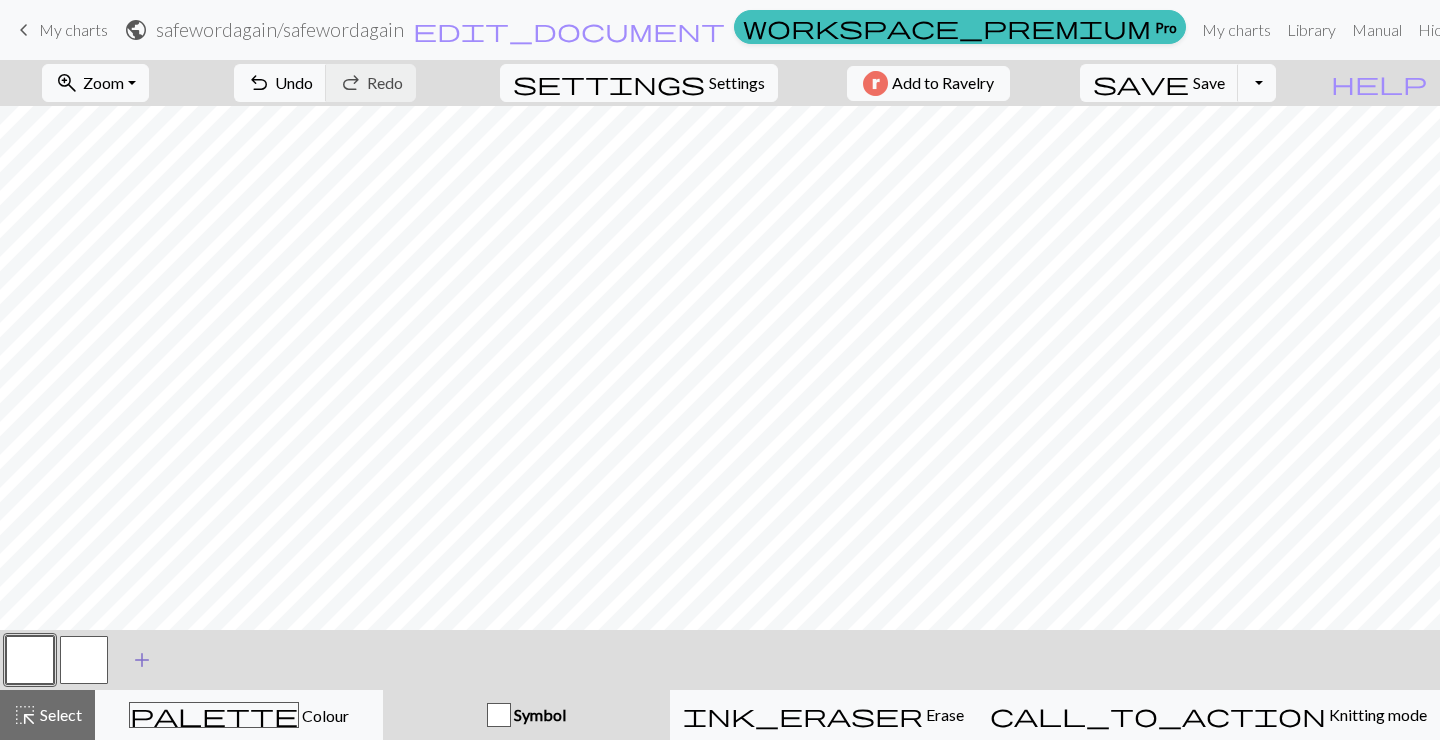 click at bounding box center (84, 660) 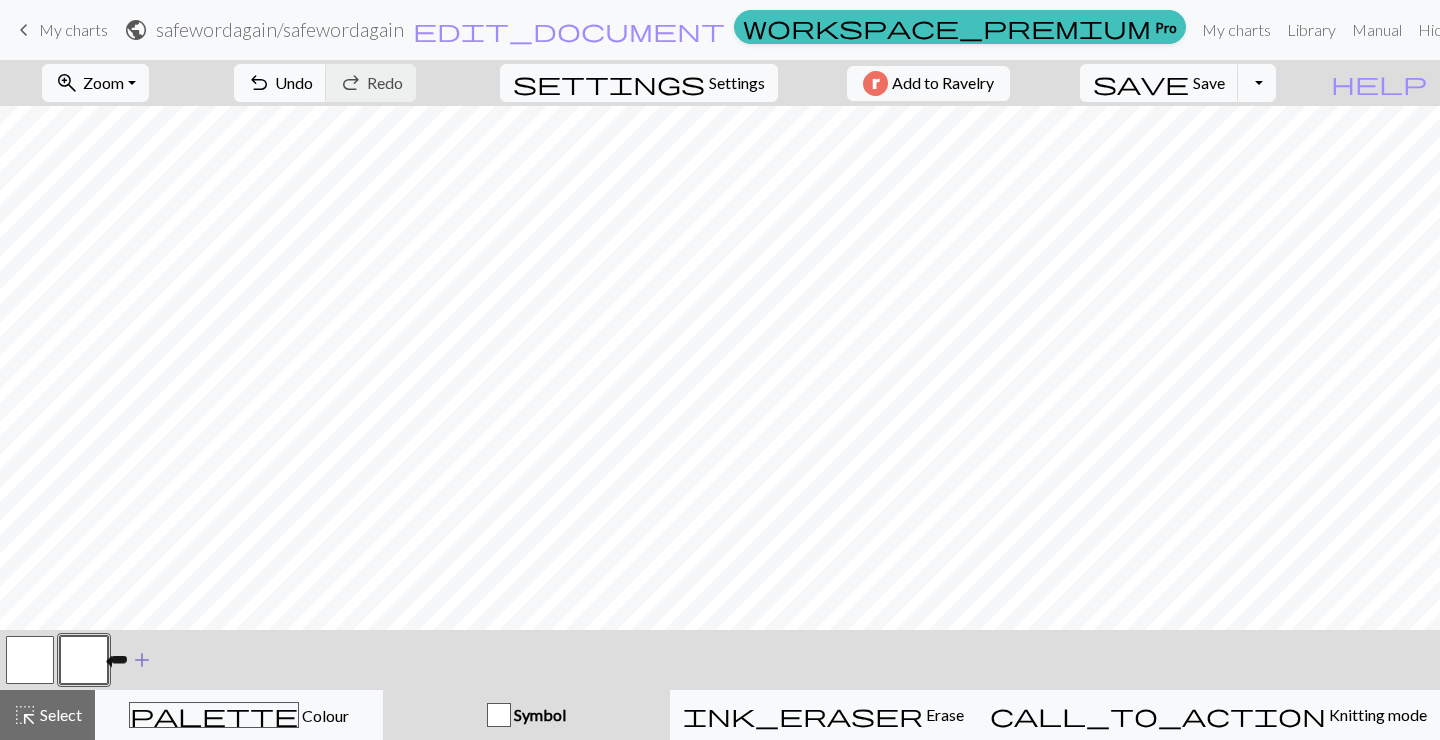 click at bounding box center (84, 660) 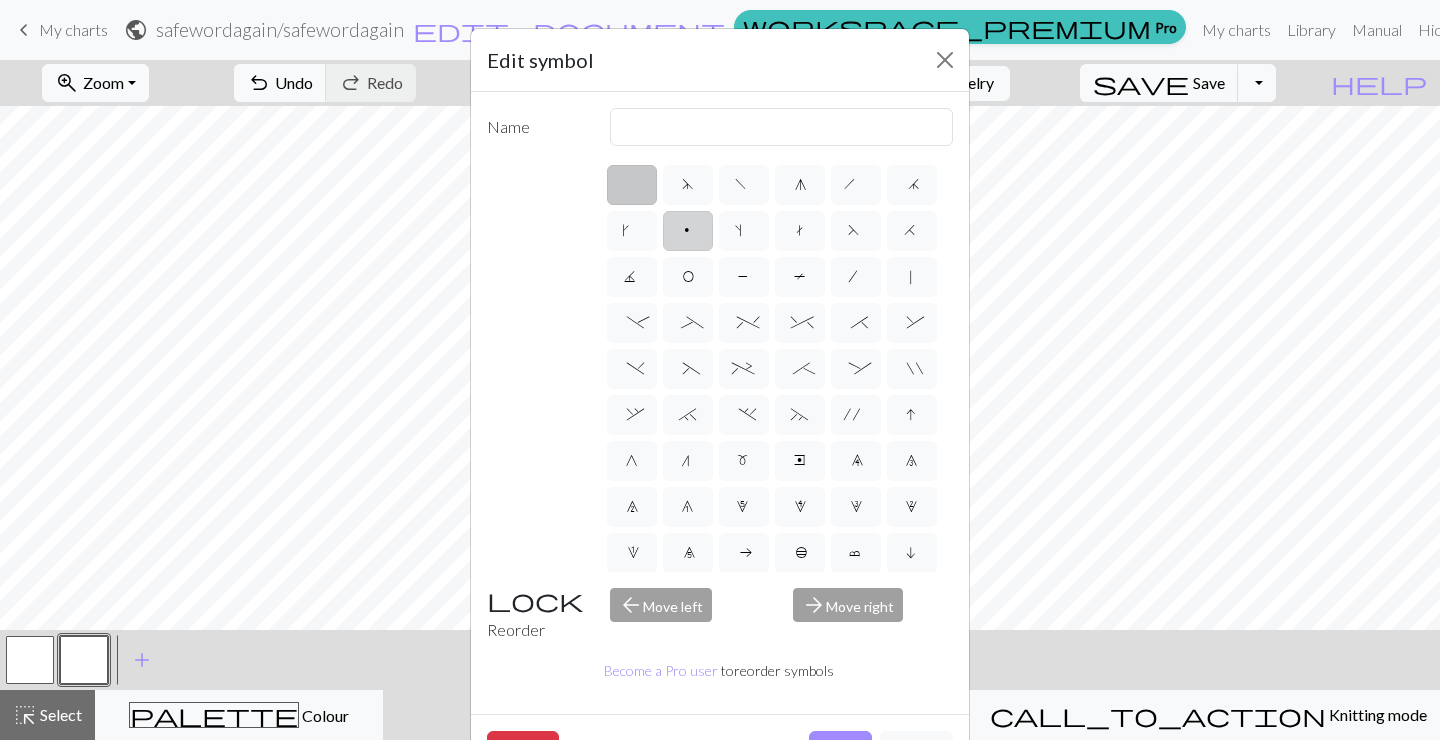 click on "p" at bounding box center [688, 231] 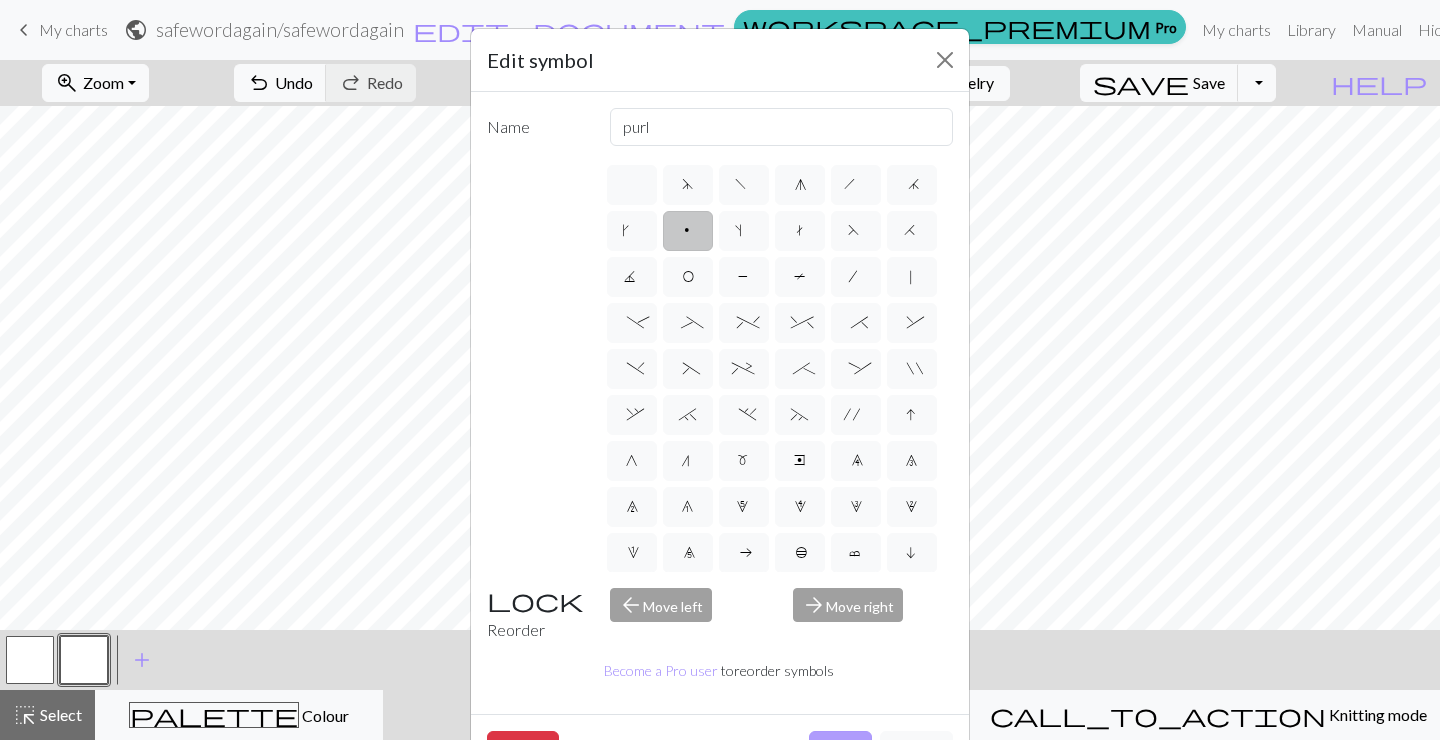 click on "Done" at bounding box center (840, 750) 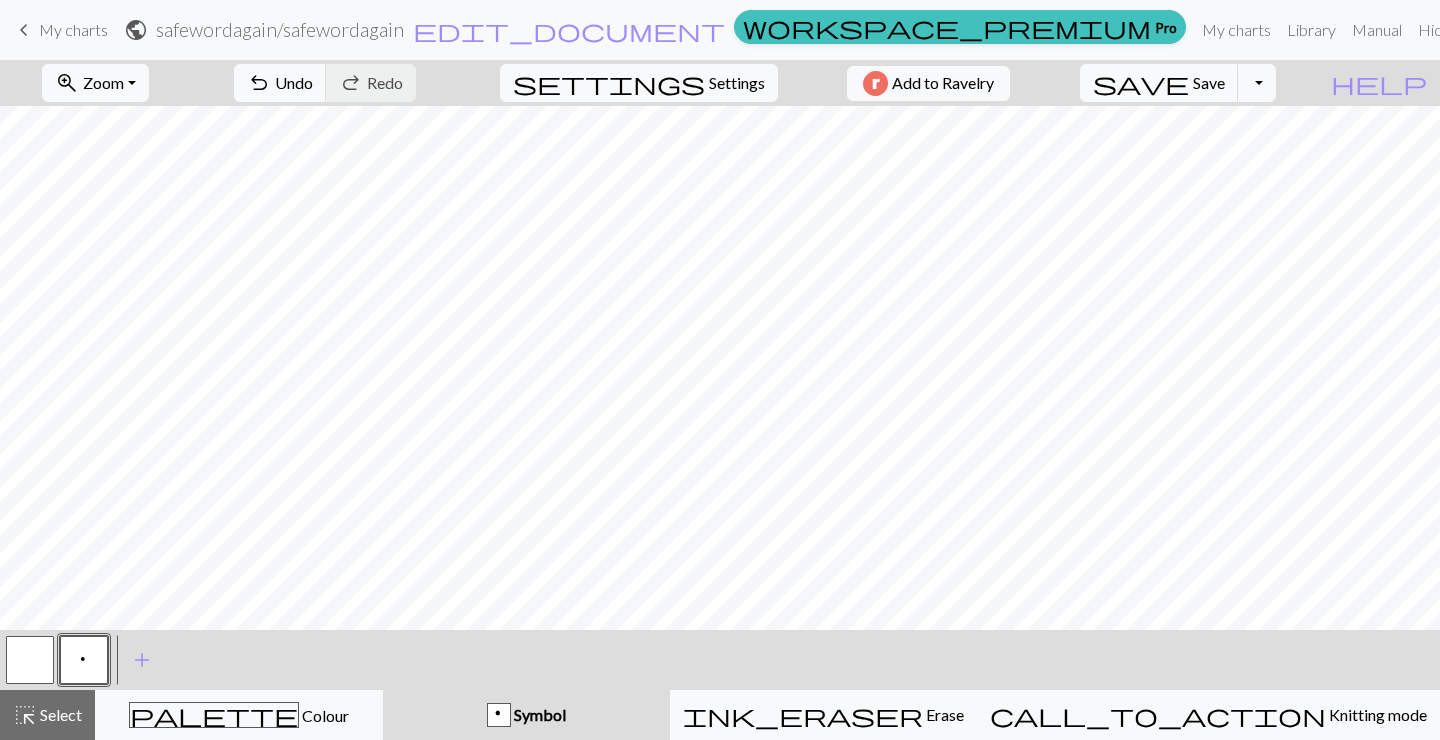 click at bounding box center [30, 660] 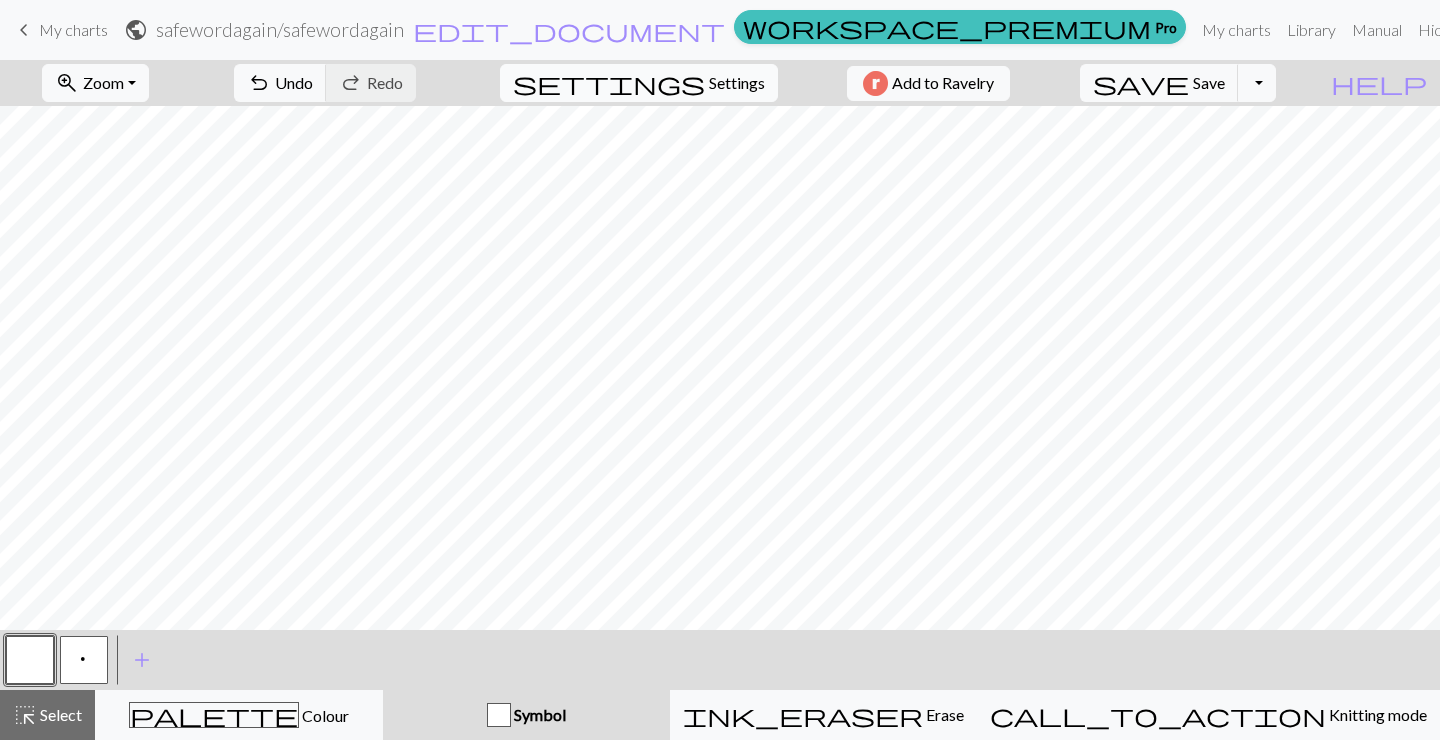 click on "Settings" at bounding box center (737, 83) 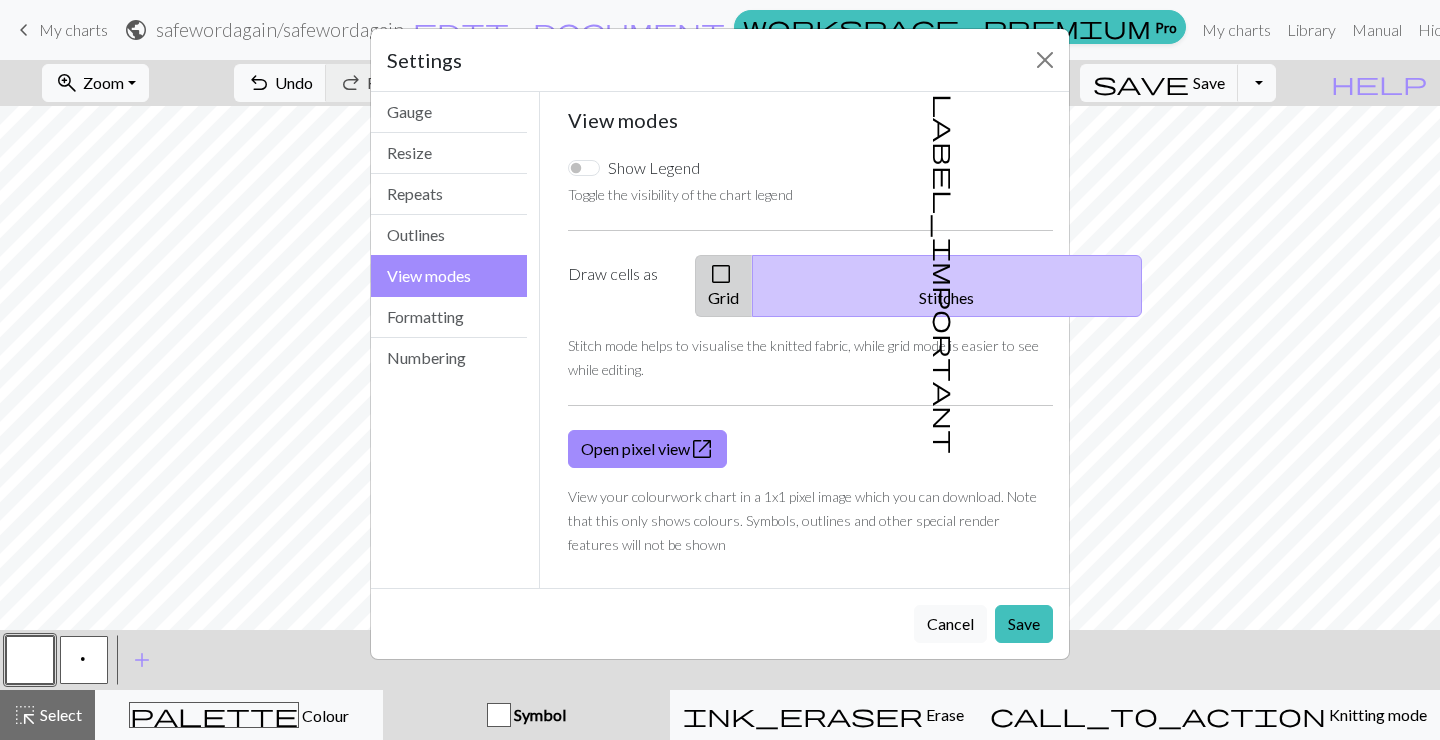 click on "check_box_outline_blank" at bounding box center [721, 274] 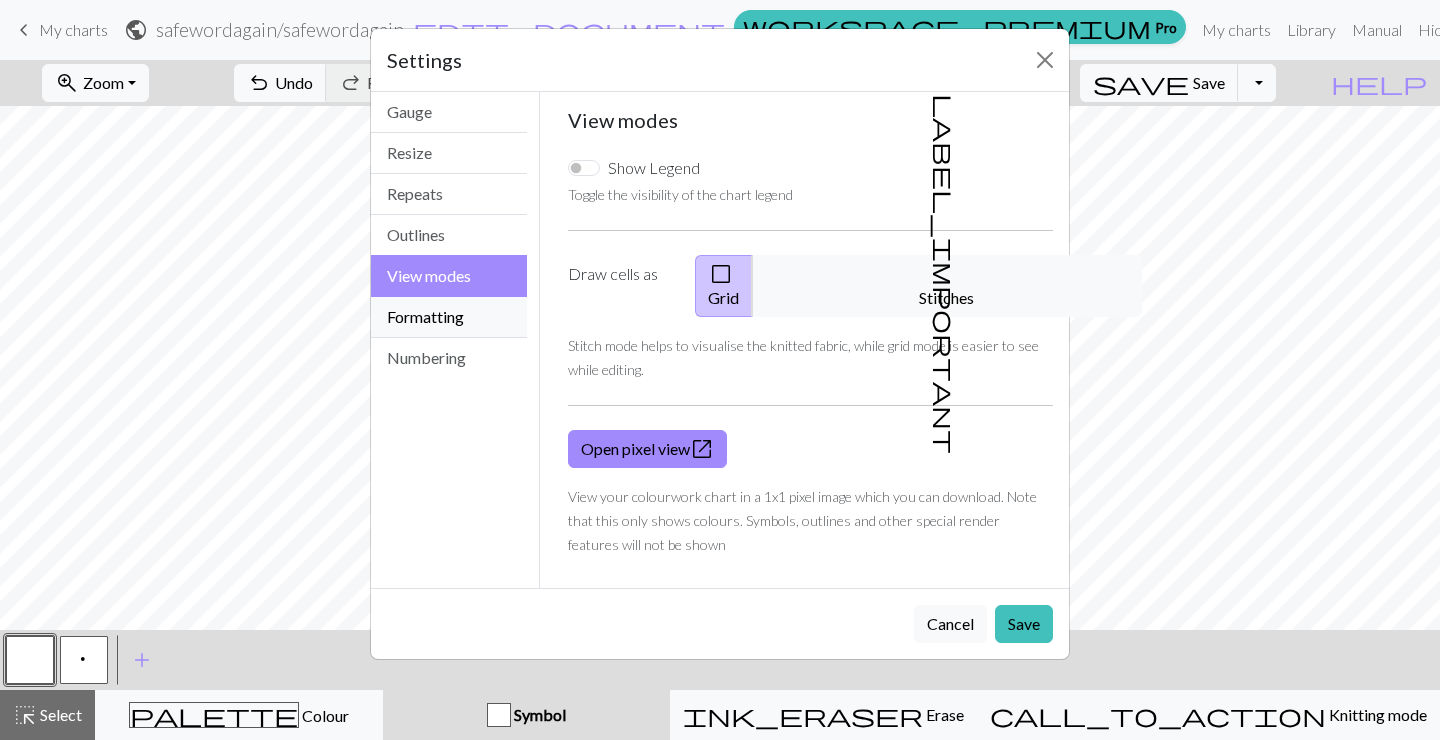 click on "Formatting" at bounding box center (449, 317) 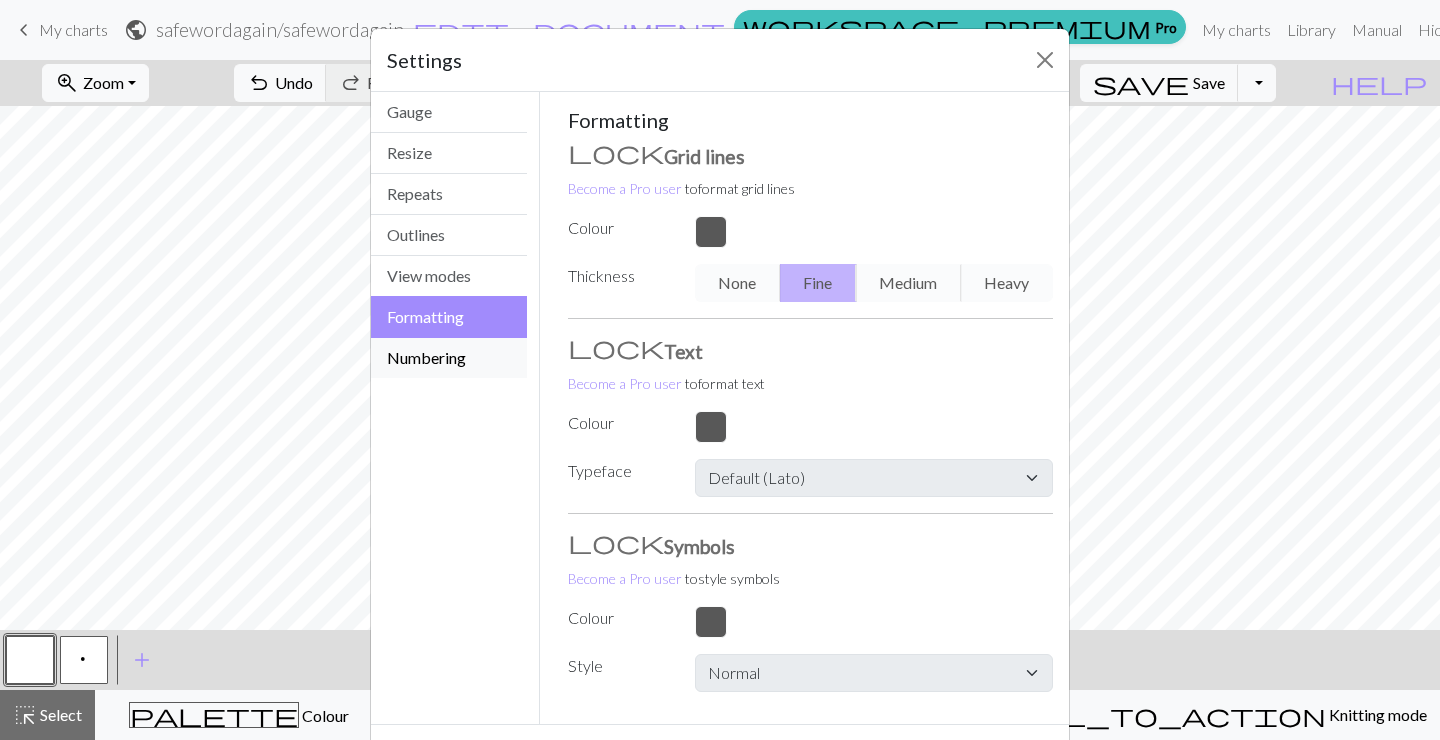 click on "Numbering" at bounding box center (449, 358) 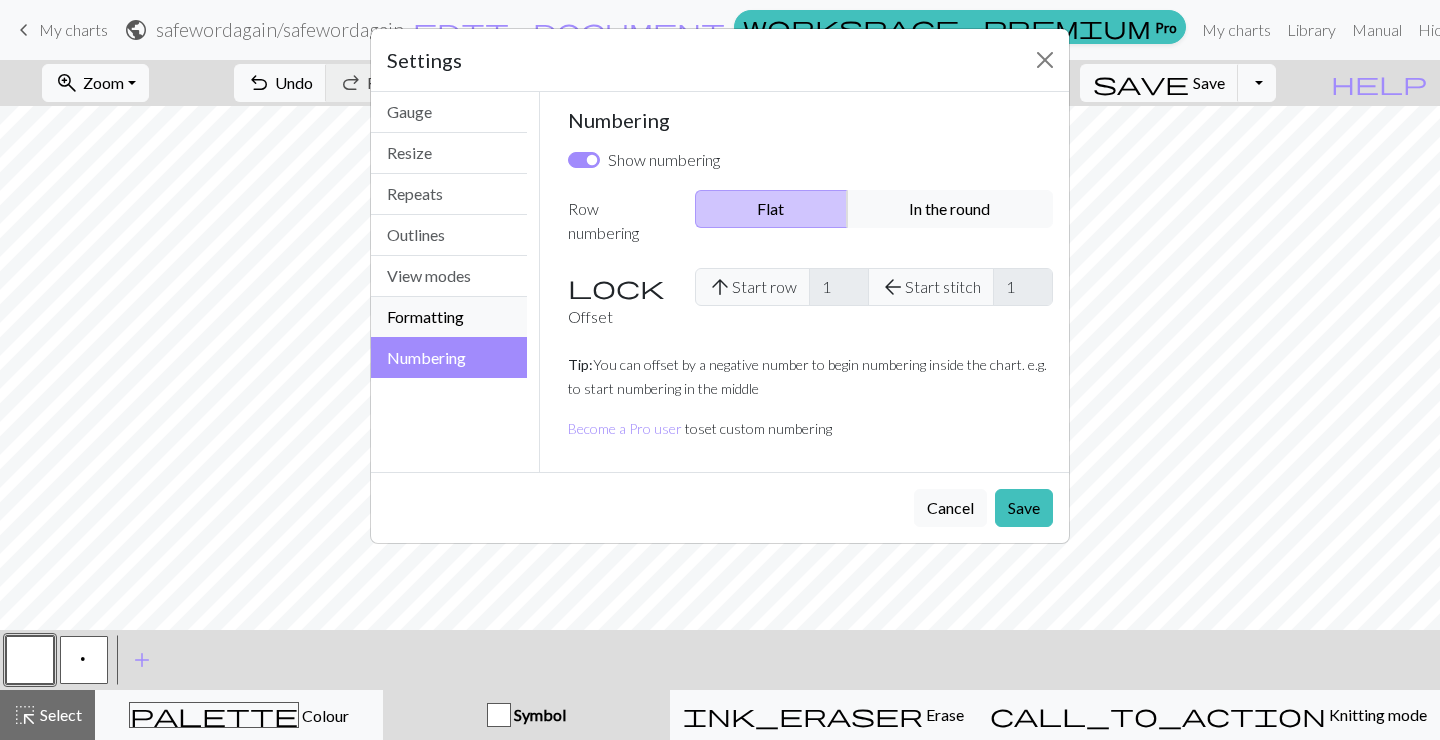 click on "Formatting" at bounding box center [449, 317] 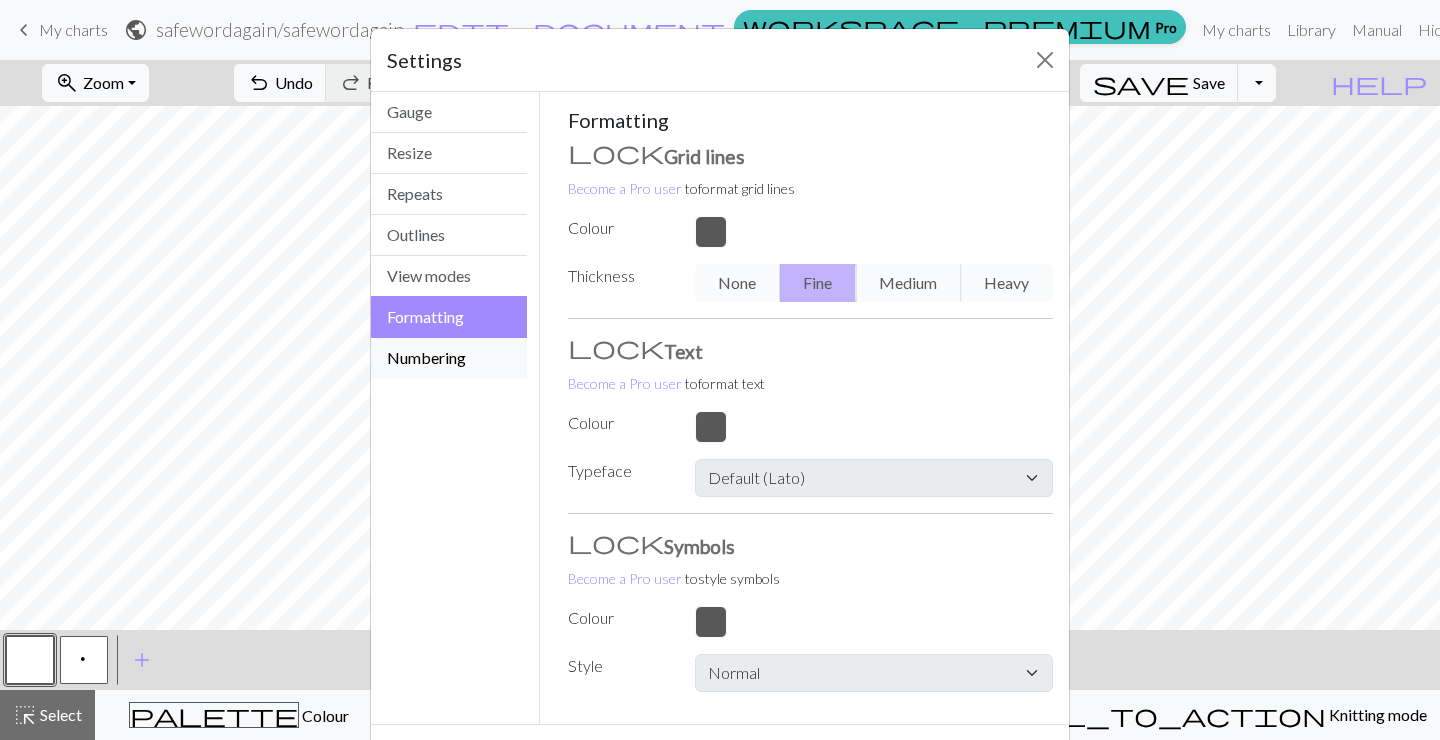 click on "Numbering" at bounding box center [449, 358] 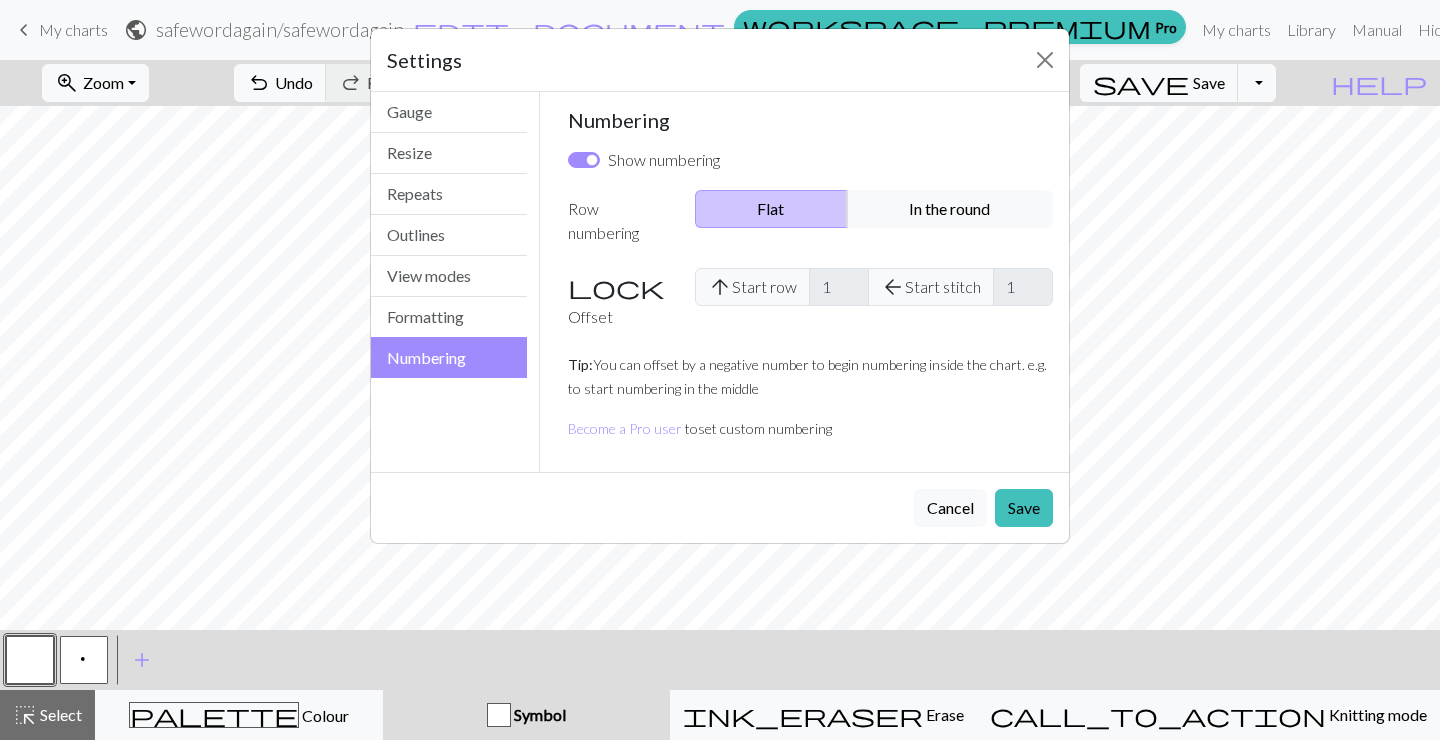 click on "Flat" at bounding box center (771, 209) 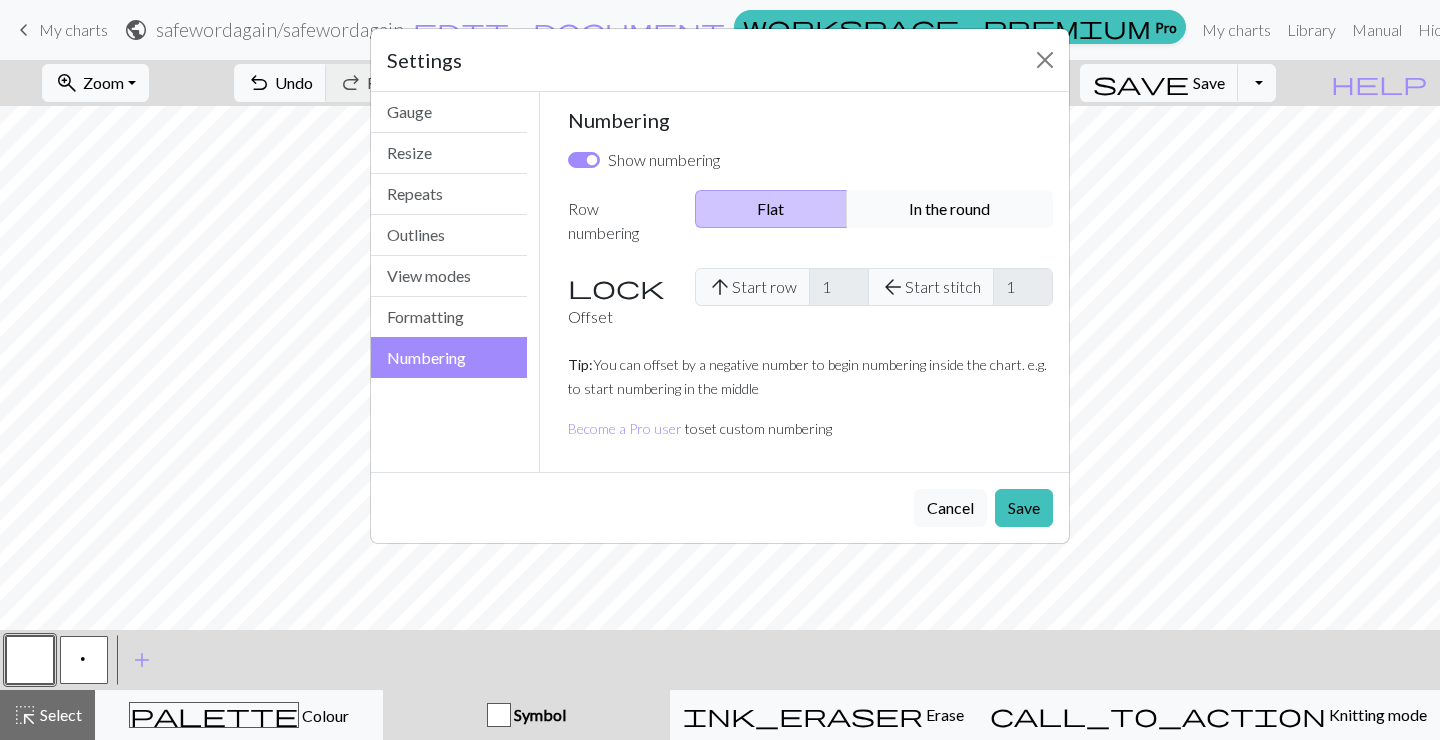 click on "In the round" at bounding box center [950, 209] 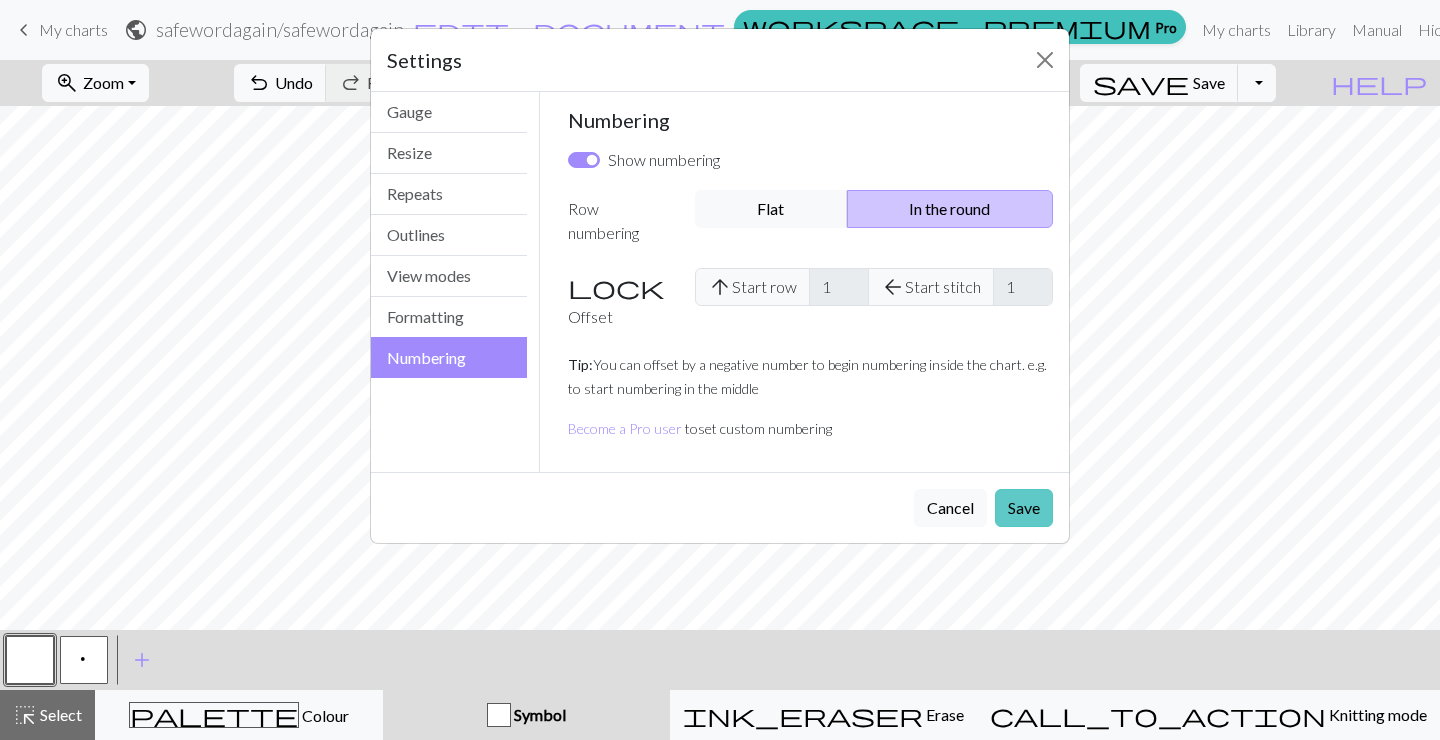 click on "Save" at bounding box center (1024, 508) 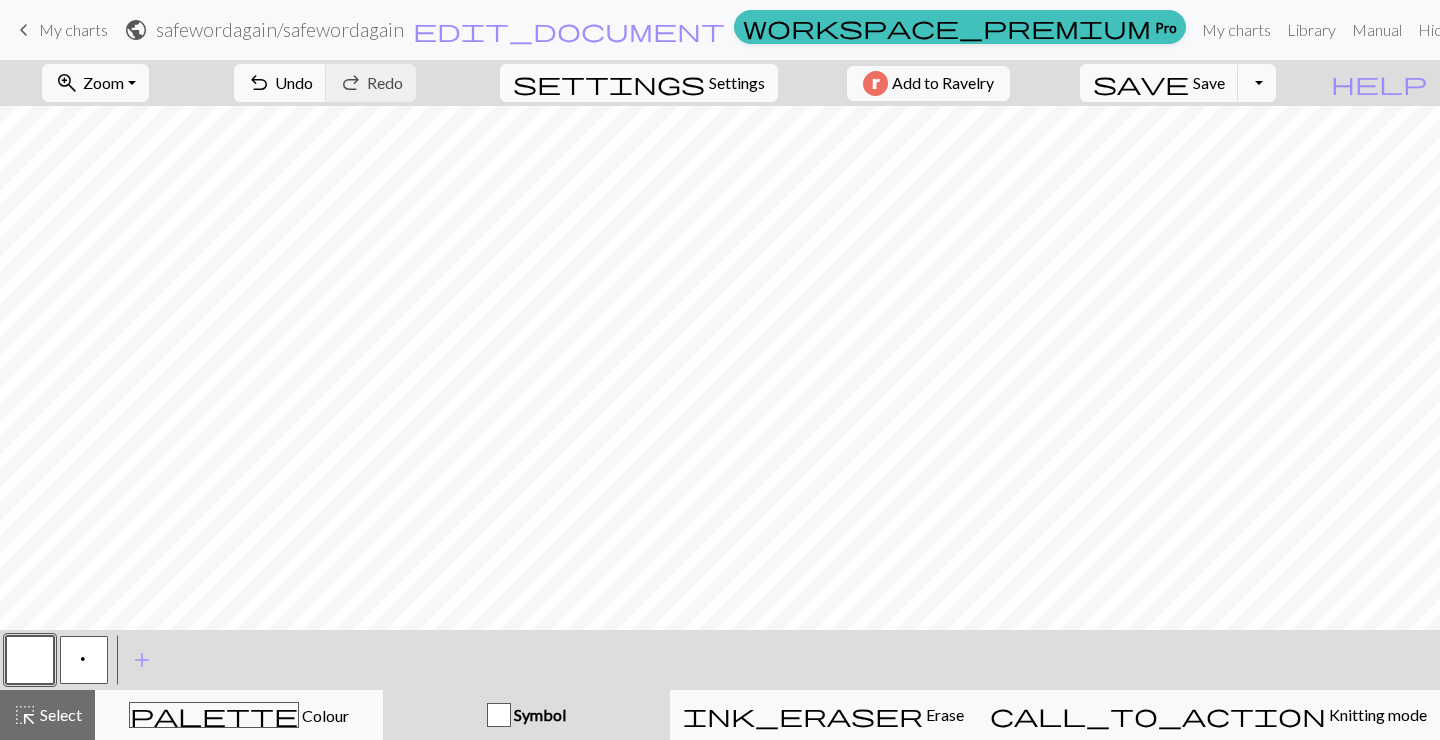 click on "Settings" at bounding box center [737, 83] 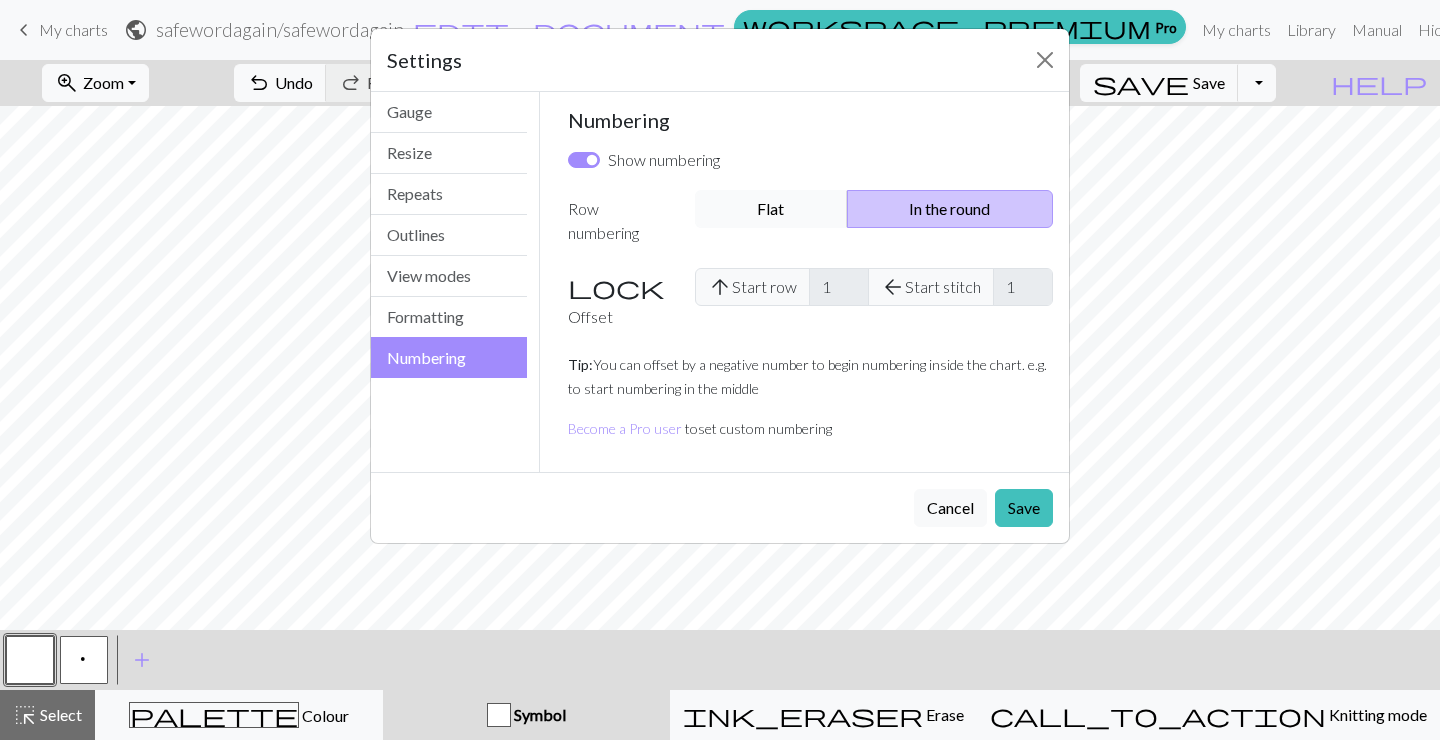 click on "Flat" at bounding box center (771, 209) 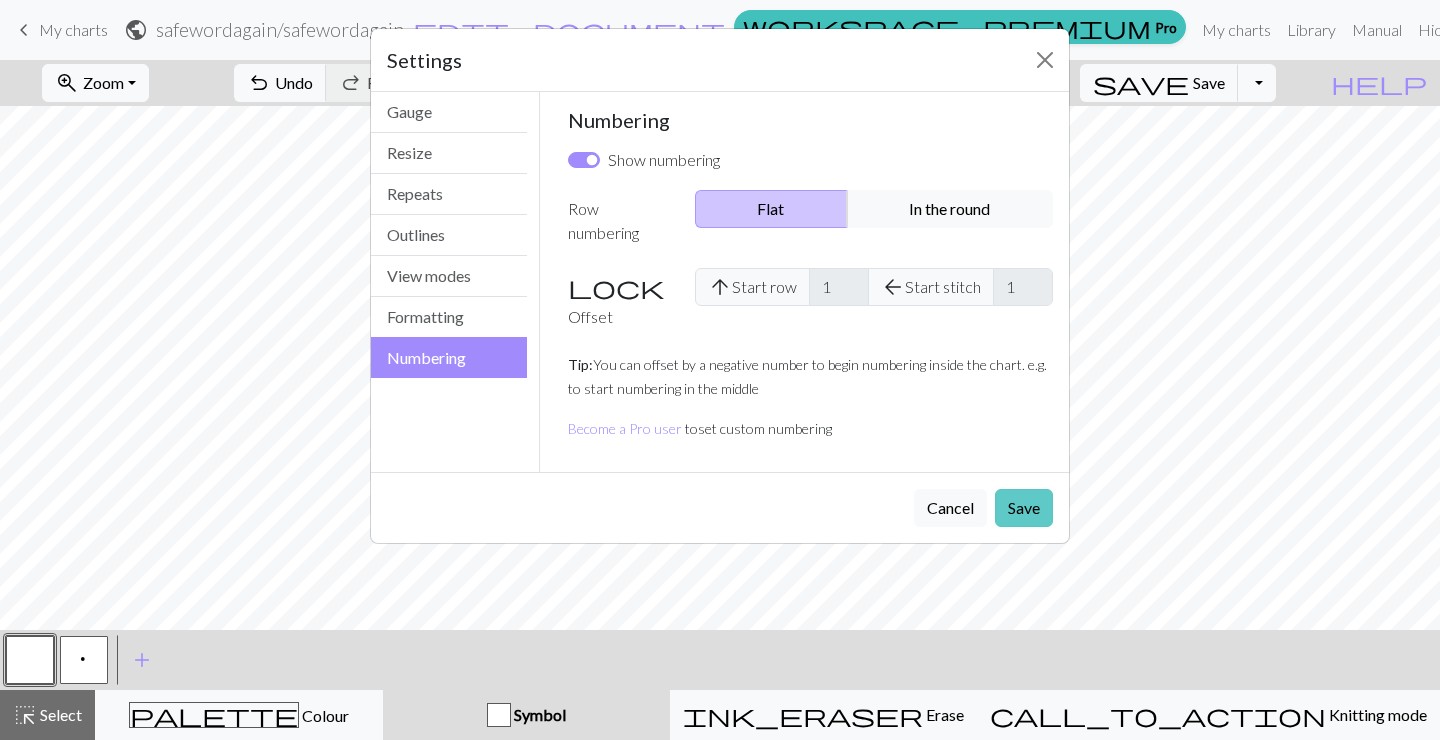 click on "Save" at bounding box center (1024, 508) 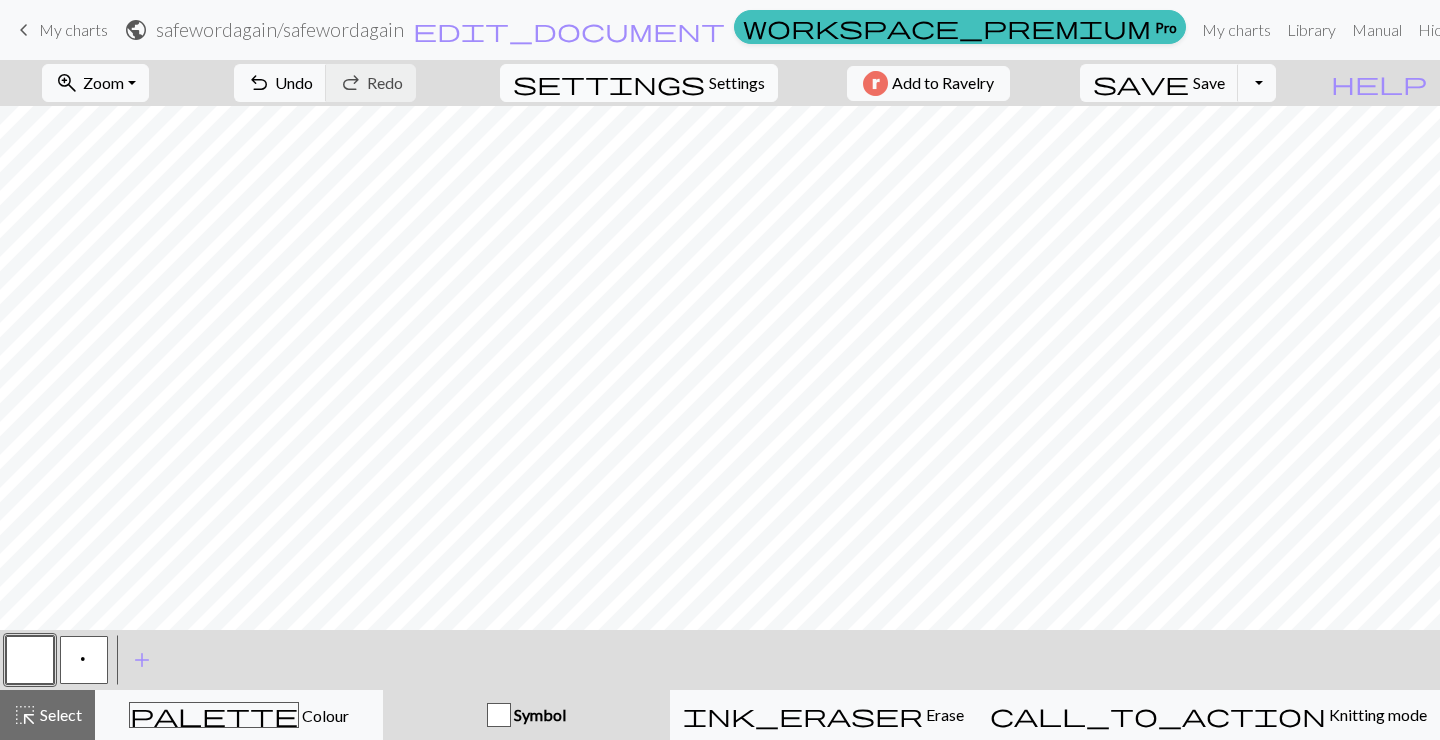 click on "Settings" at bounding box center [737, 83] 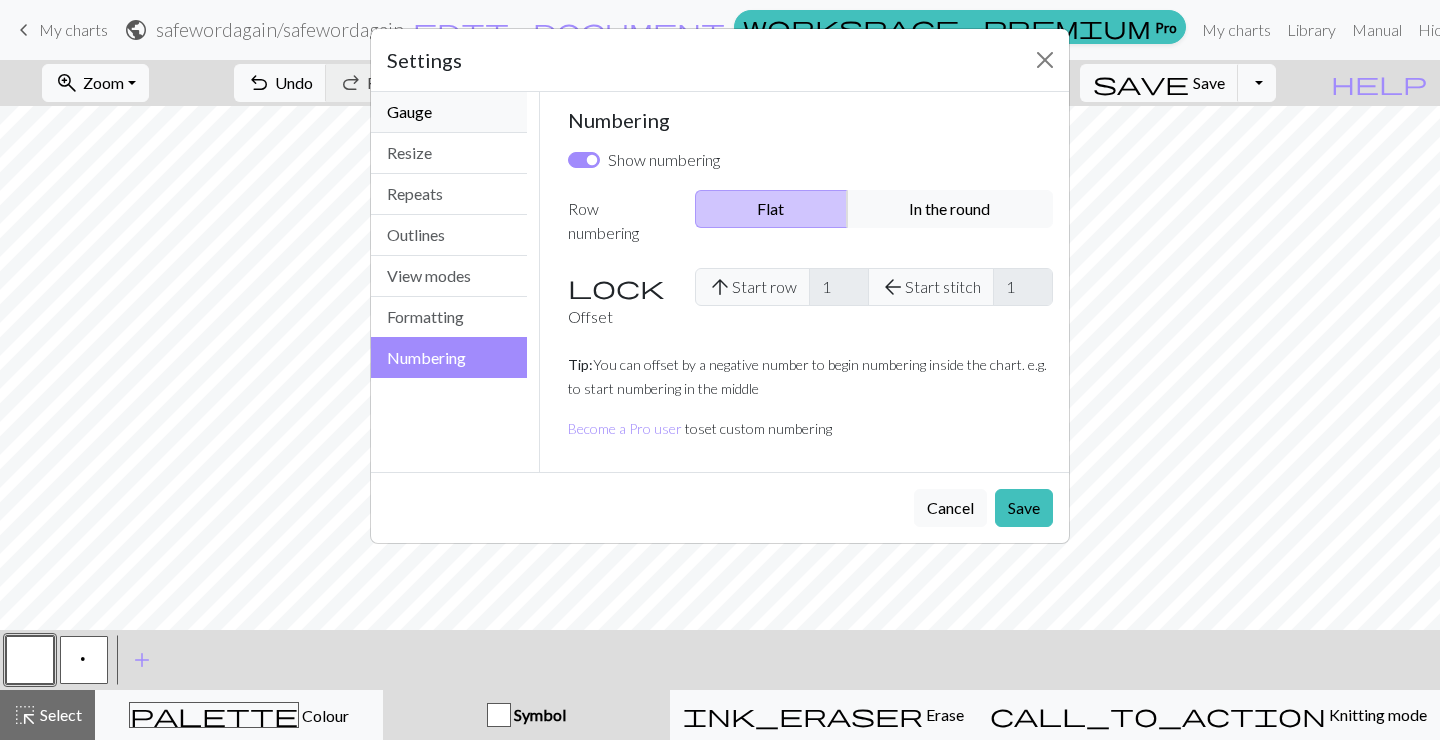 click on "Gauge" at bounding box center (449, 112) 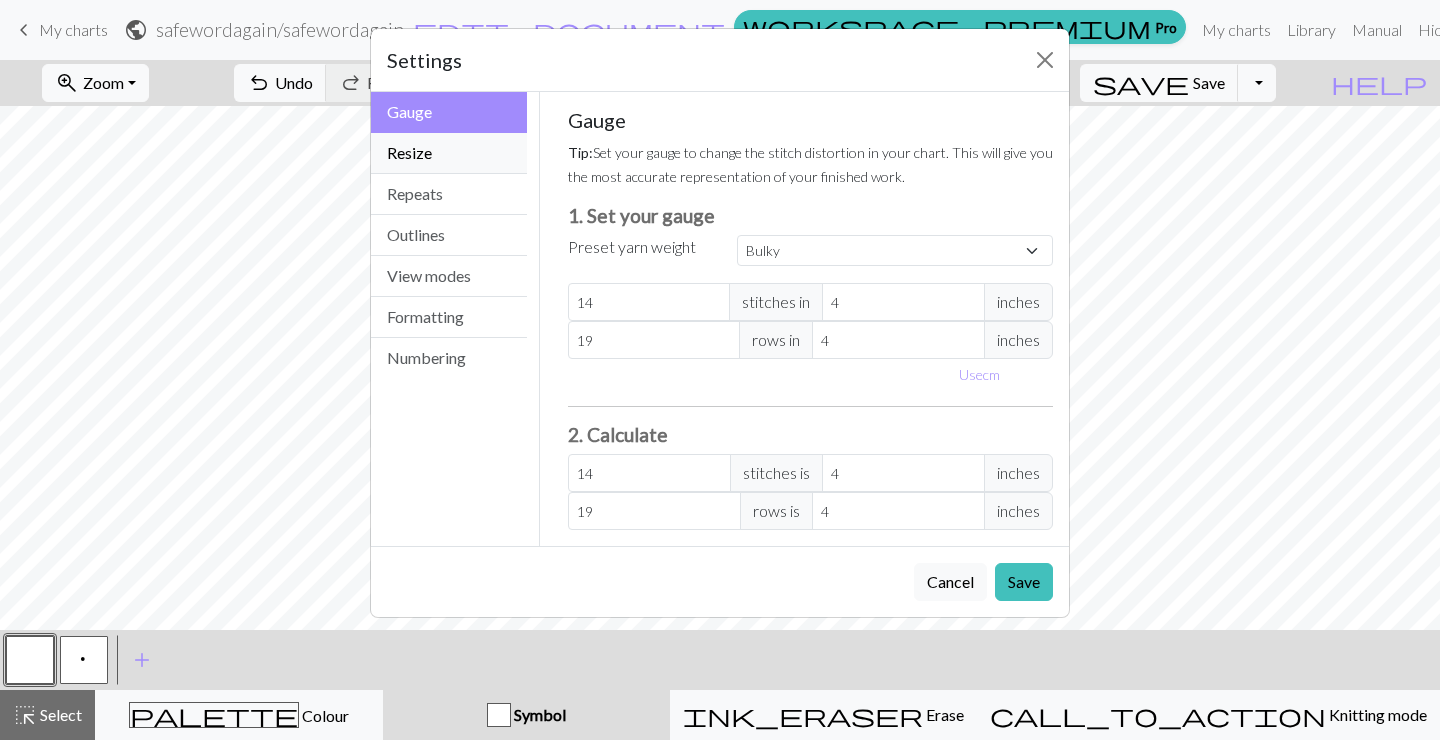 click on "Resize" at bounding box center (449, 153) 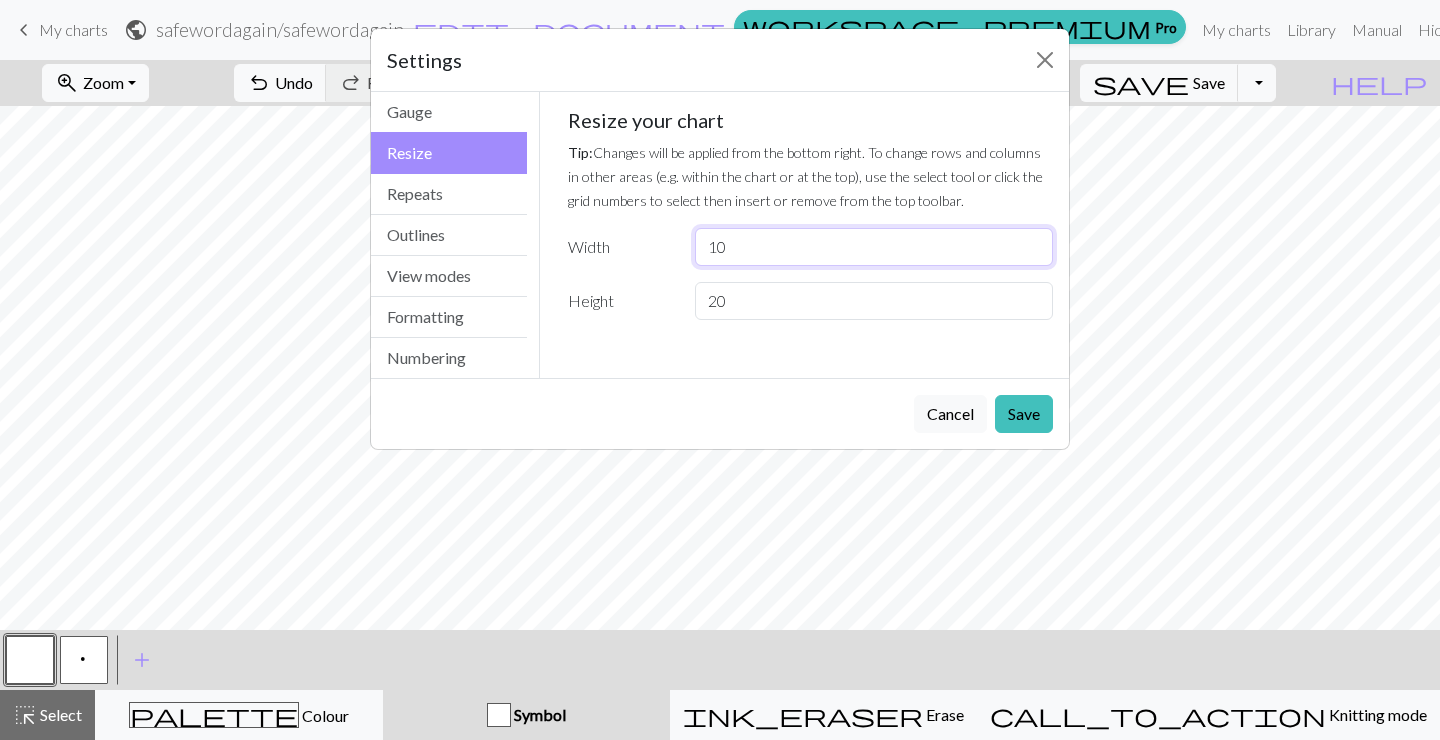 click on "10" at bounding box center (874, 247) 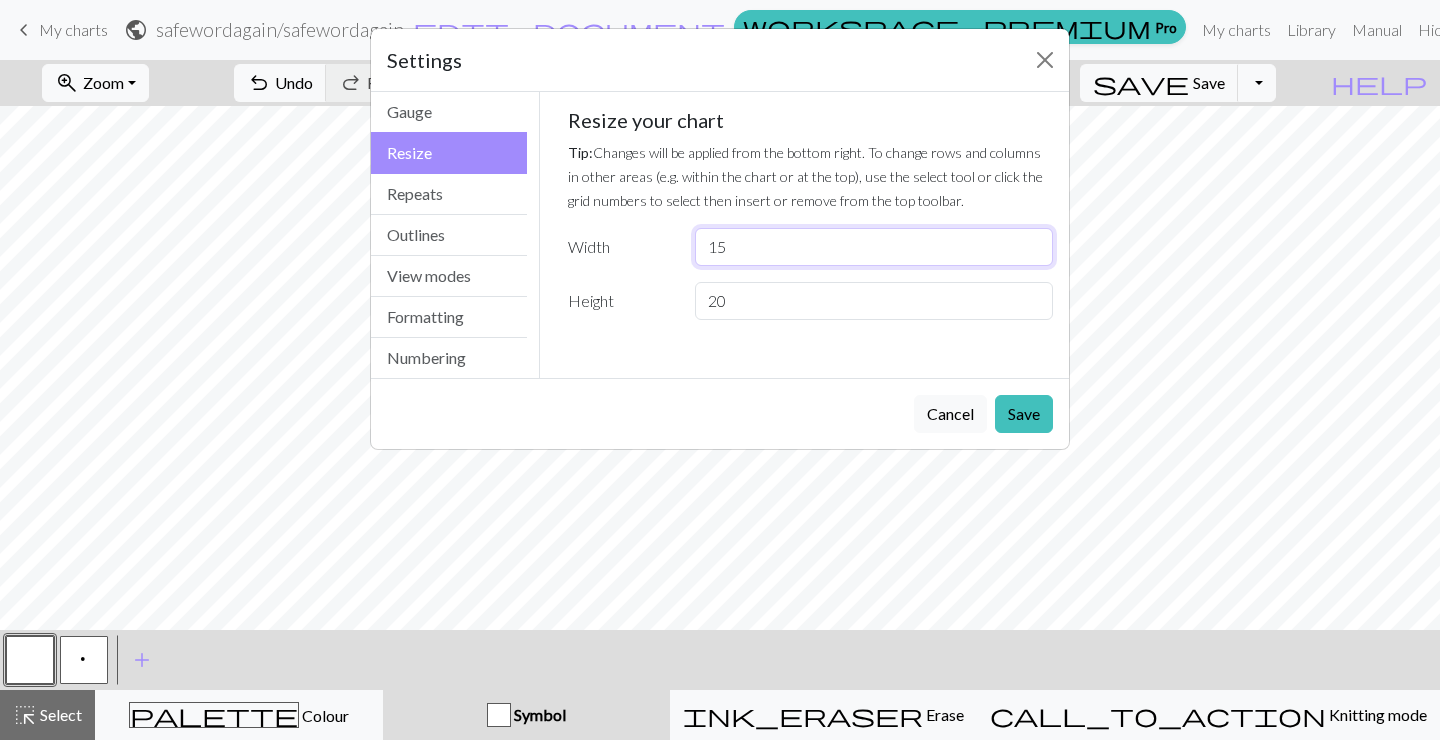 type on "1" 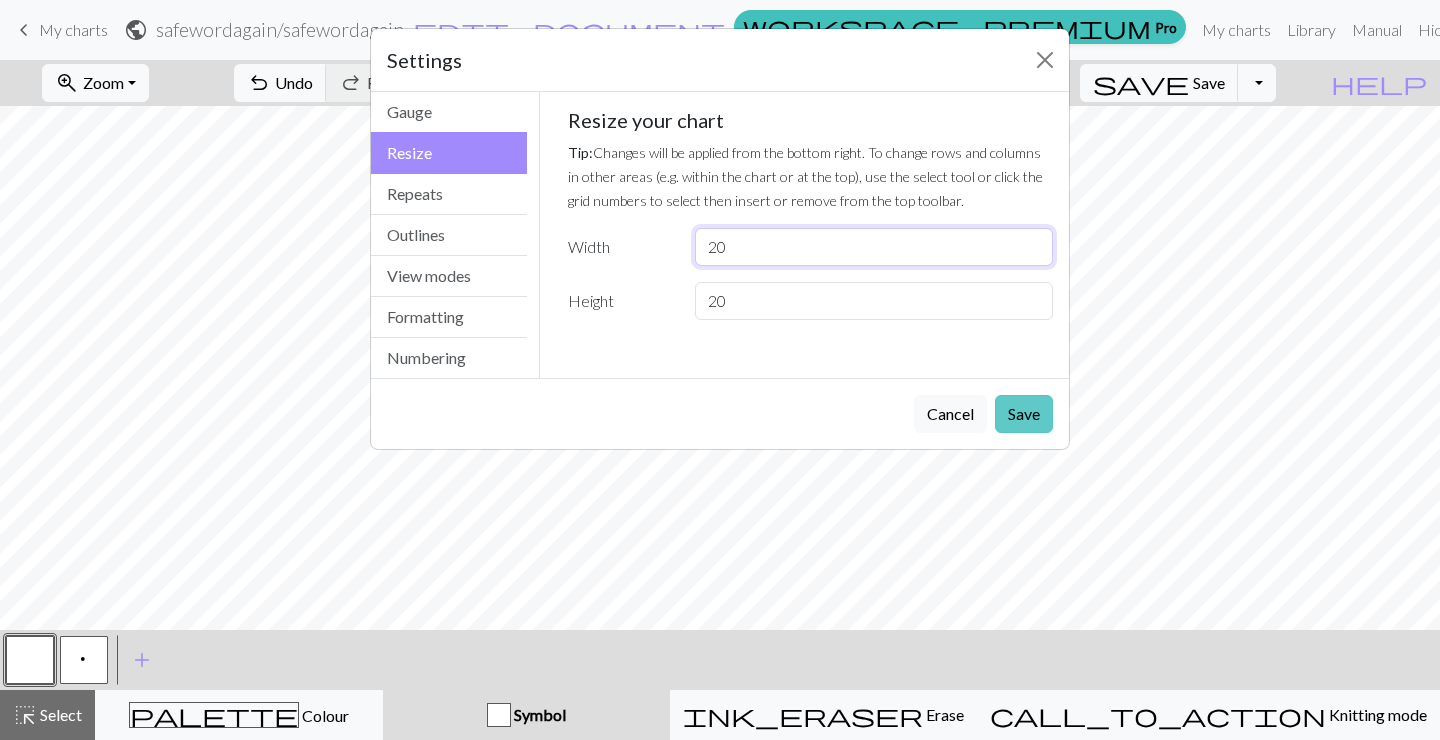 type on "20" 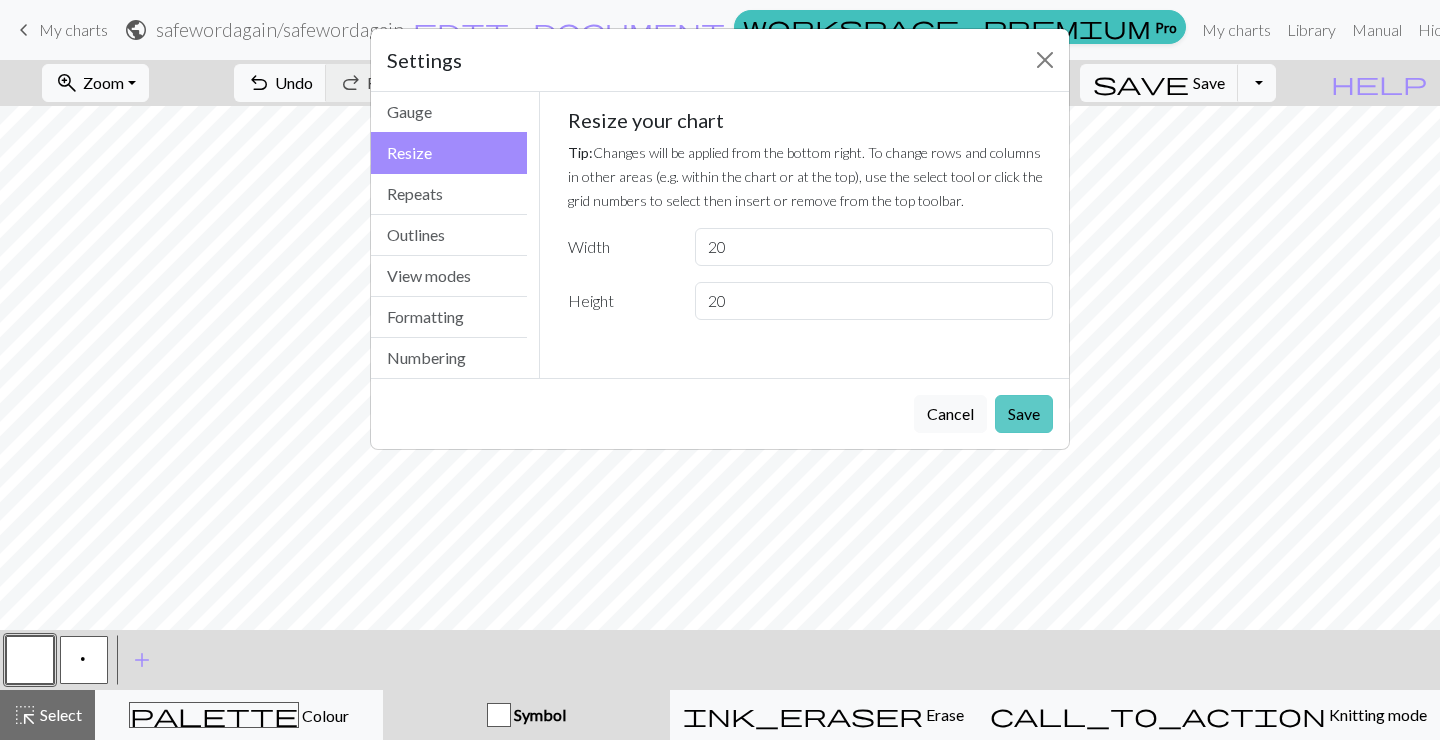 click on "Save" at bounding box center (1024, 414) 